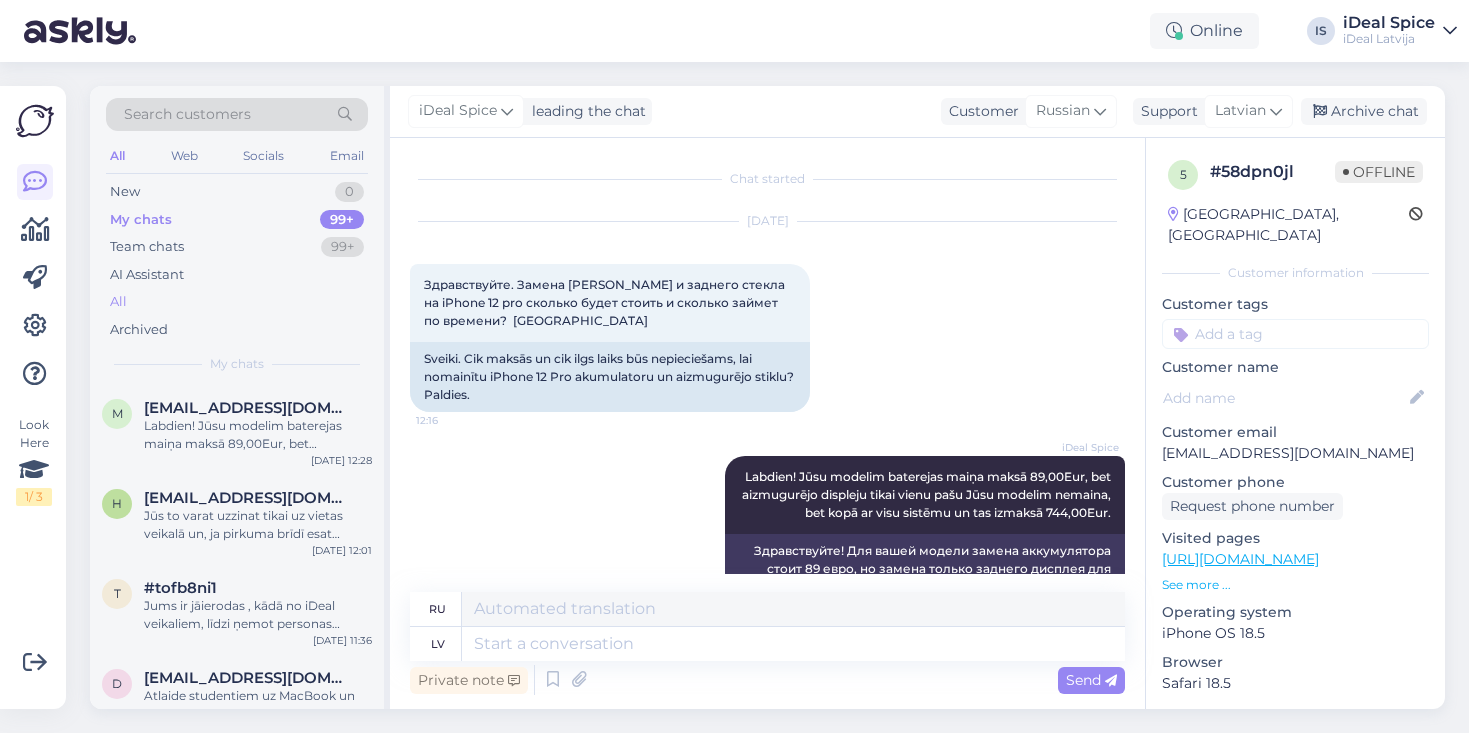 scroll, scrollTop: 0, scrollLeft: 0, axis: both 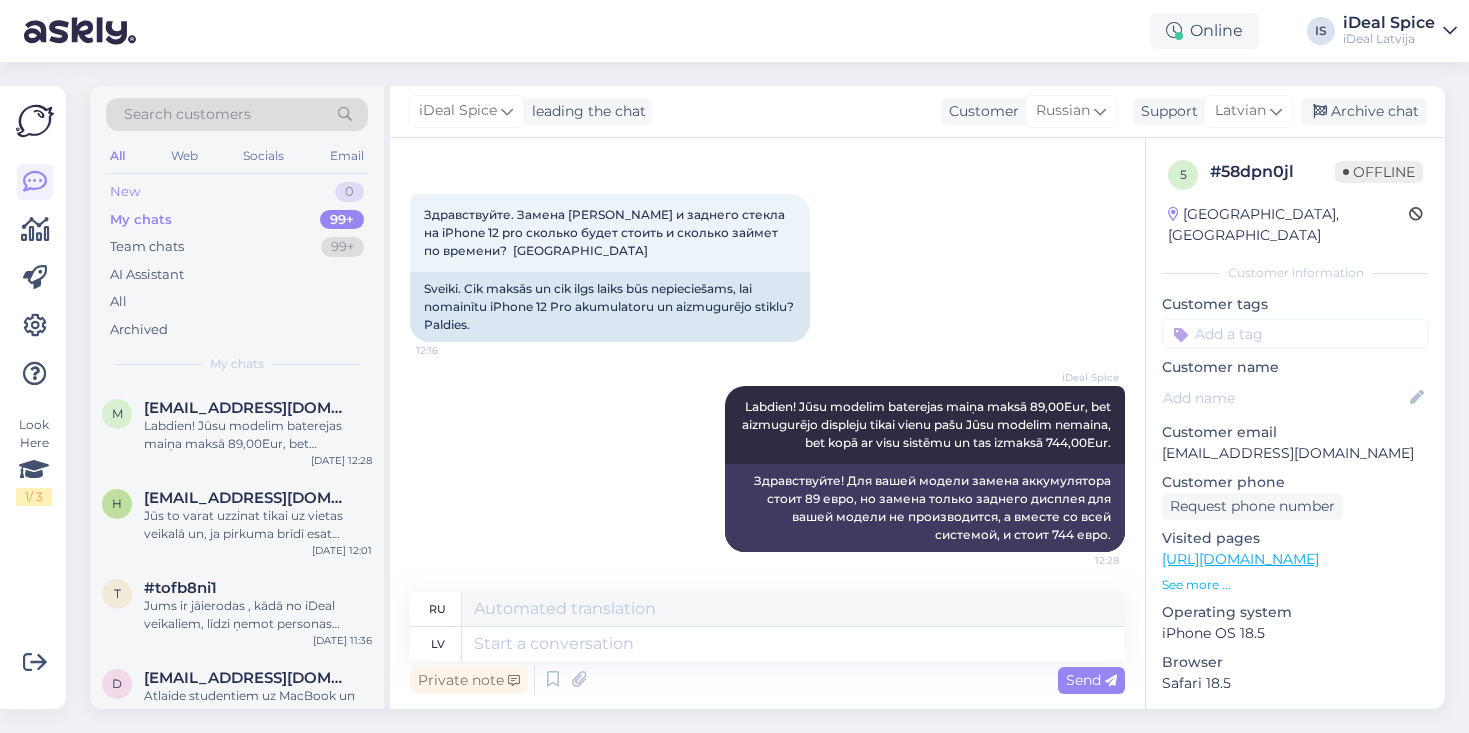 click on "New 0" at bounding box center (237, 192) 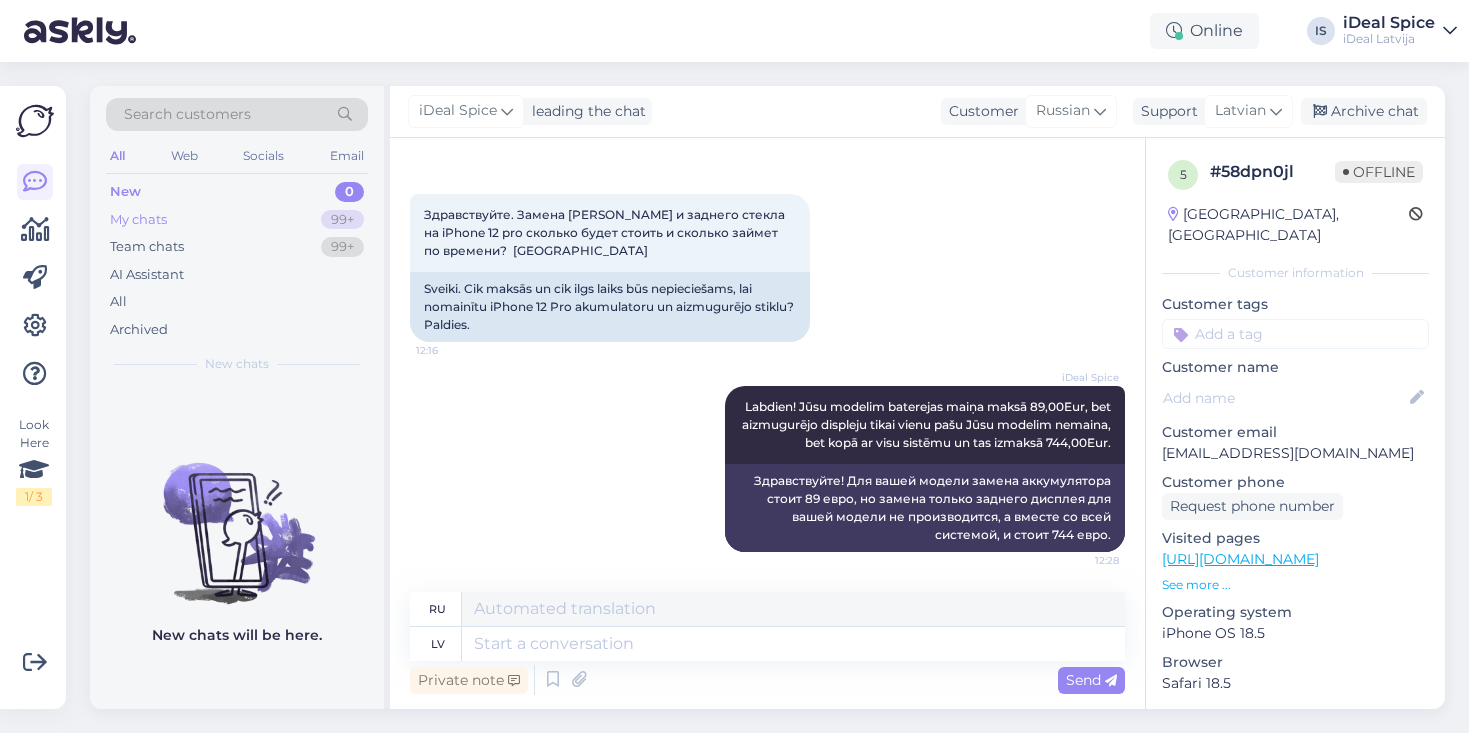 click on "My chats 99+" at bounding box center [237, 220] 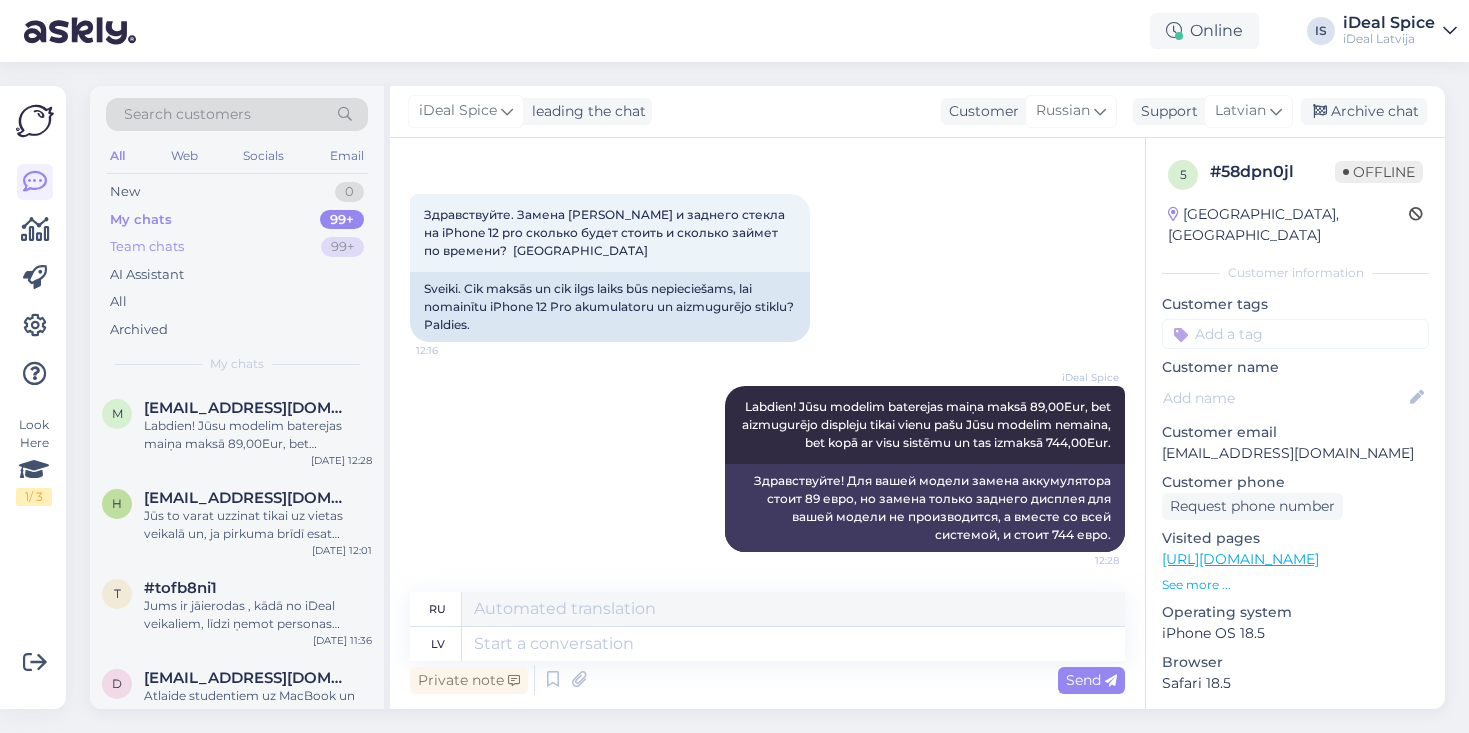 click on "Team chats 99+" at bounding box center [237, 247] 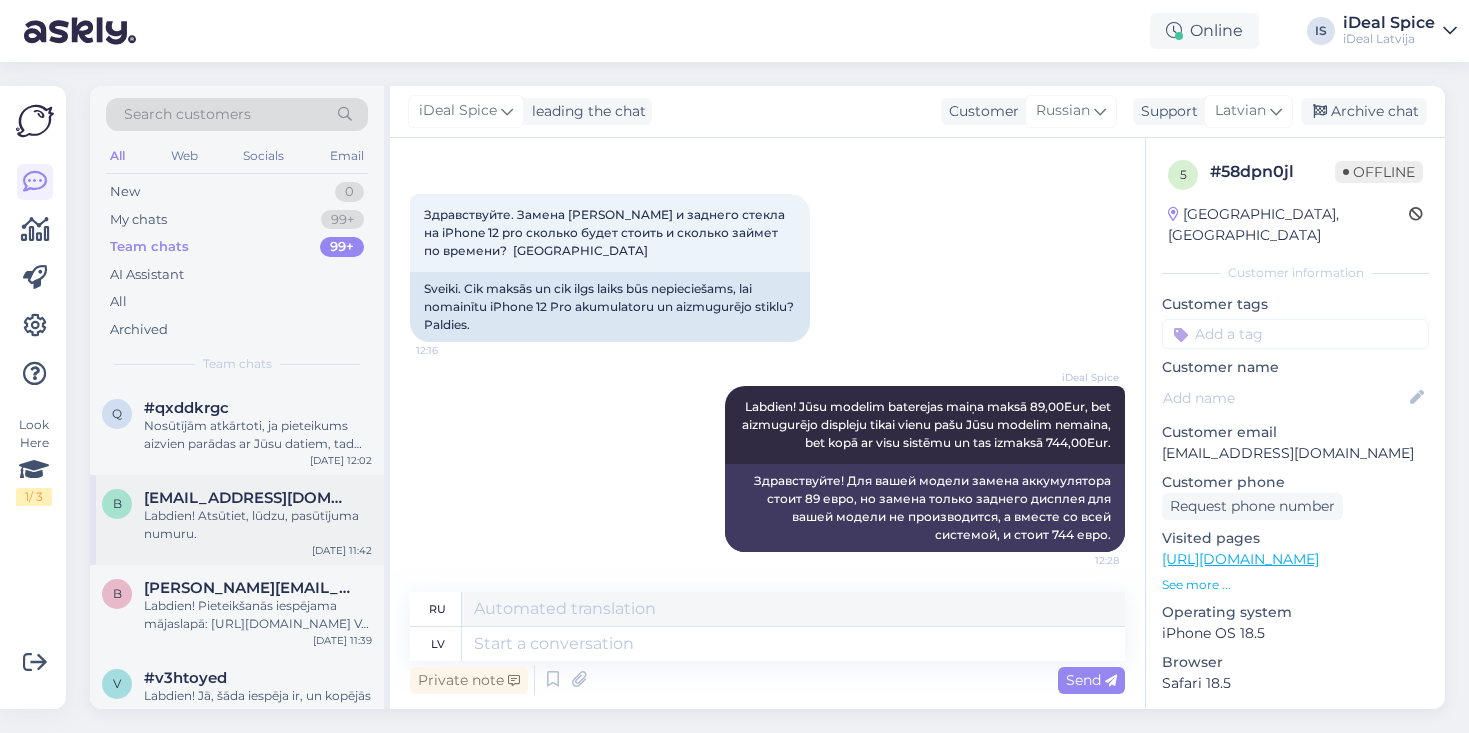 scroll, scrollTop: 0, scrollLeft: 0, axis: both 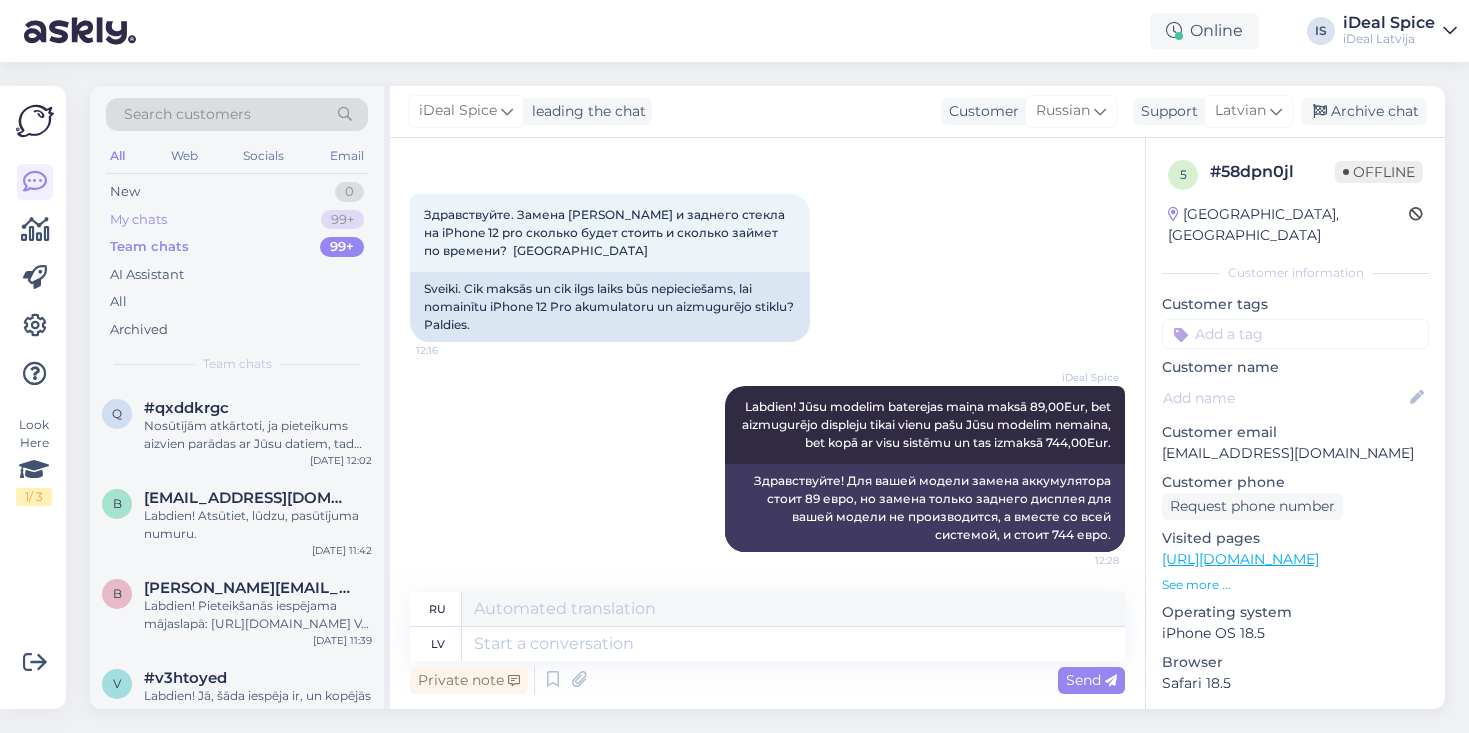 click on "My chats 99+" at bounding box center [237, 220] 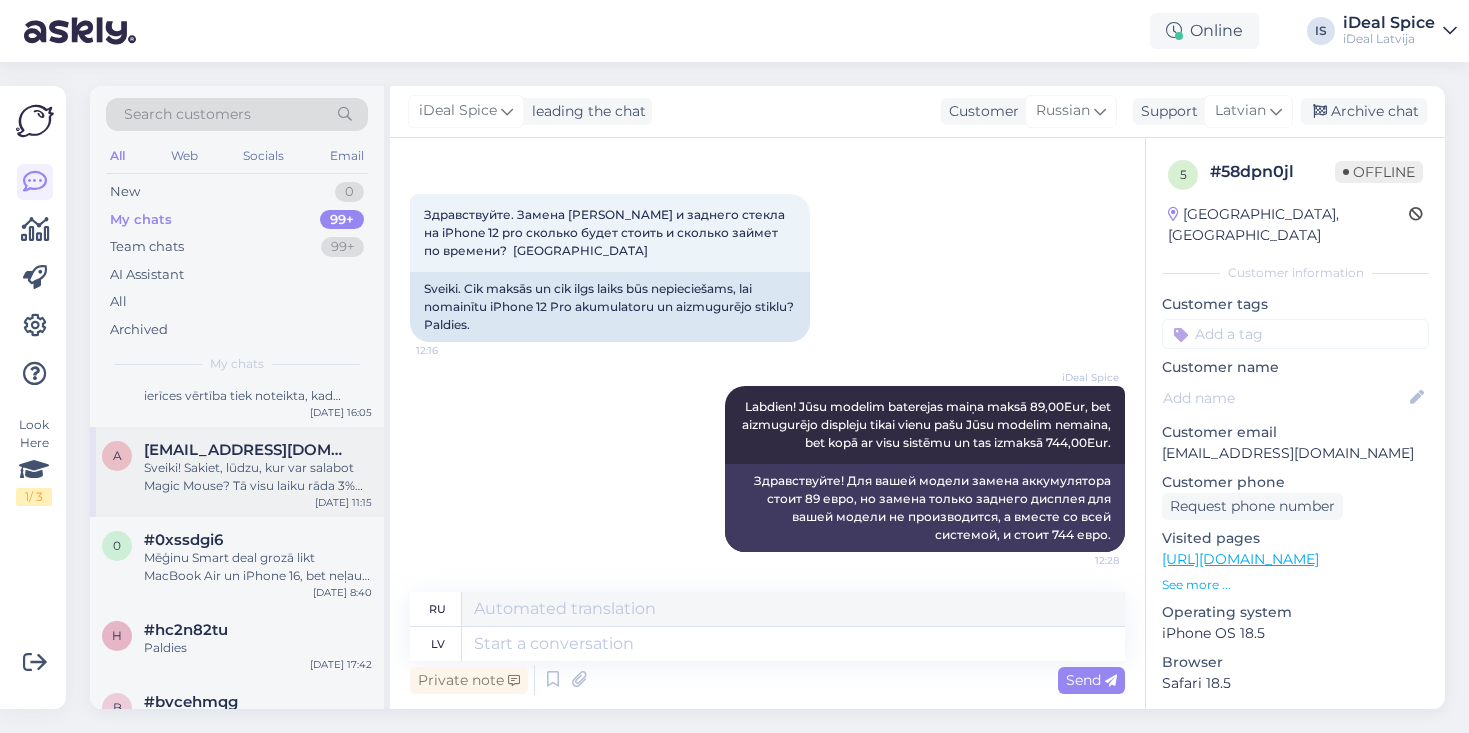 scroll, scrollTop: 2138, scrollLeft: 0, axis: vertical 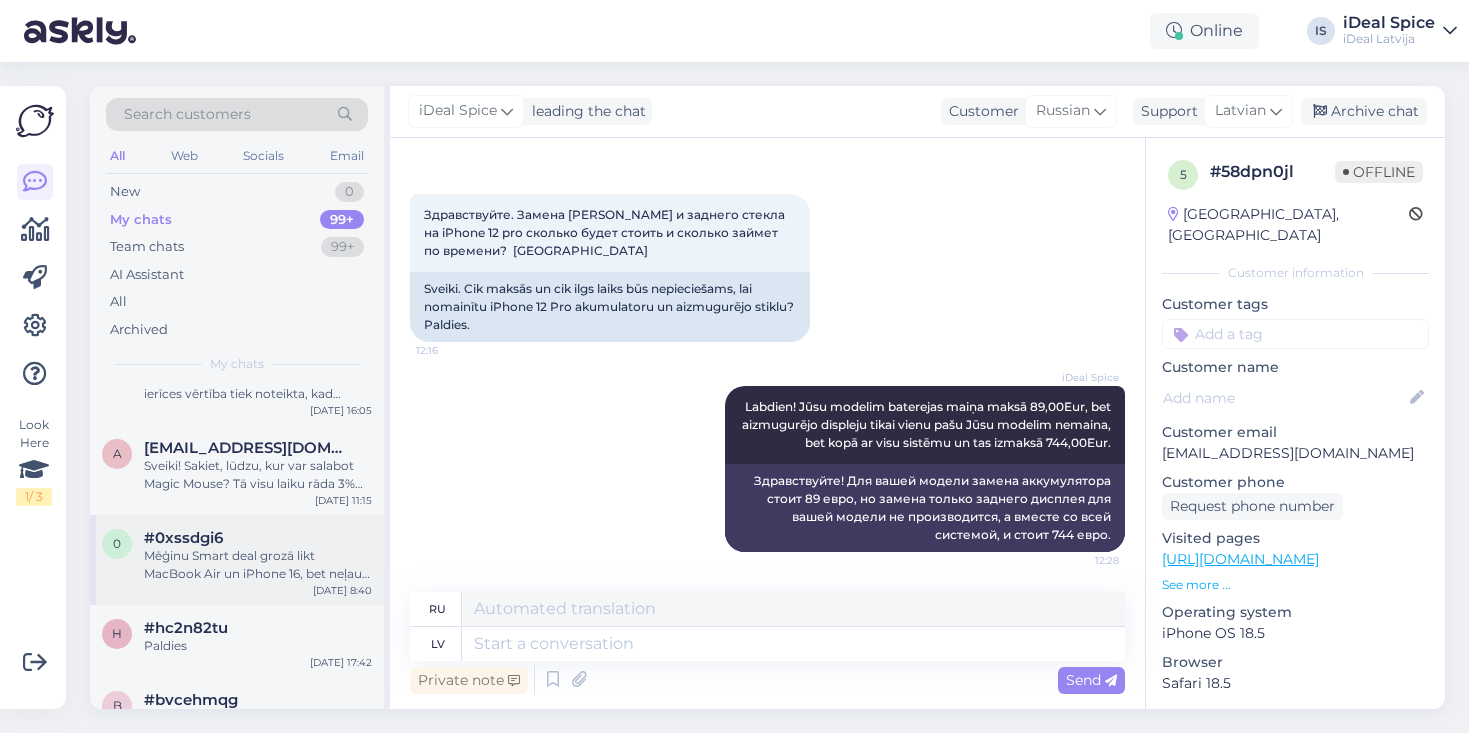 click on "0 #0xssdgi6 Mēģinu Smart deal grozā likt MacBook Air un iPhone 16, bet neļauj. Kas par lietu? Jāpērk atsevišķi? Vai uz juridiskā personām tas darbojas? [DATE] 8:40" at bounding box center [237, 560] 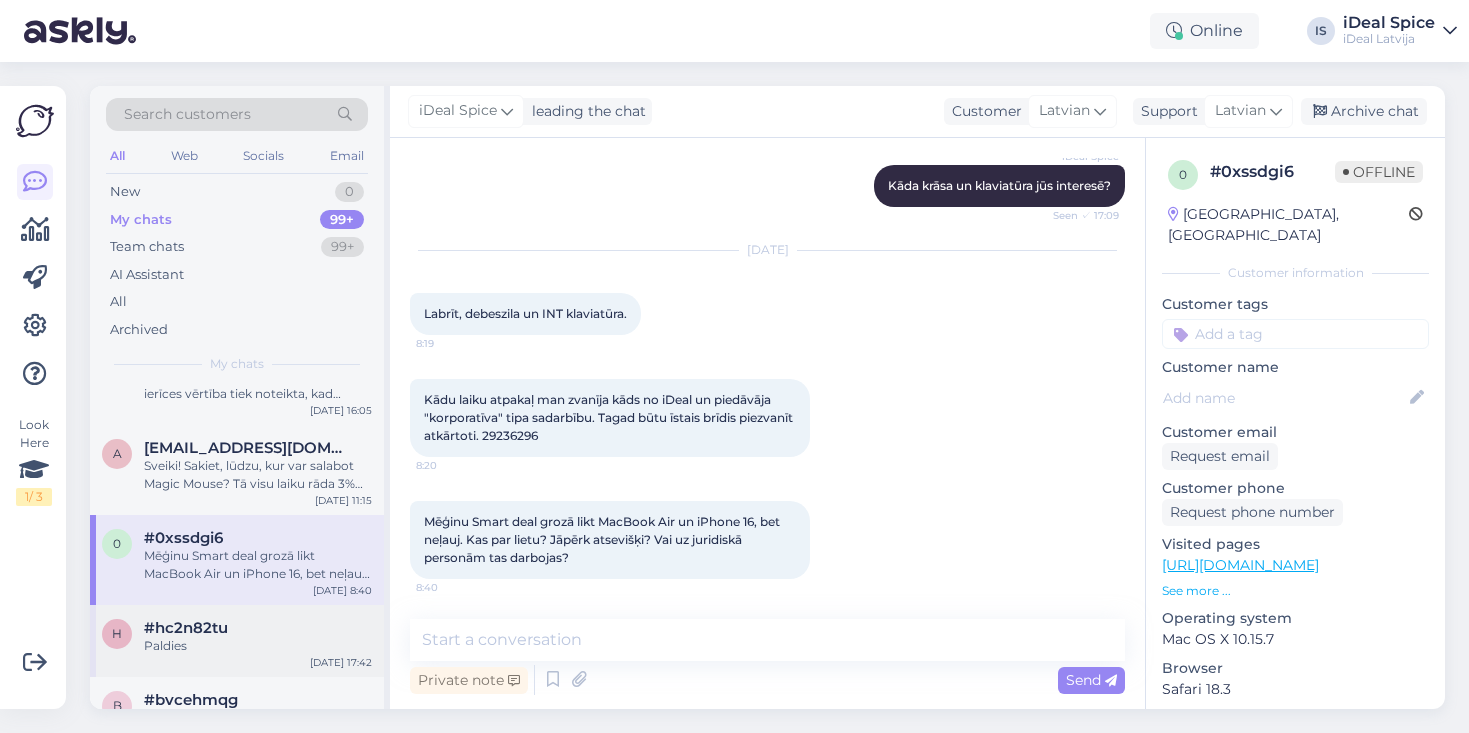 click on "#hc2n82tu" at bounding box center [258, 628] 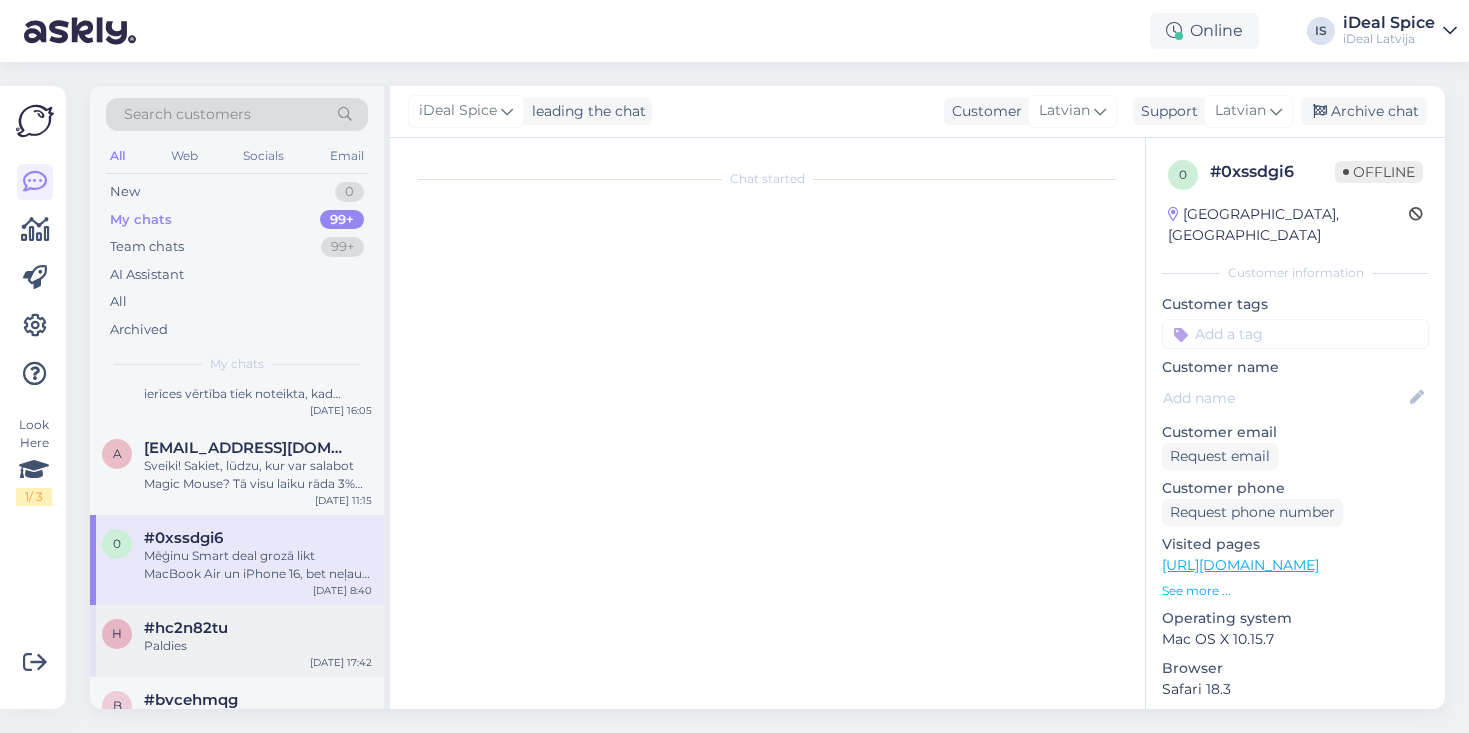 scroll, scrollTop: 299, scrollLeft: 0, axis: vertical 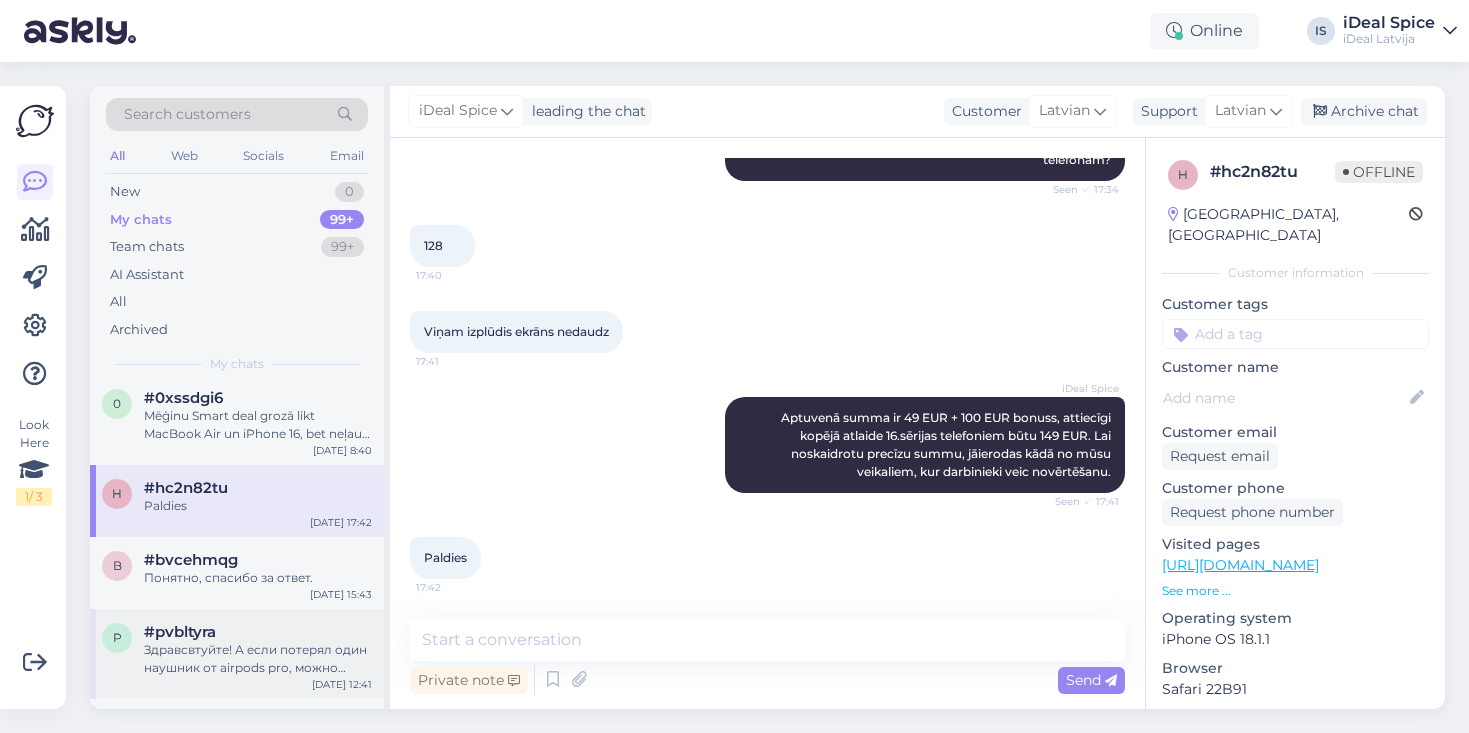 click on "Здравсвтуйте! А если потерял один наушник от airpods pro, можно было бы его купить отдельно? [PERSON_NAME] один наушник не продаётся отдельно?" at bounding box center (258, 659) 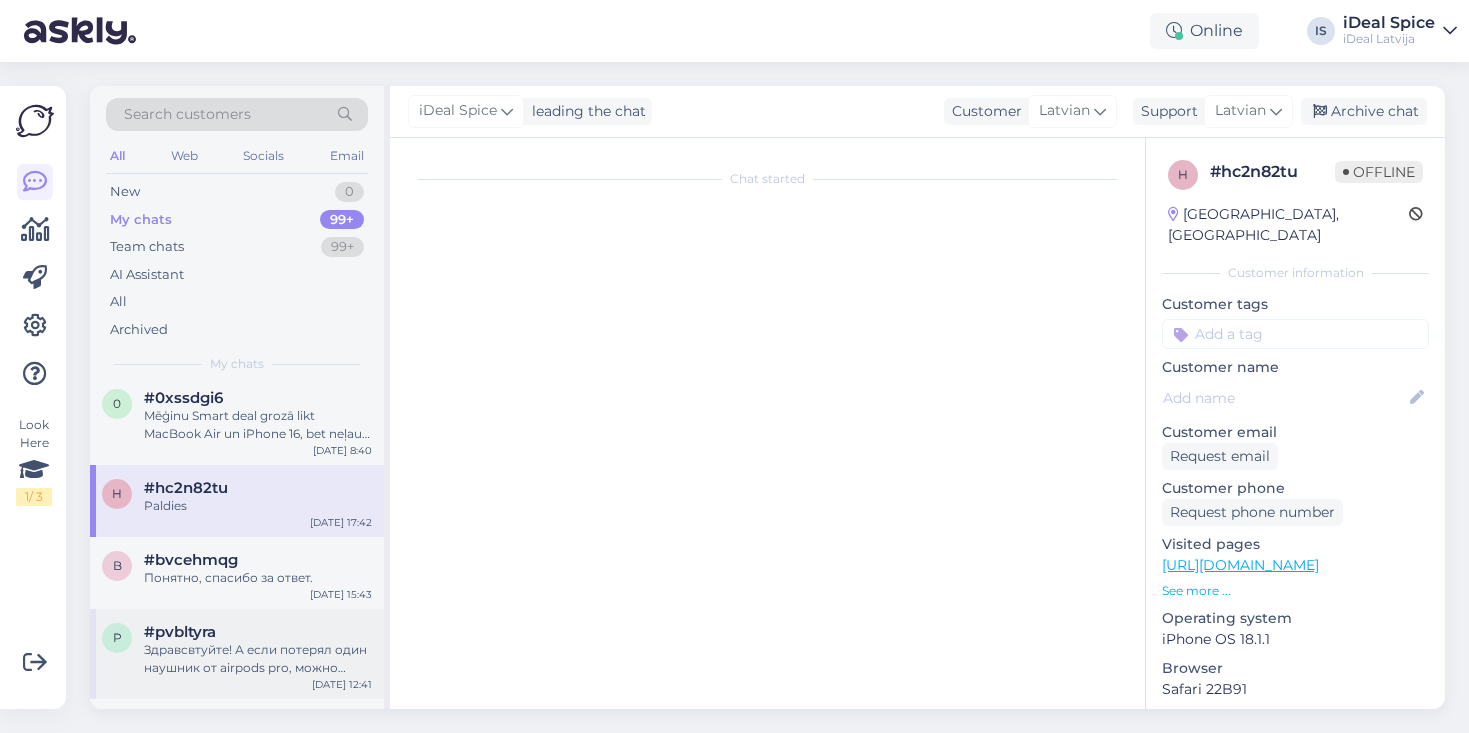 scroll, scrollTop: 1498, scrollLeft: 0, axis: vertical 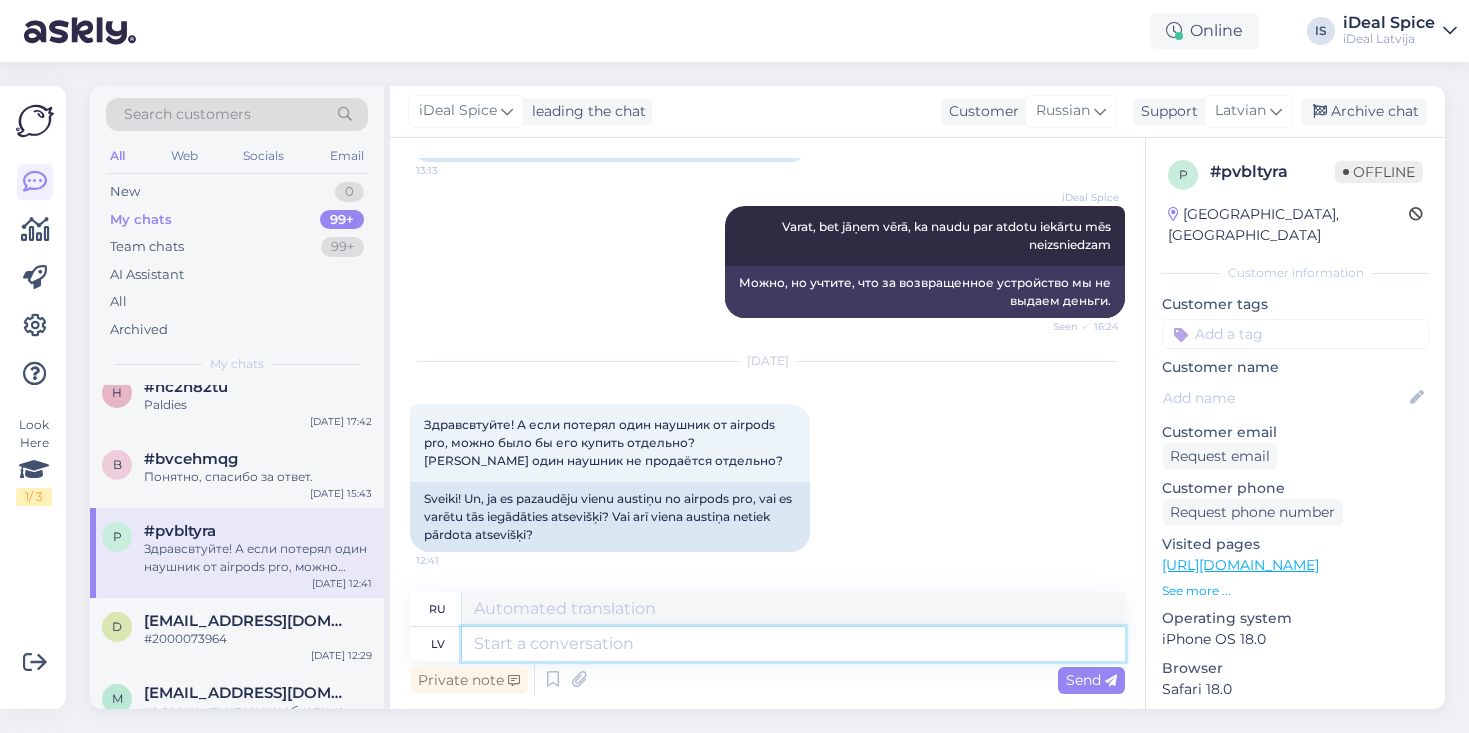 click at bounding box center [793, 644] 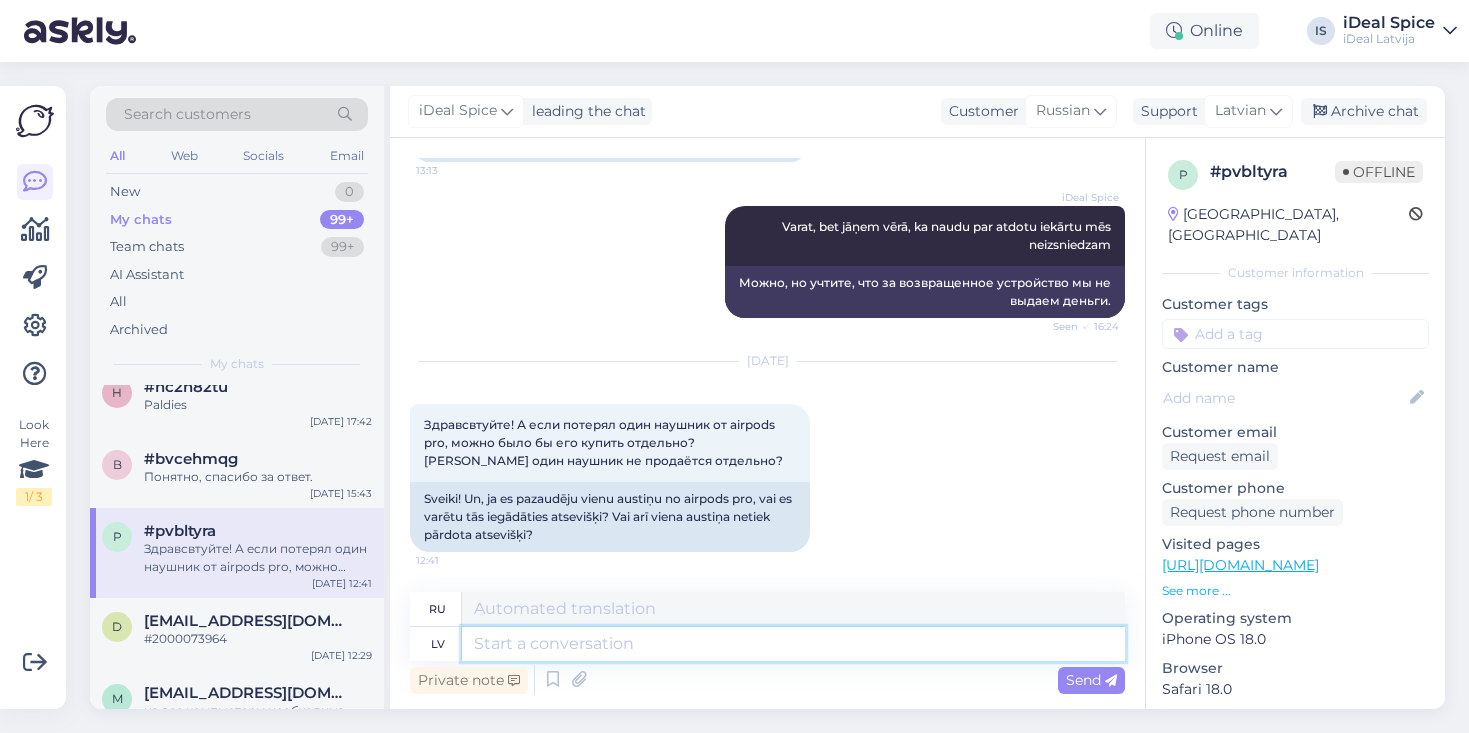 type on "J" 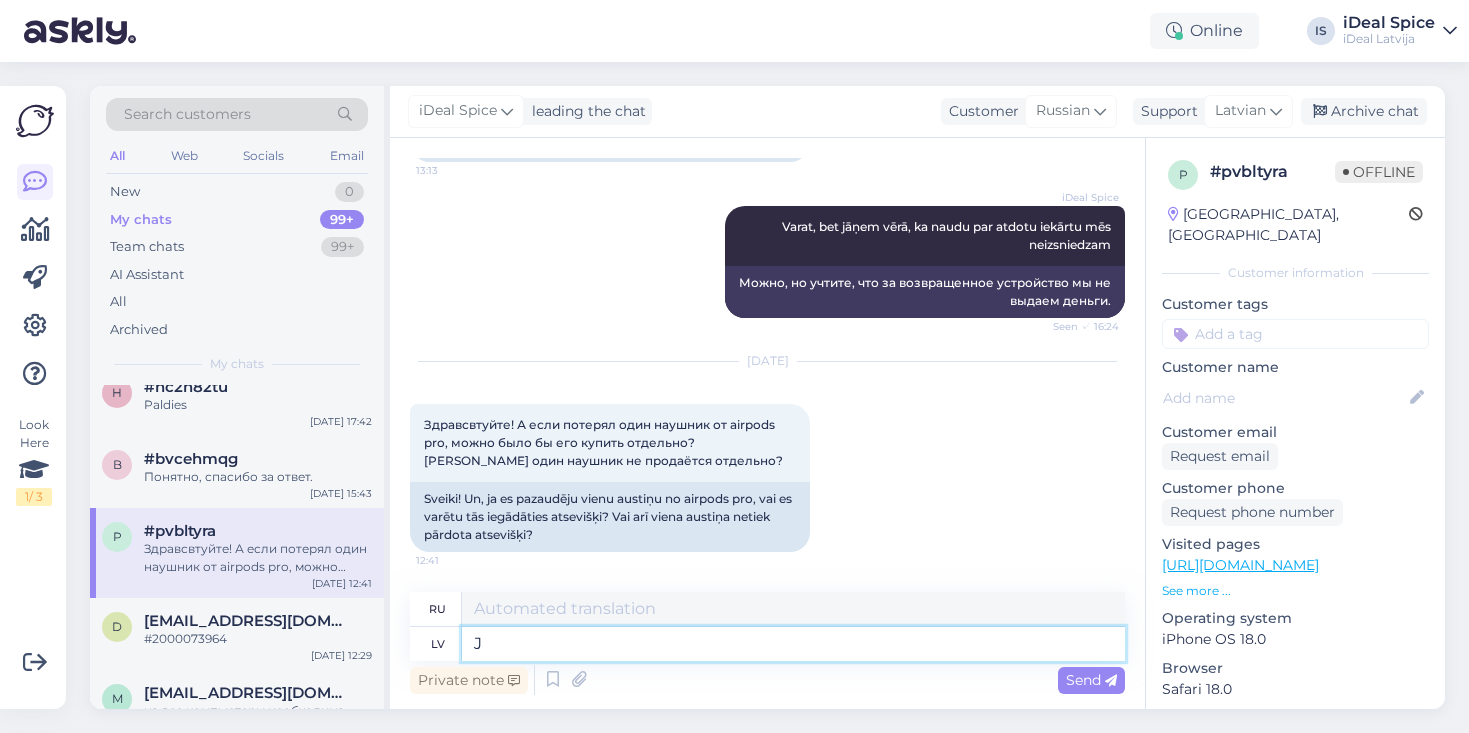 type on "[PERSON_NAME]" 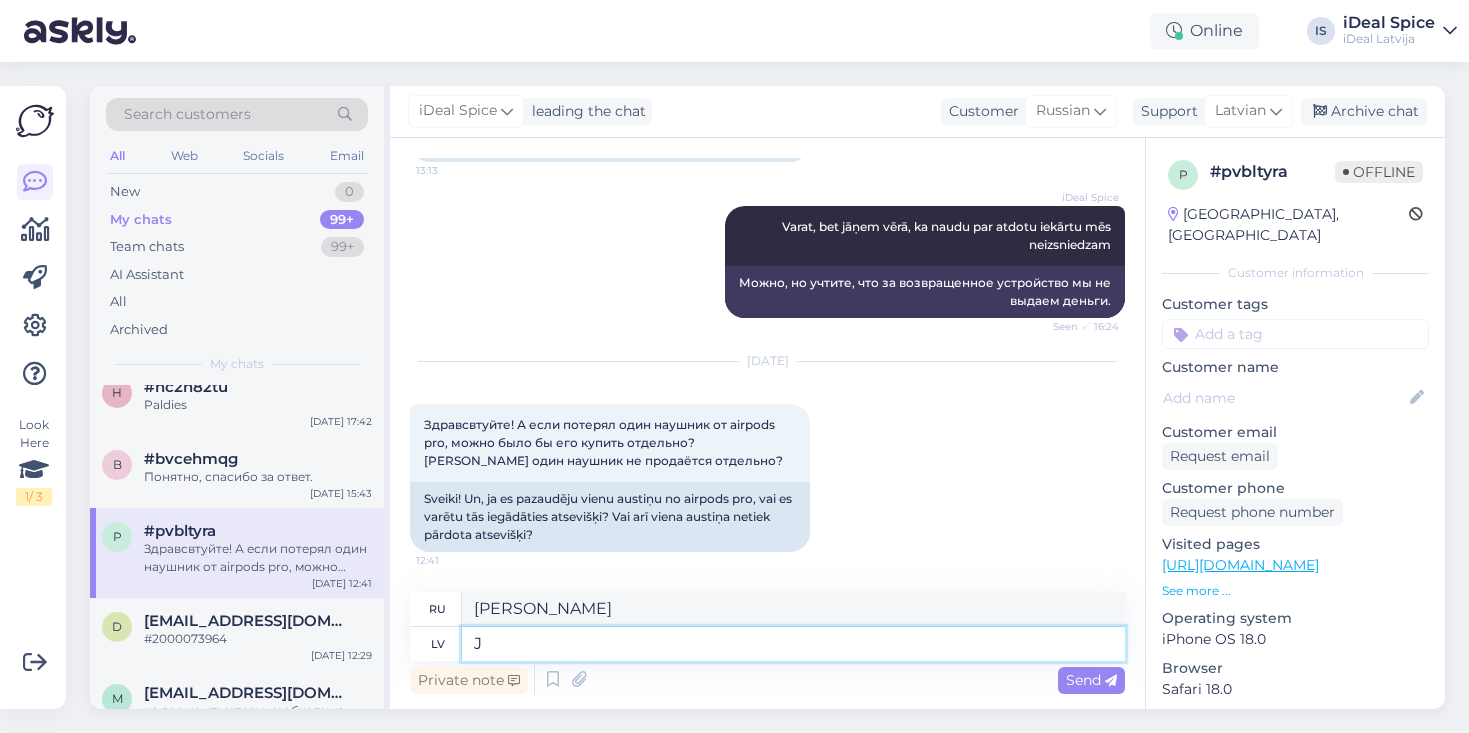 type on "Jā" 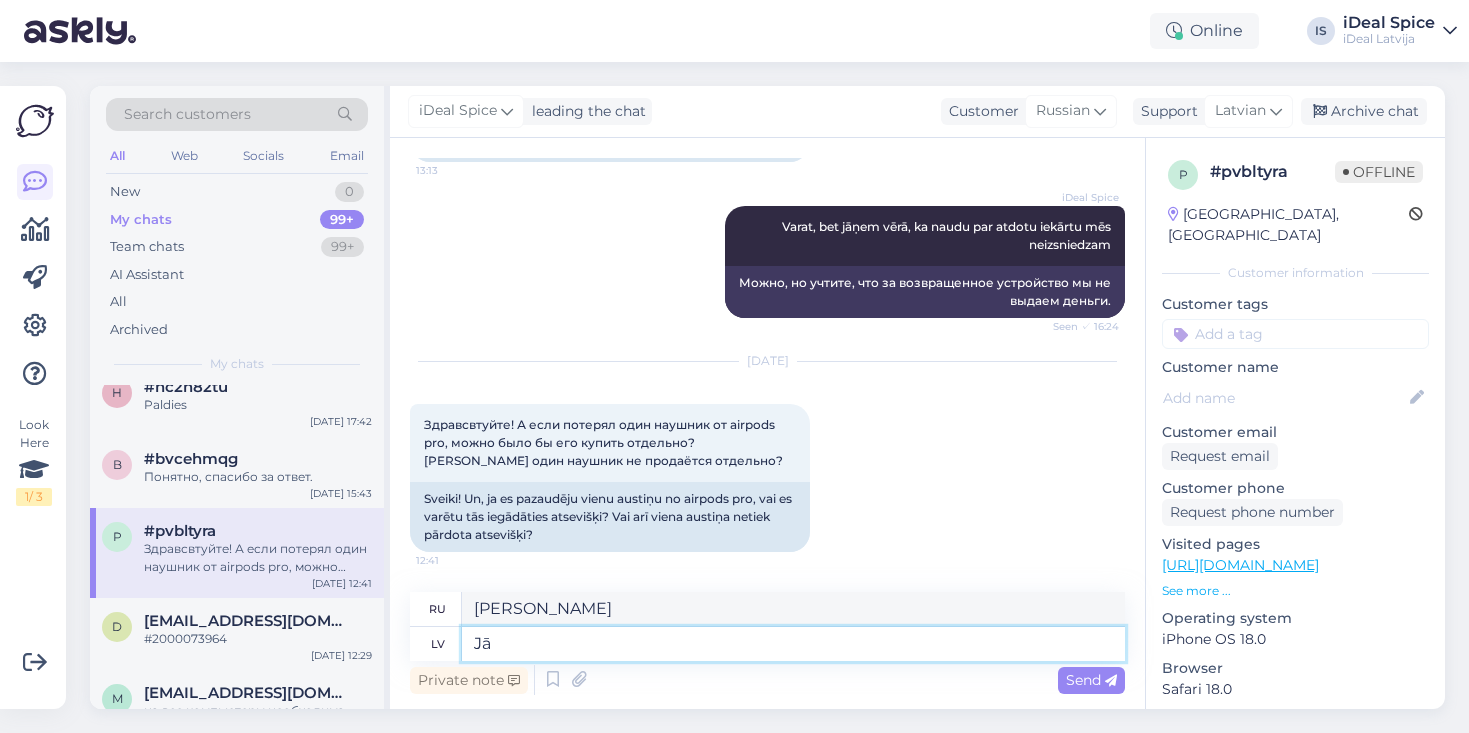 type on "Если" 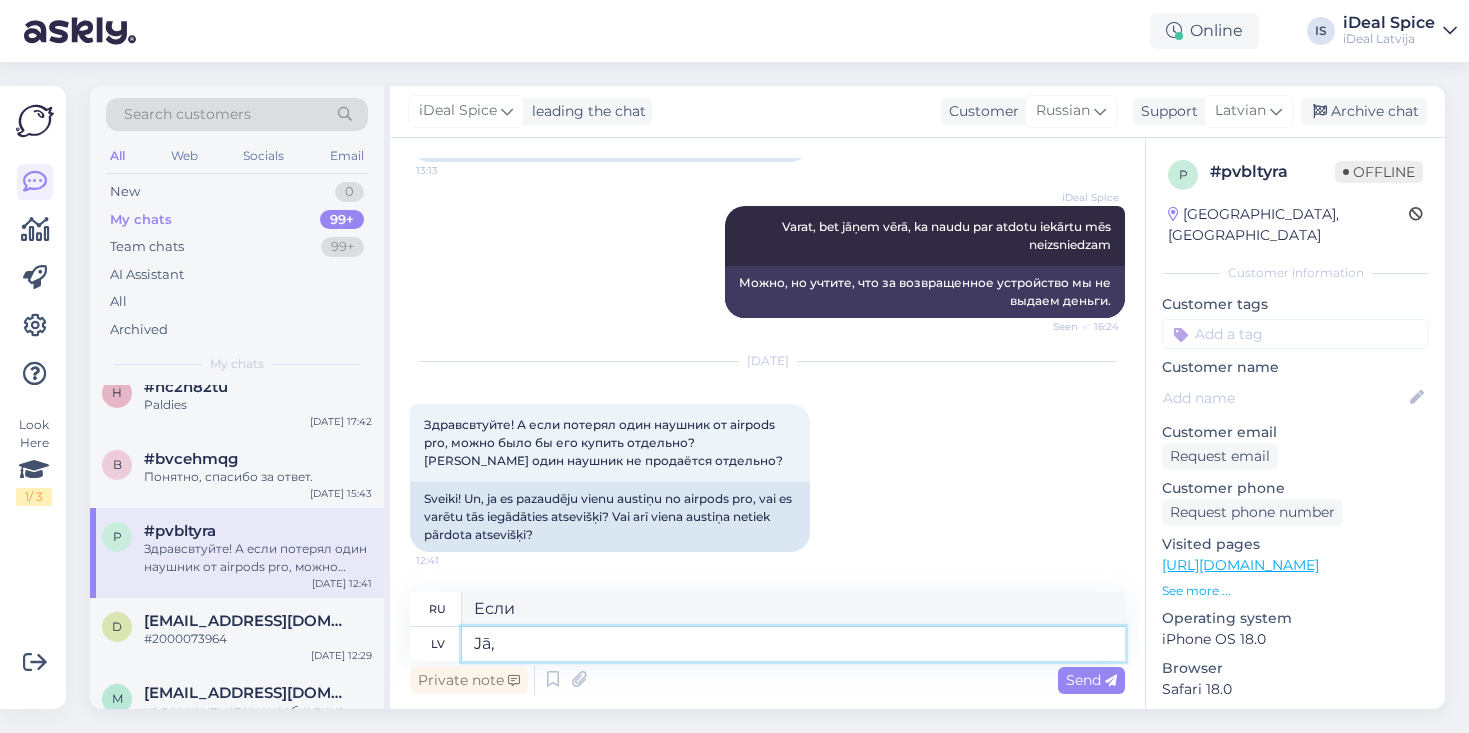 type on "Jā," 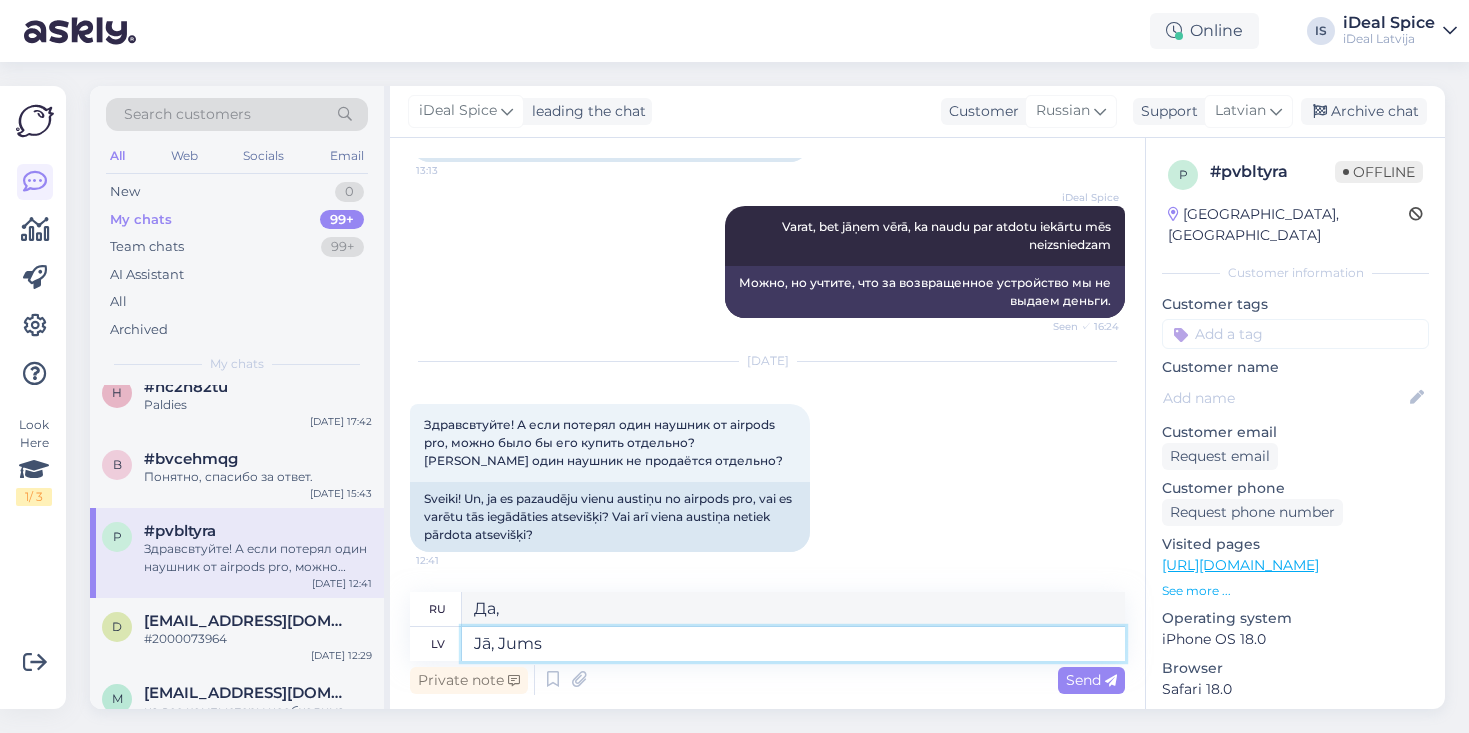 type on "Jā, Jums" 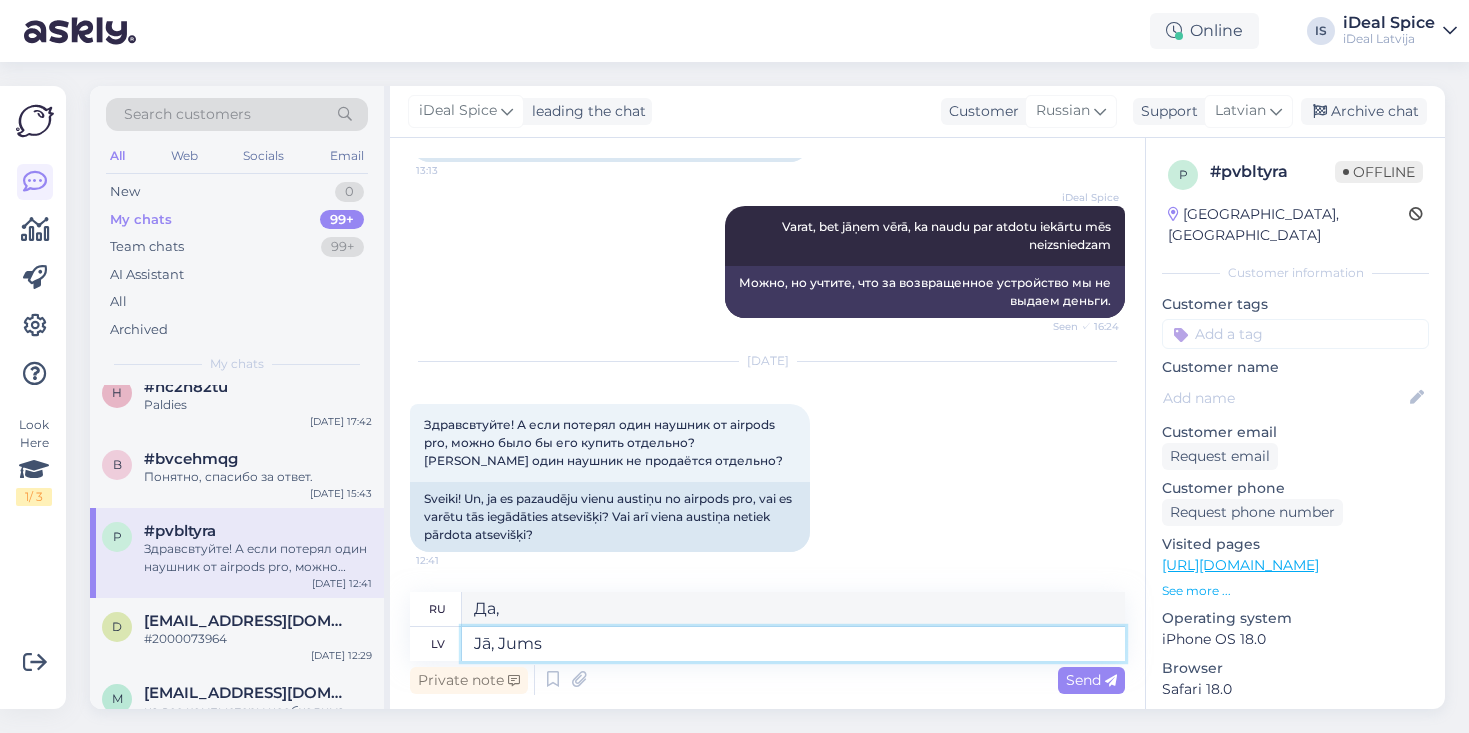 type on "Да, для тебя." 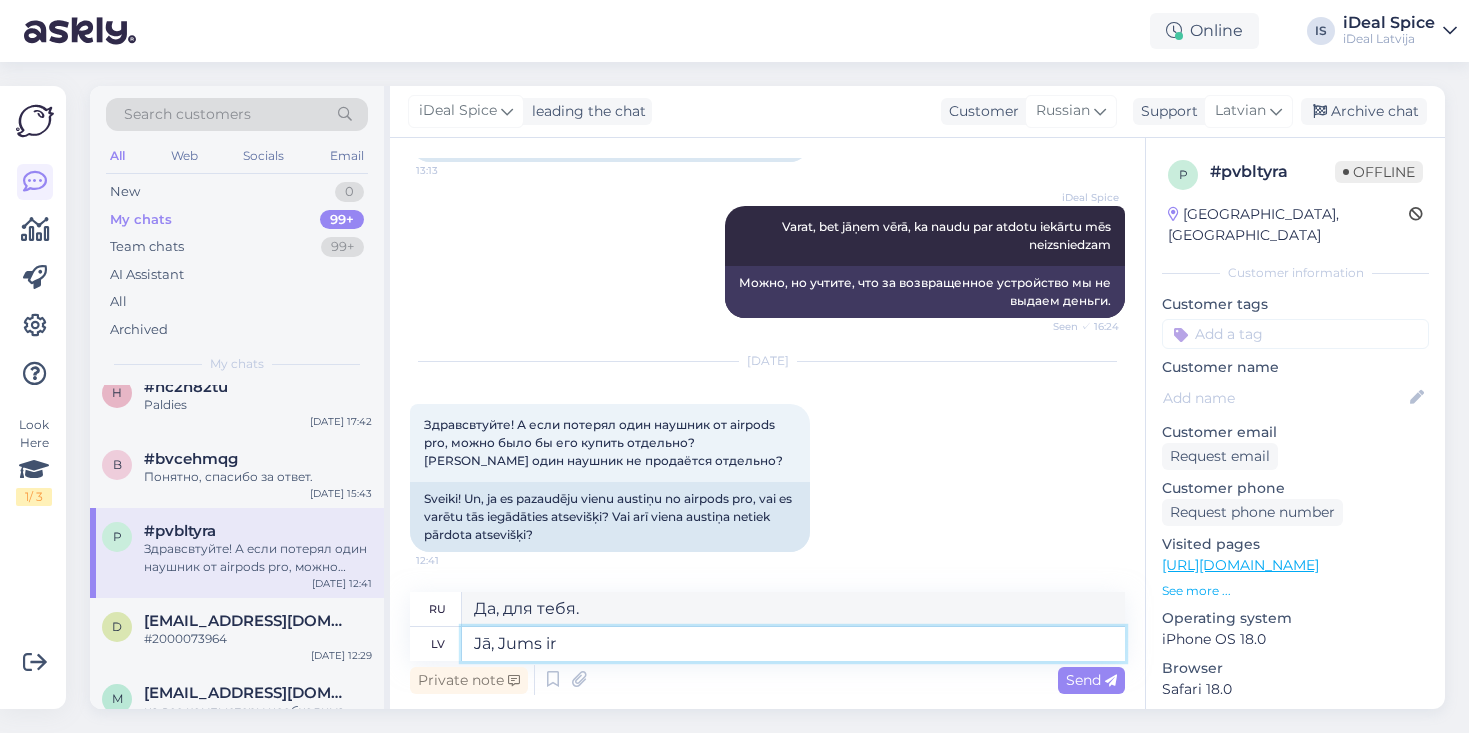 type on "Jā, Jums ir" 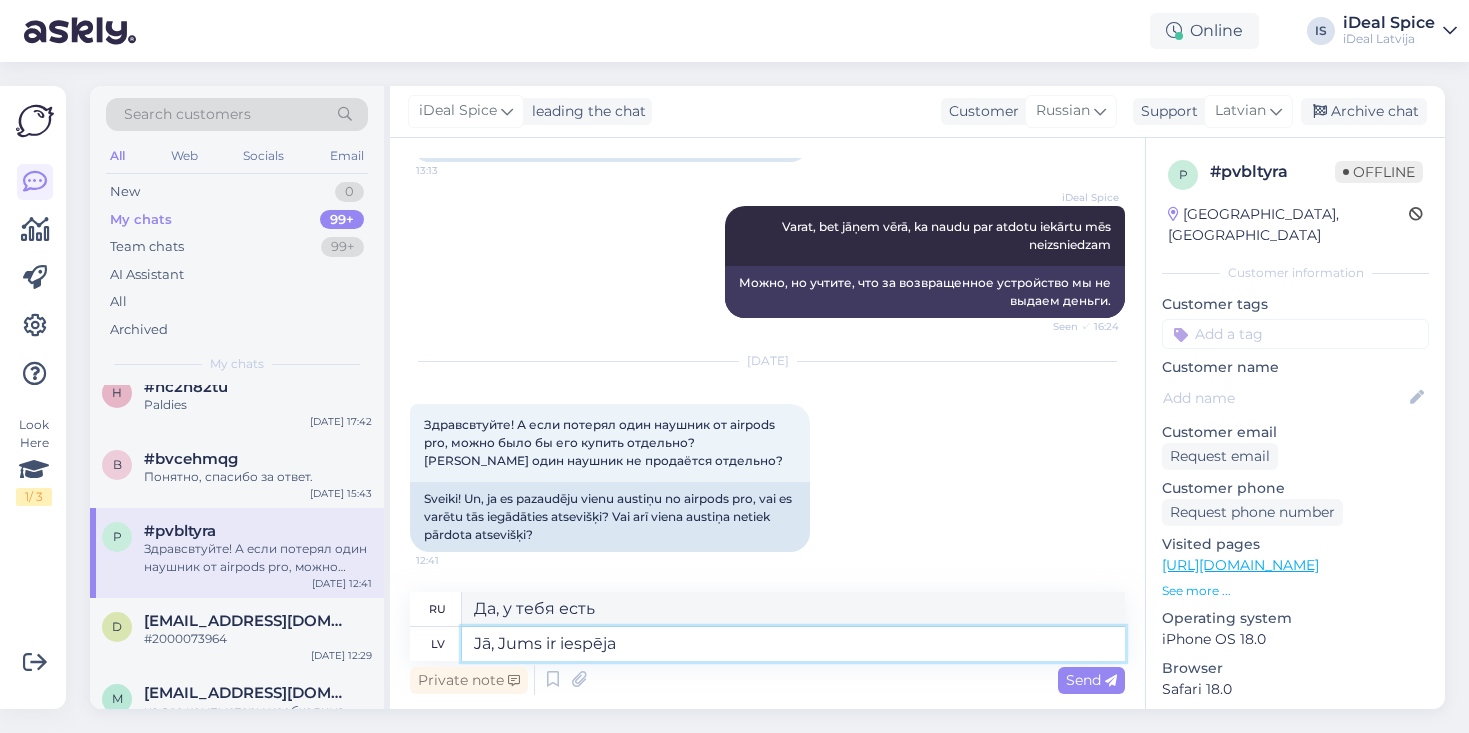 type on "Jā, Jums ir iespēja" 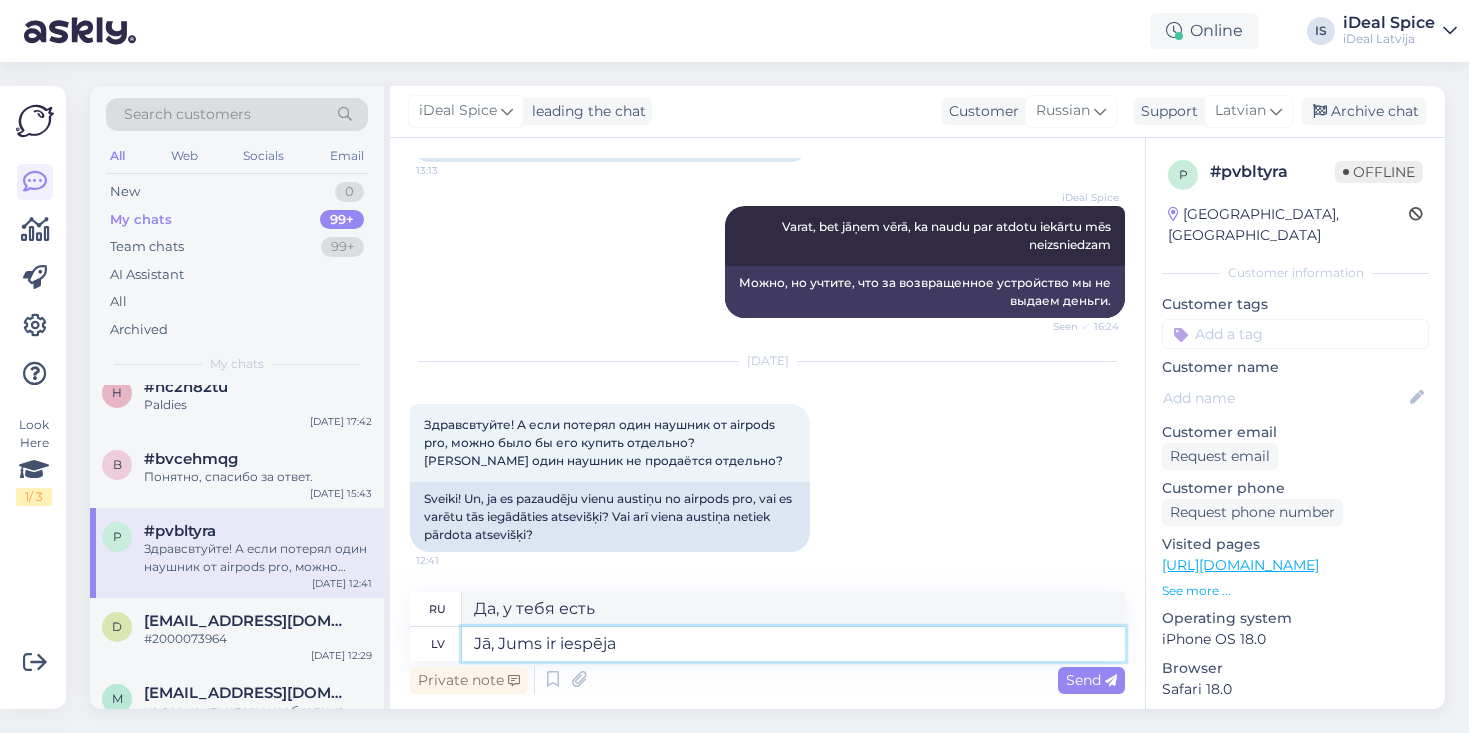 type on "Да, у вас есть такая возможность." 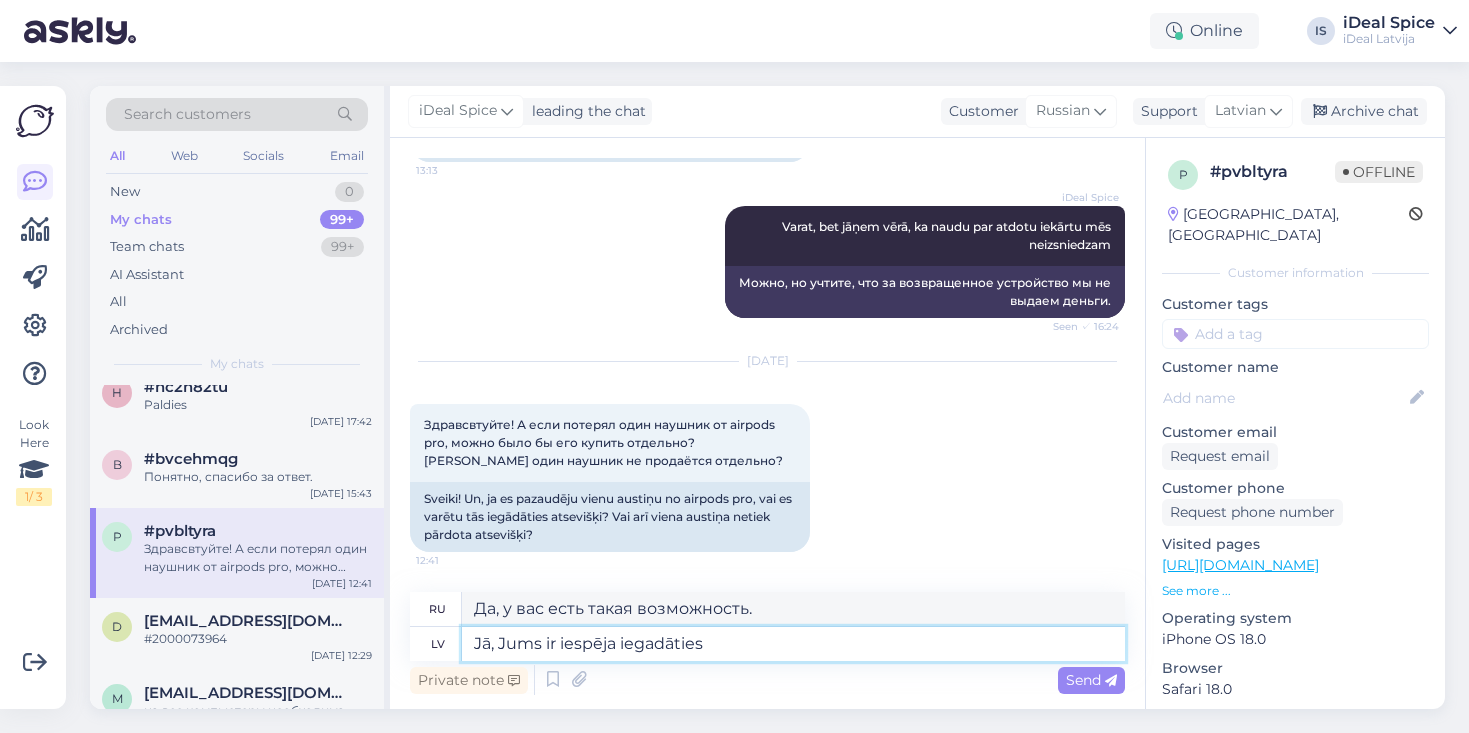 type on "Jā, Jums ir iespēja iegadāties" 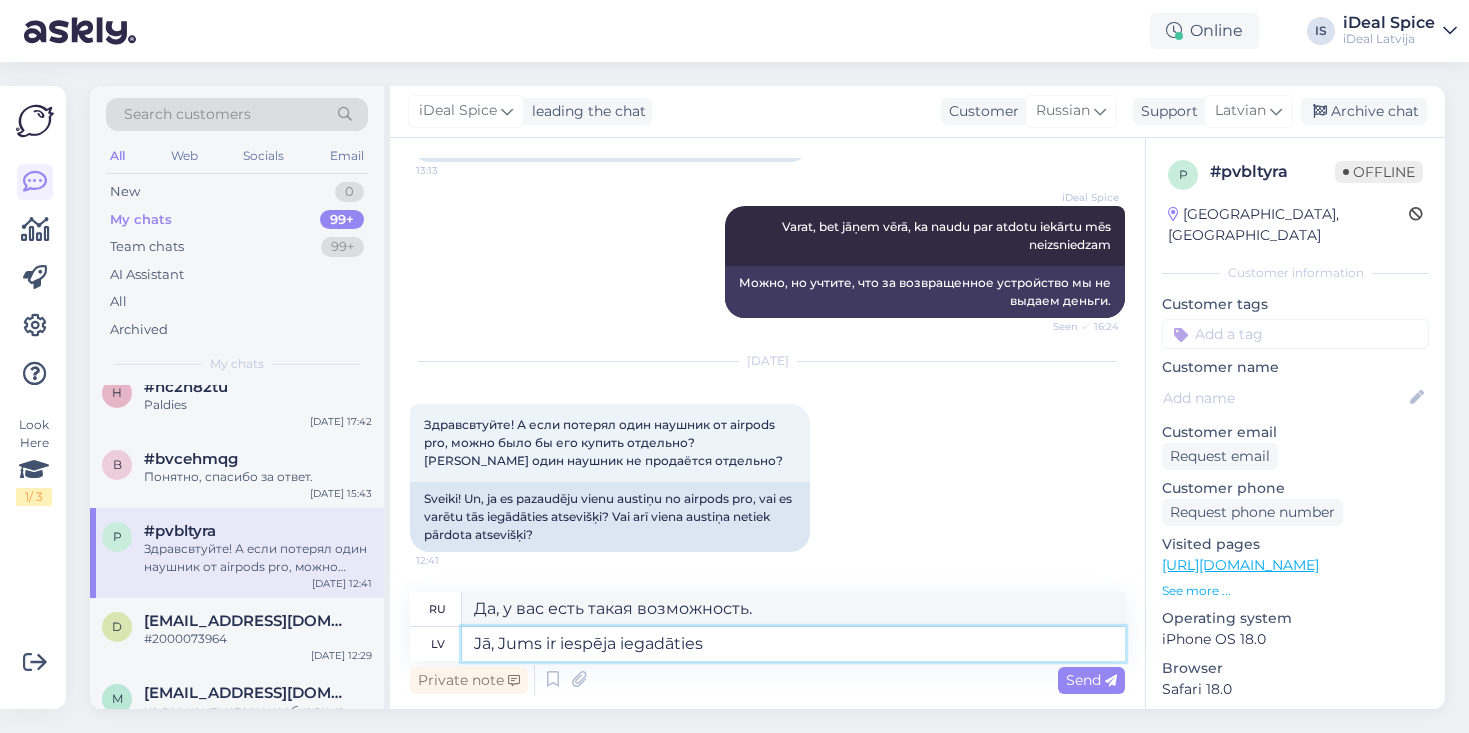 type on "Да, у вас есть возможность приобрести" 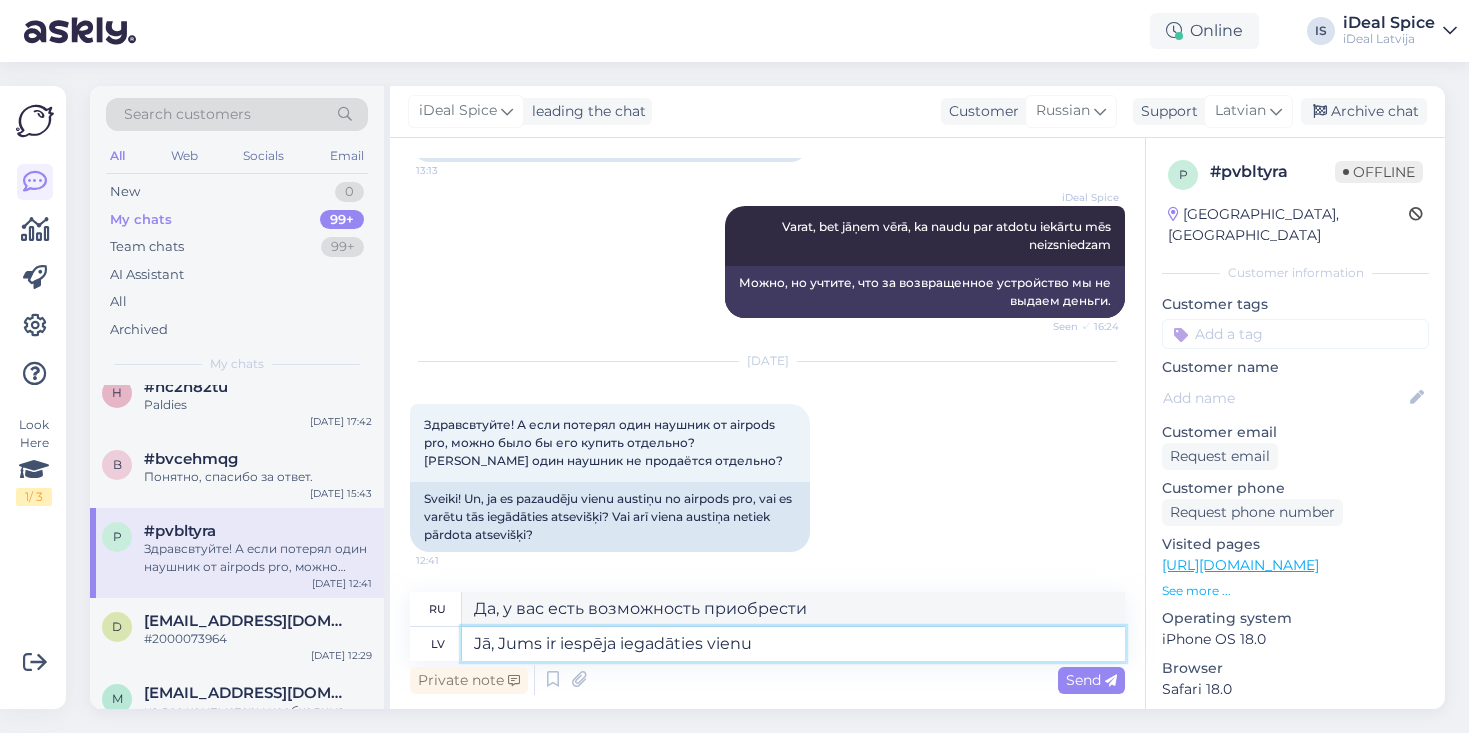 type on "Jā, Jums ir iespēja iegadāties vienu" 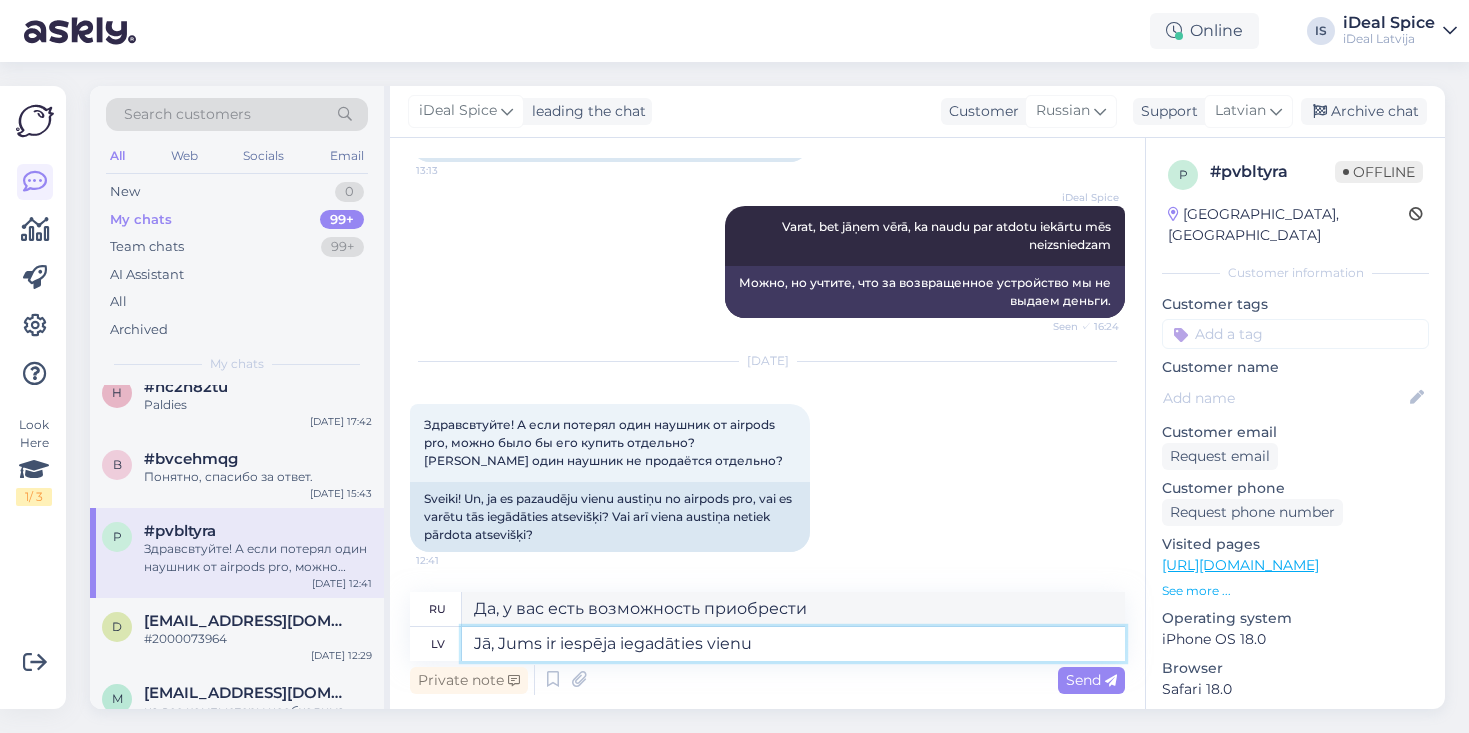 type on "Да, у вас есть возможность приобрести один" 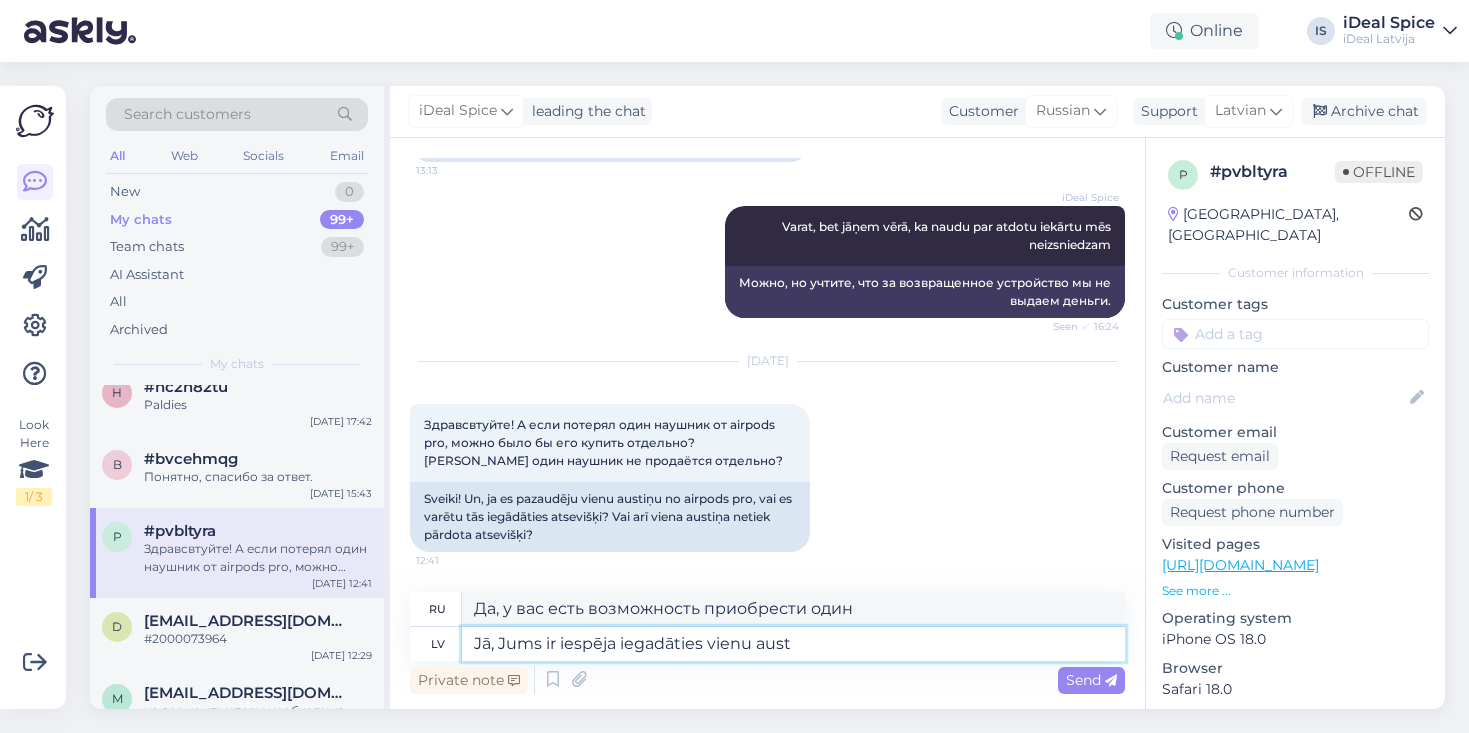 type on "Jā, Jums ir iespēja iegadāties vienu austi" 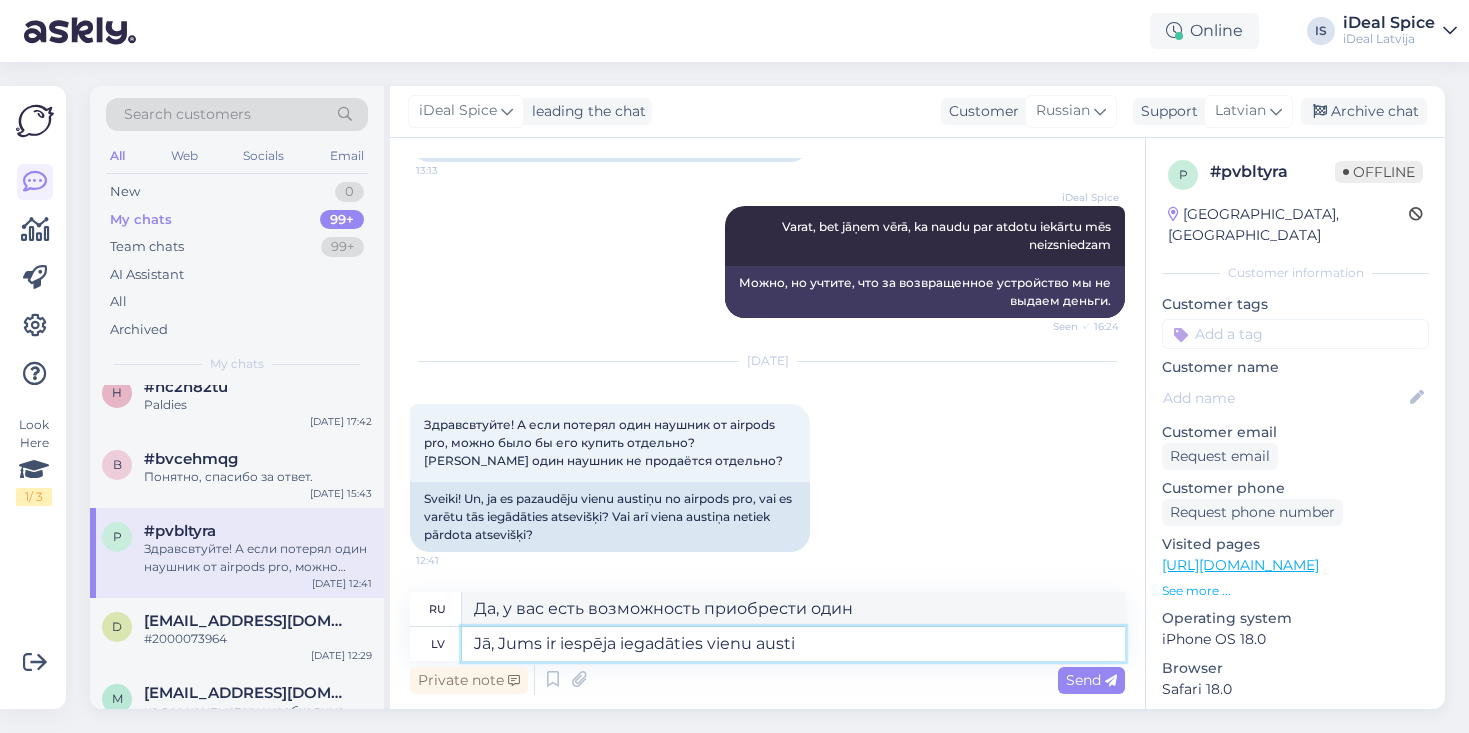 type on "Да, у вас есть возможность приобрести один тканый" 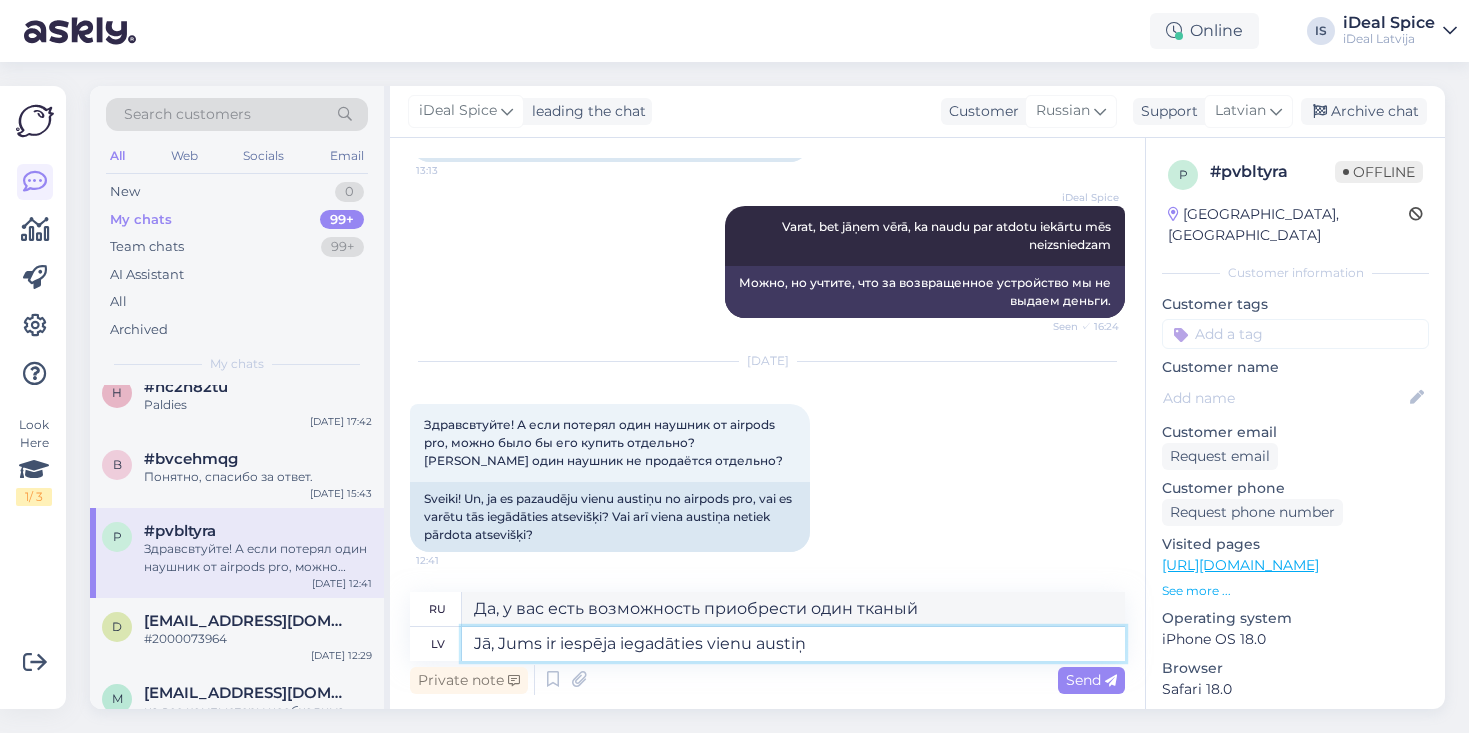 type on "Jā, Jums ir iespēja iegadāties vienu austiņu" 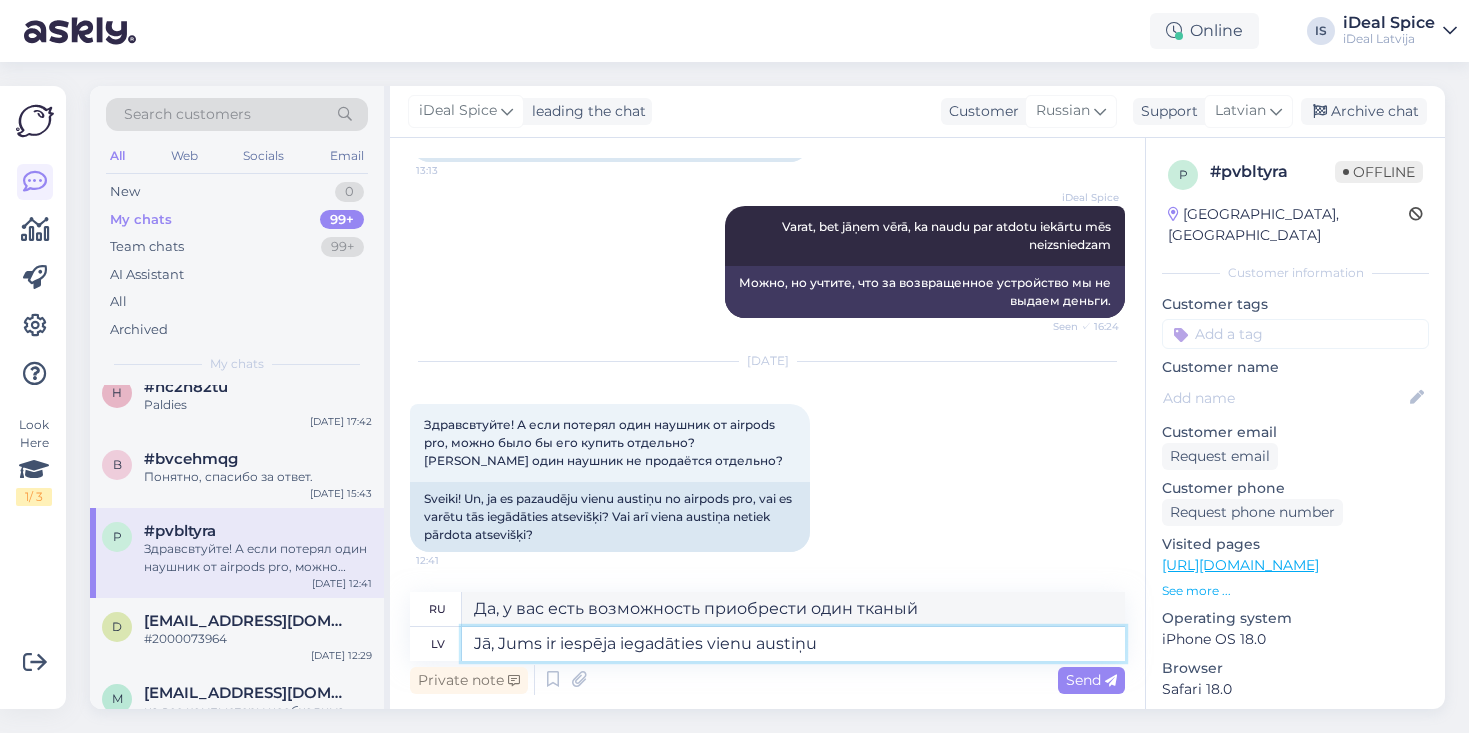 type on "Да, вы можете приобрести одну гарнитуру." 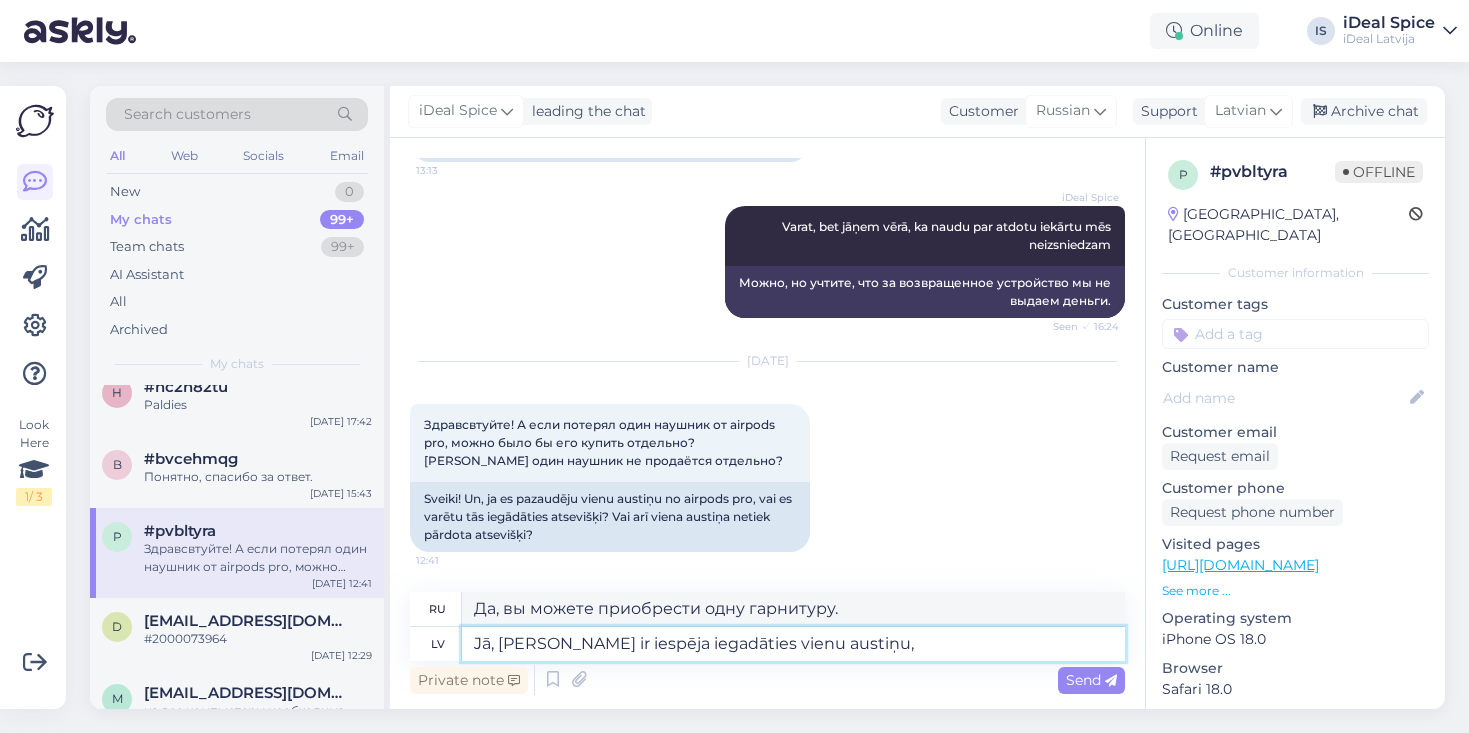 type on "Jā, [PERSON_NAME] ir iespēja iegadāties vienu austiņu, u" 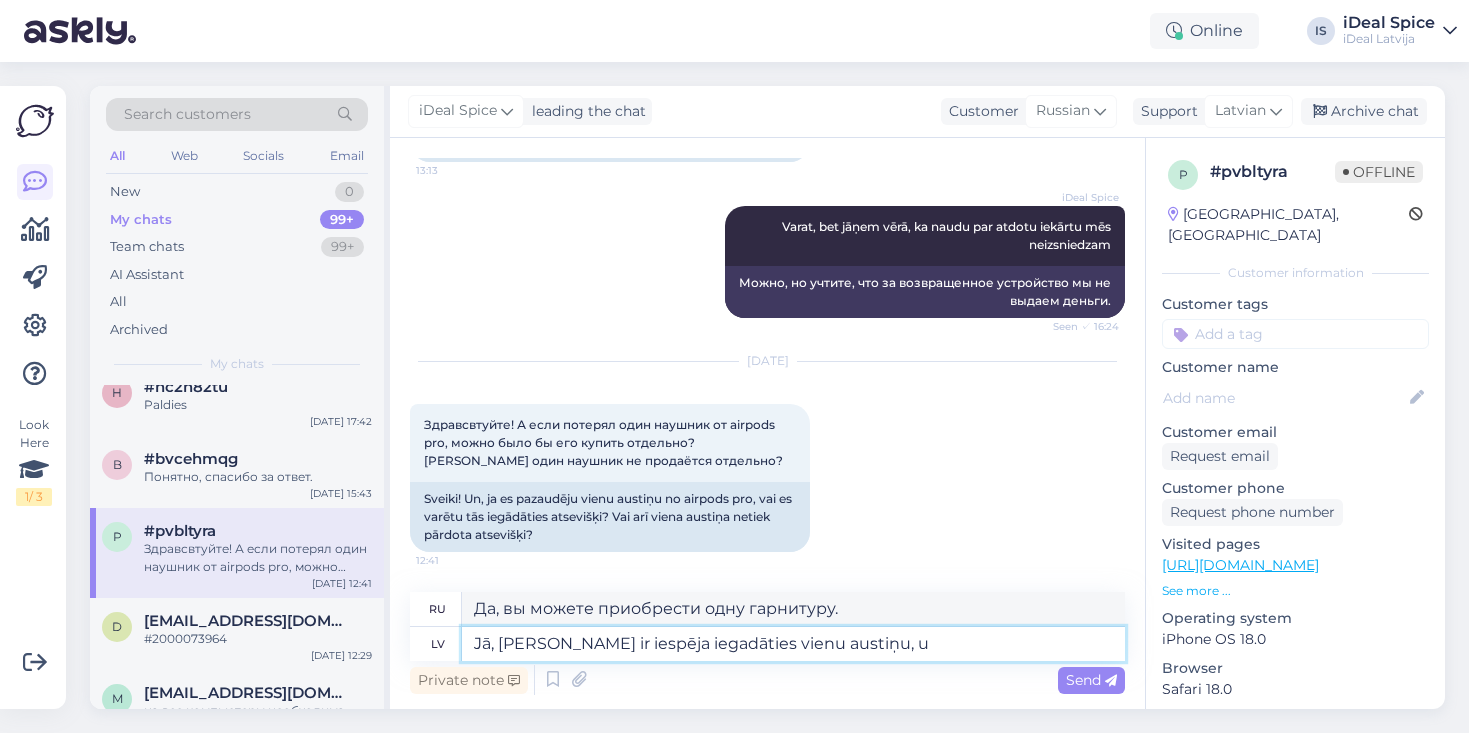 type on "Да, вы можете купить одну гарнитуру," 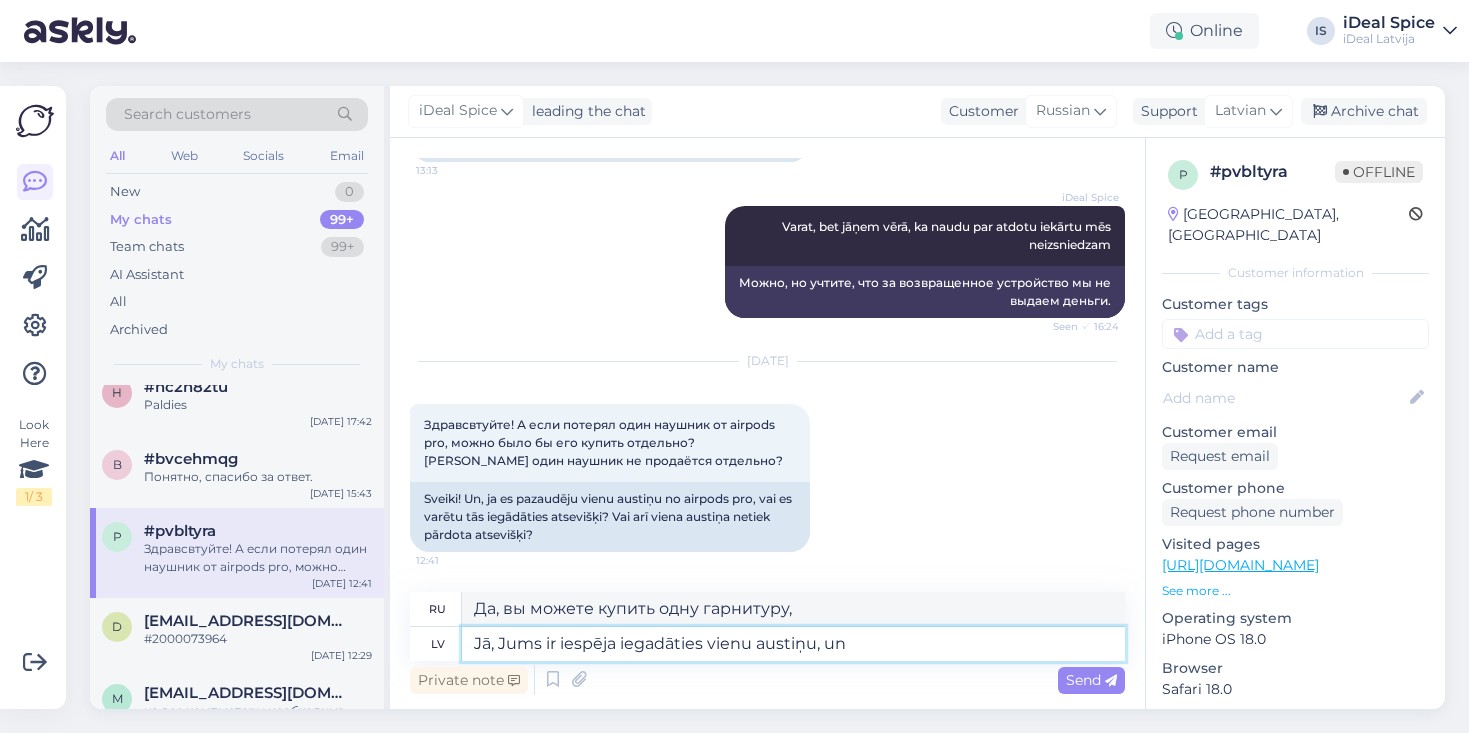 type on "Jā, Jums ir iespēja iegadāties vienu austiņu, un" 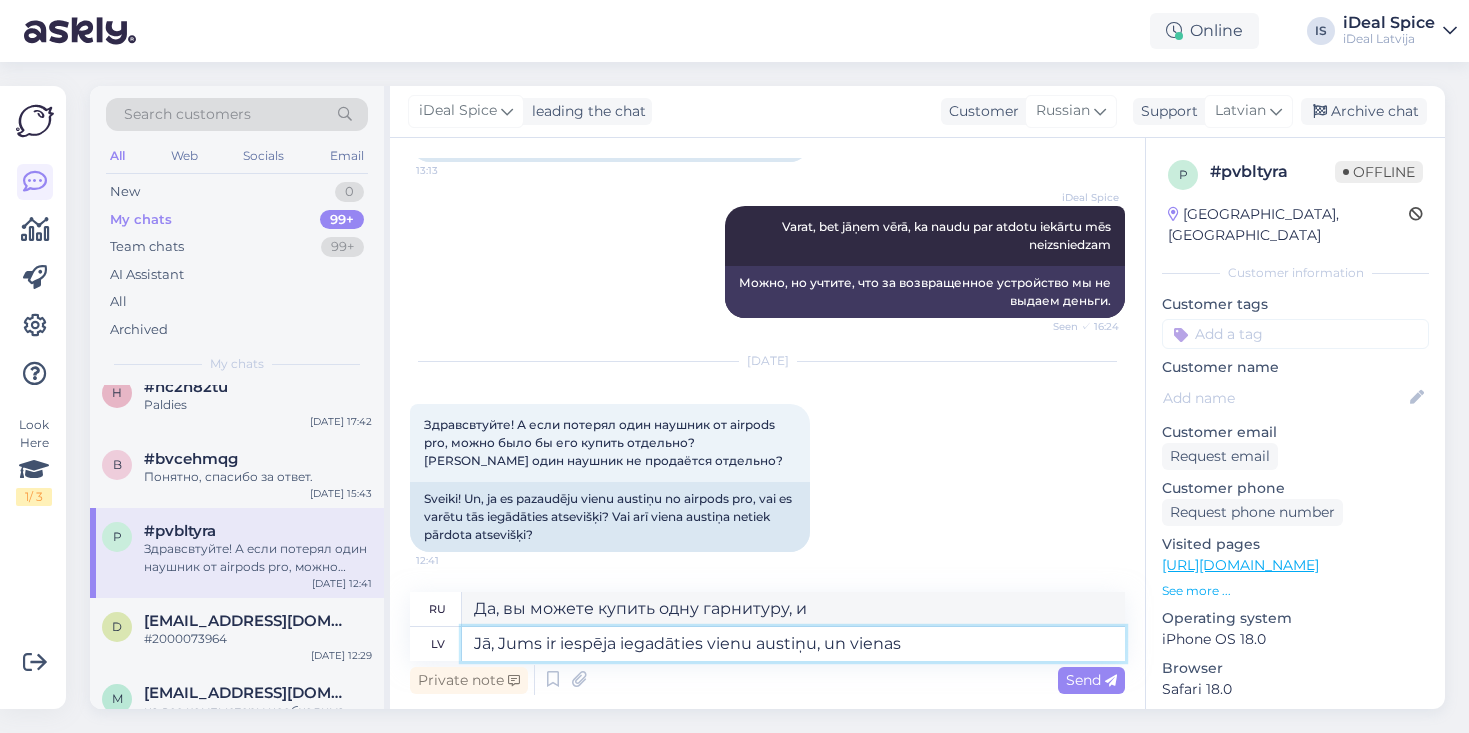 type on "Jā, Jums ir iespēja iegadāties vienu austiņu, un vienas" 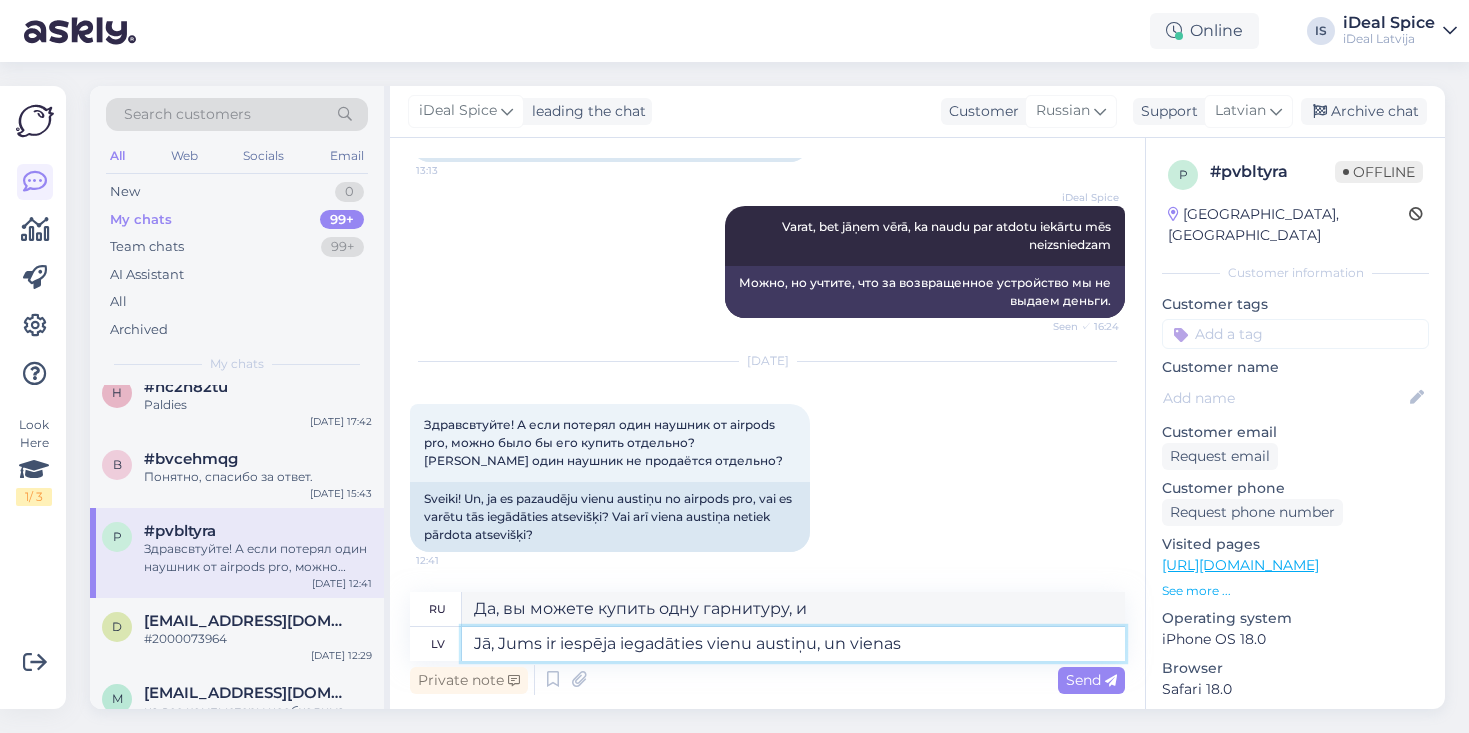 type on "Да, вы можете купить одну гарнитуру и одну" 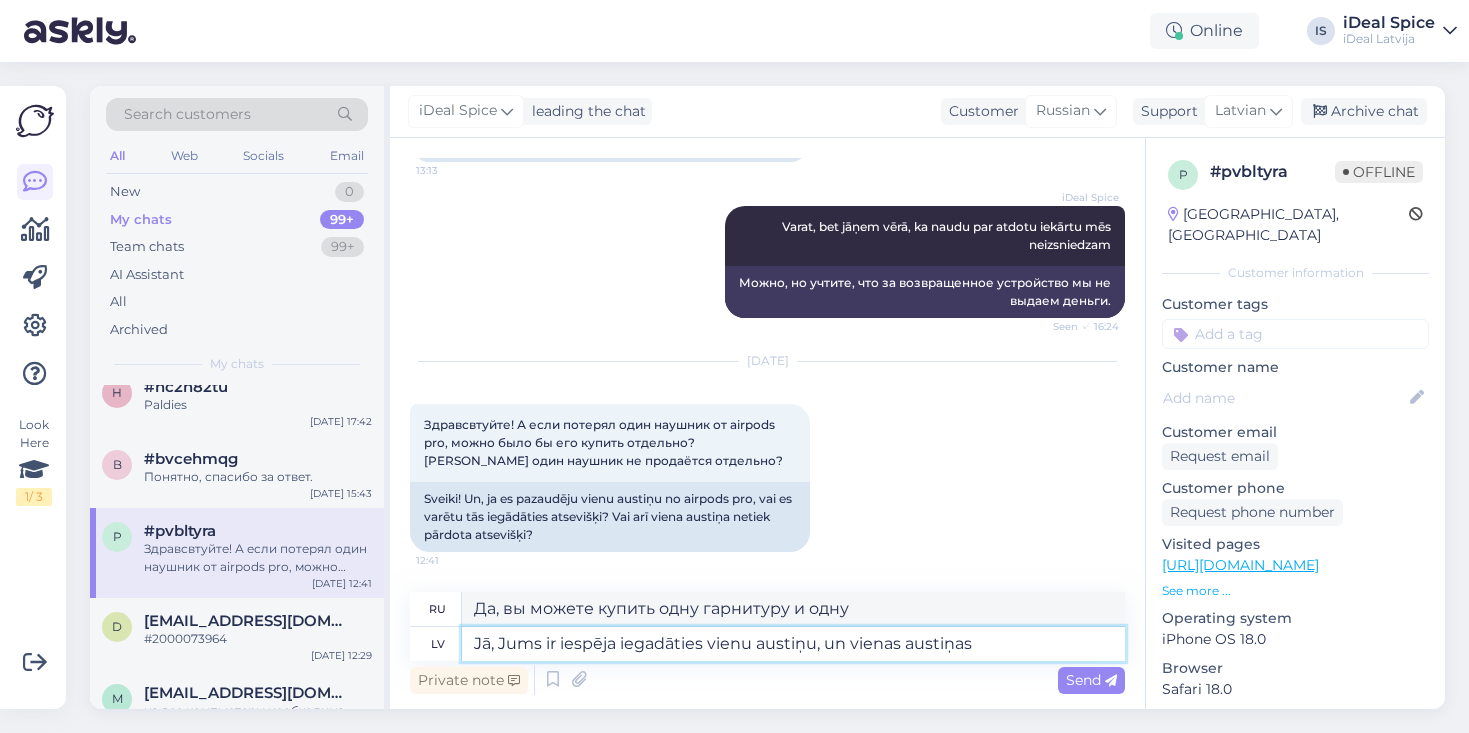 type on "Jā, Jums ir iespēja iegadāties vienu austiņu, un vienas austiņas" 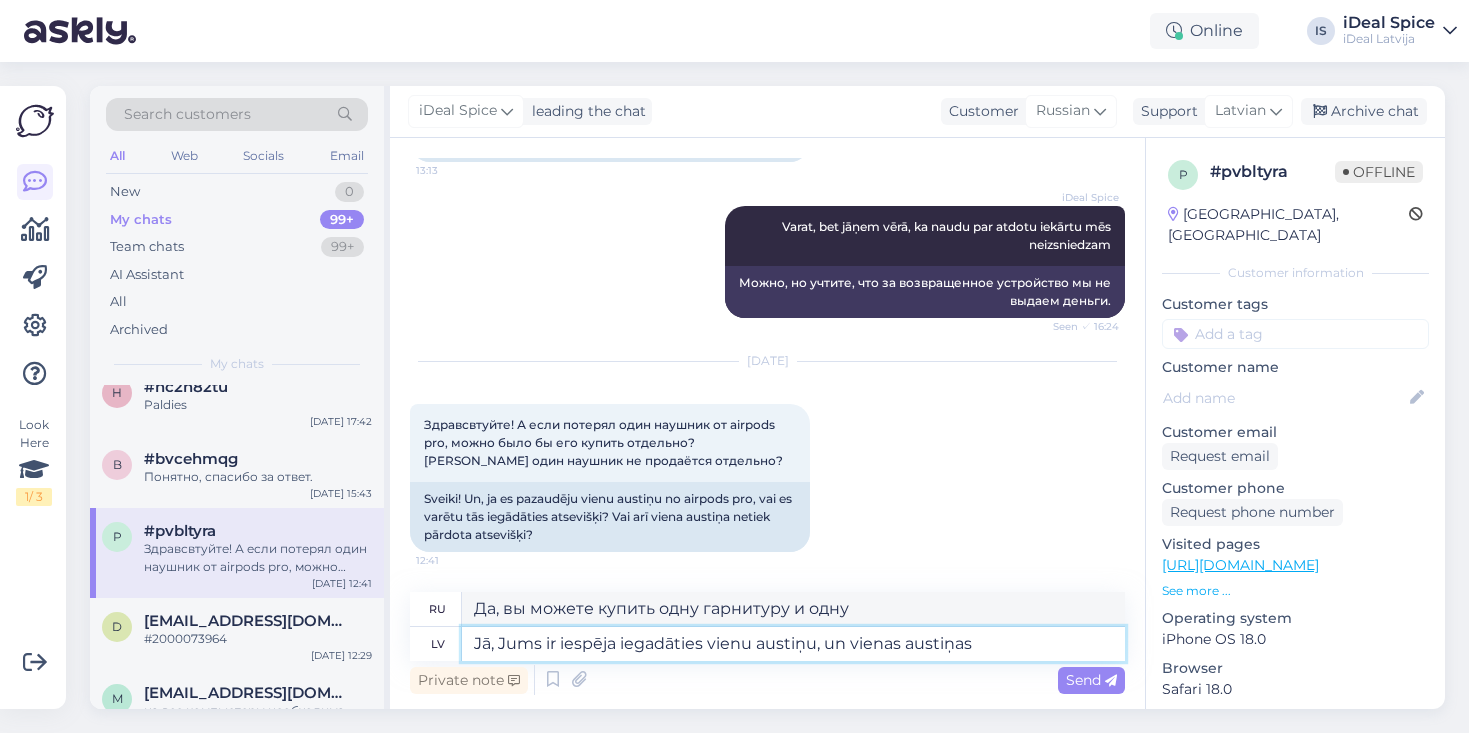 type on "Да, вы можете купить одну гарнитуру и одни наушник." 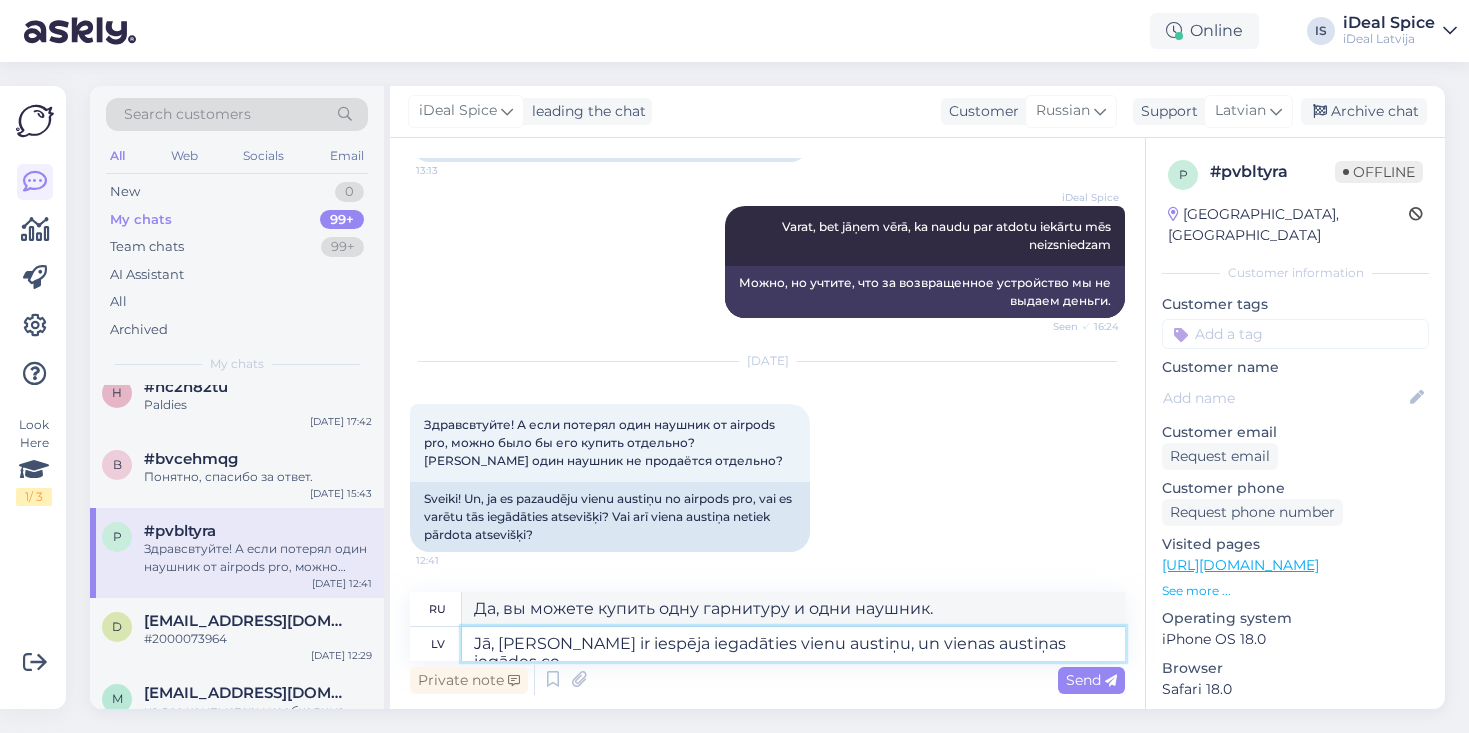 type on "Jā, Jums ir iespēja iegadāties vienu austiņu, un vienas austiņas iegādes cen" 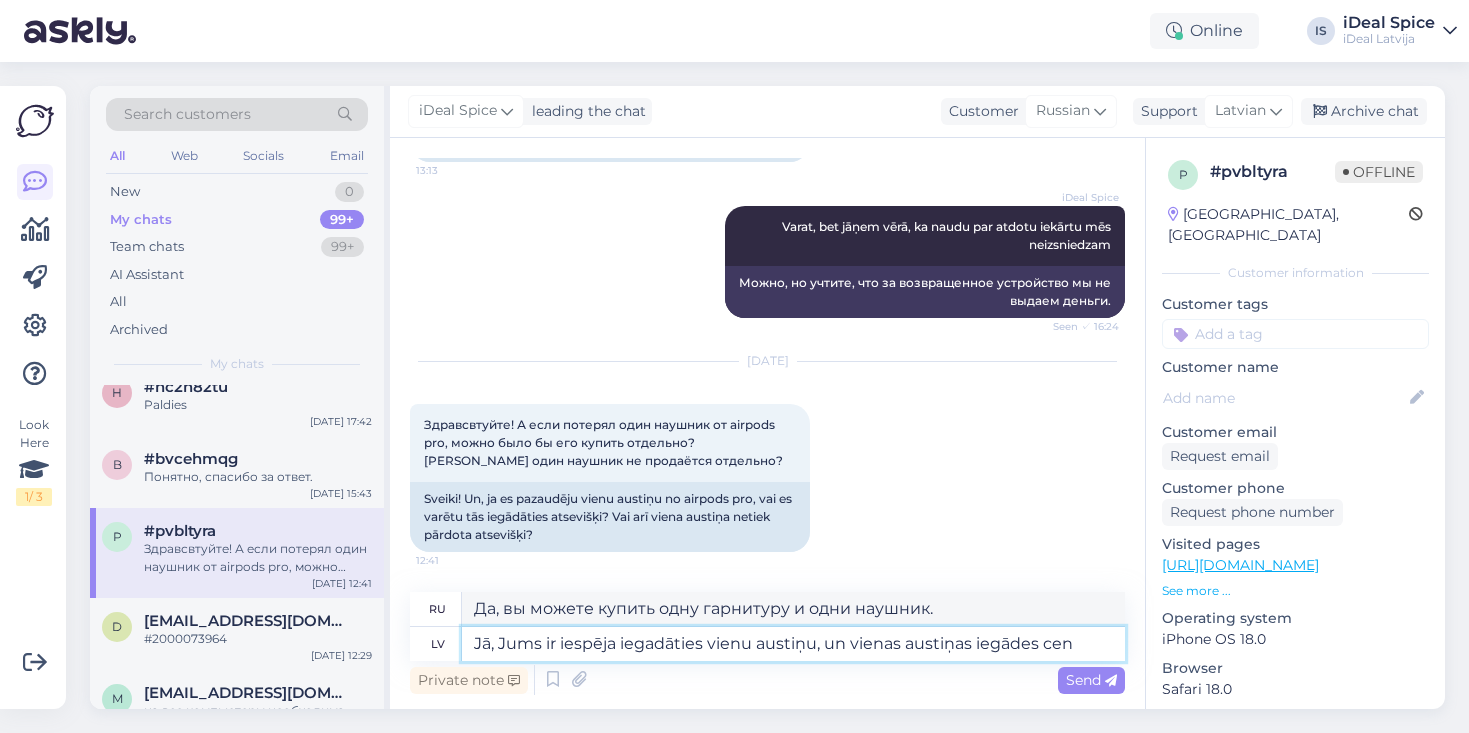 type on "Да, у вас есть возможность приобрести одну гарнитуру, а также приобрести одну гарнитуру" 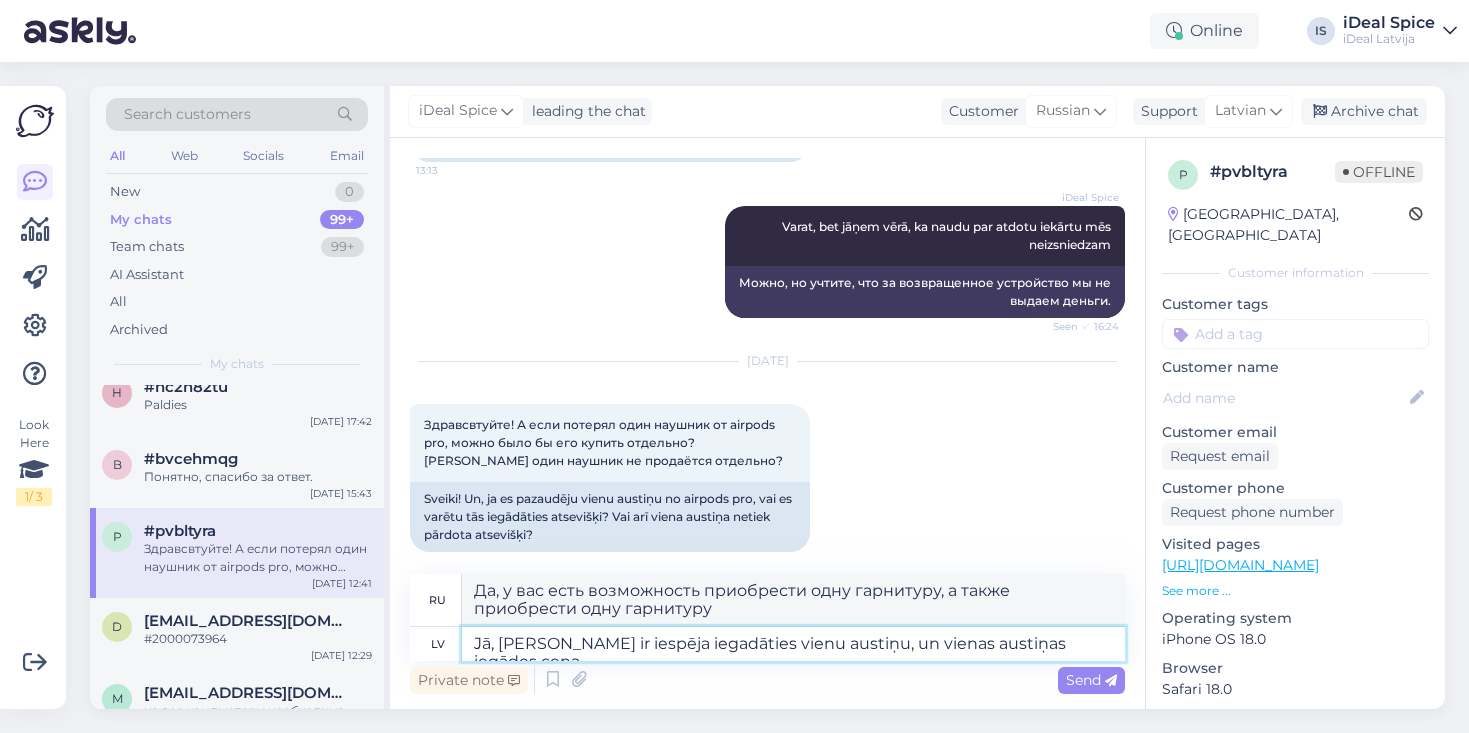 type on "Jā, [PERSON_NAME] ir iespēja iegadāties vienu austiņu, un vienas austiņas iegādes cena i" 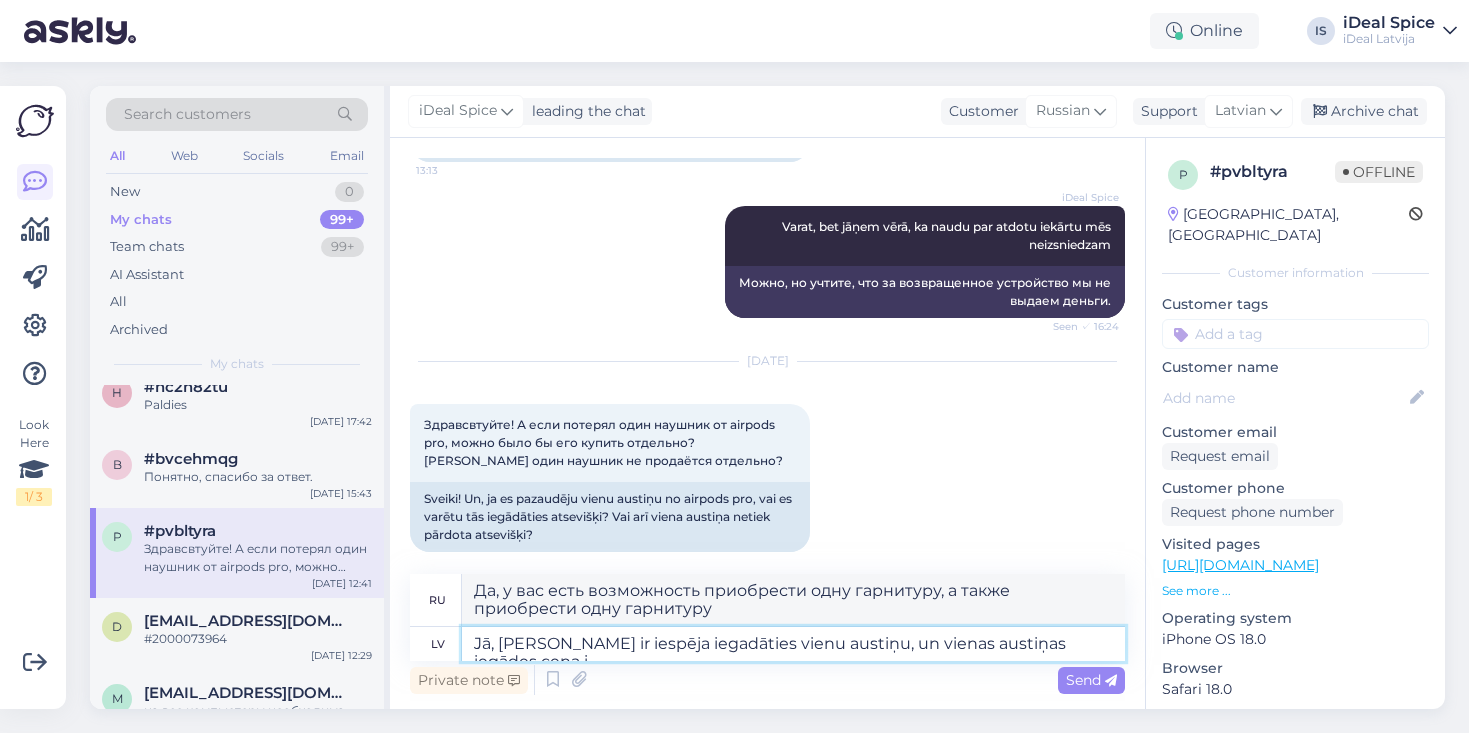 type on "Да, у вас есть возможность приобрести одну гарнитуру, и цена покупки одной гарнитуры составляет" 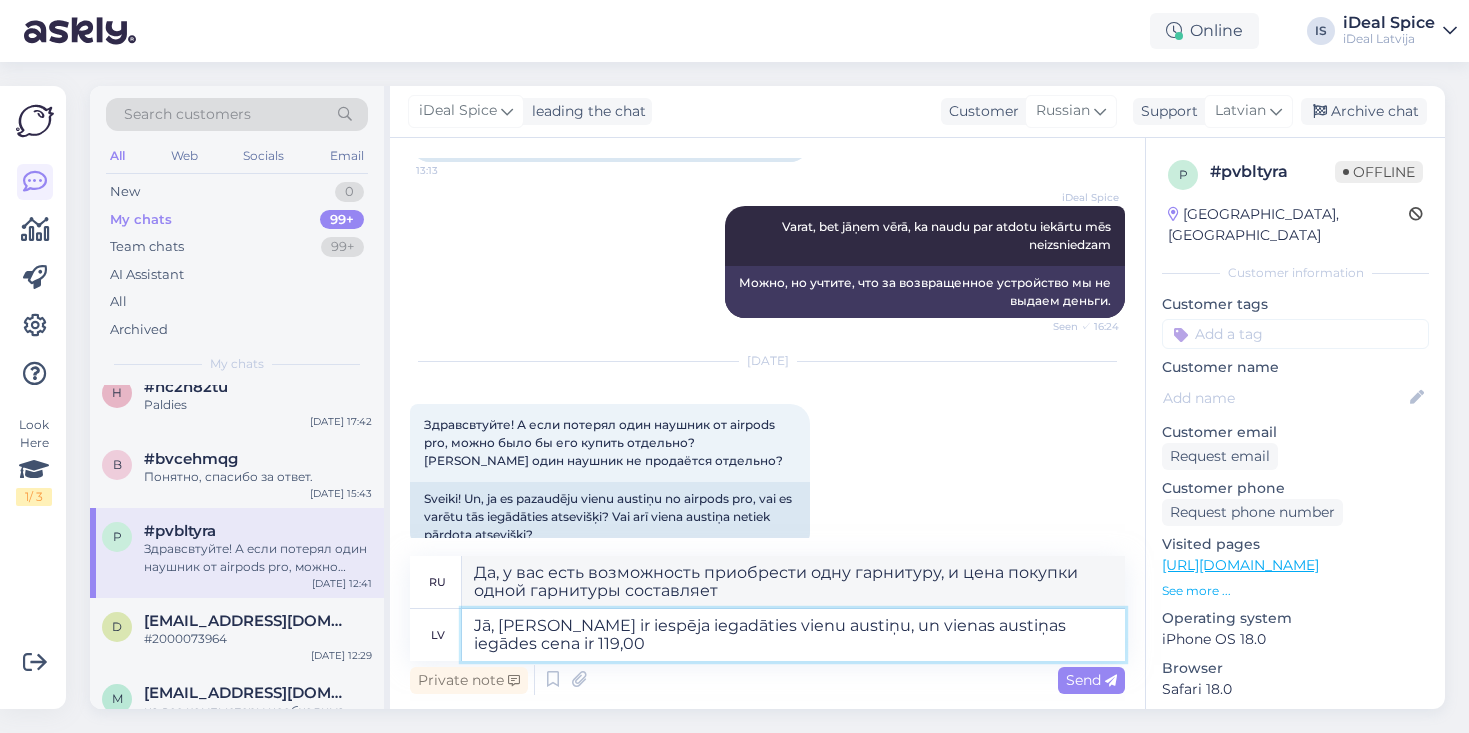 type on "Jā, [PERSON_NAME] ir iespēja iegadāties vienu austiņu, un vienas austiņas iegādes cena ir 119,00" 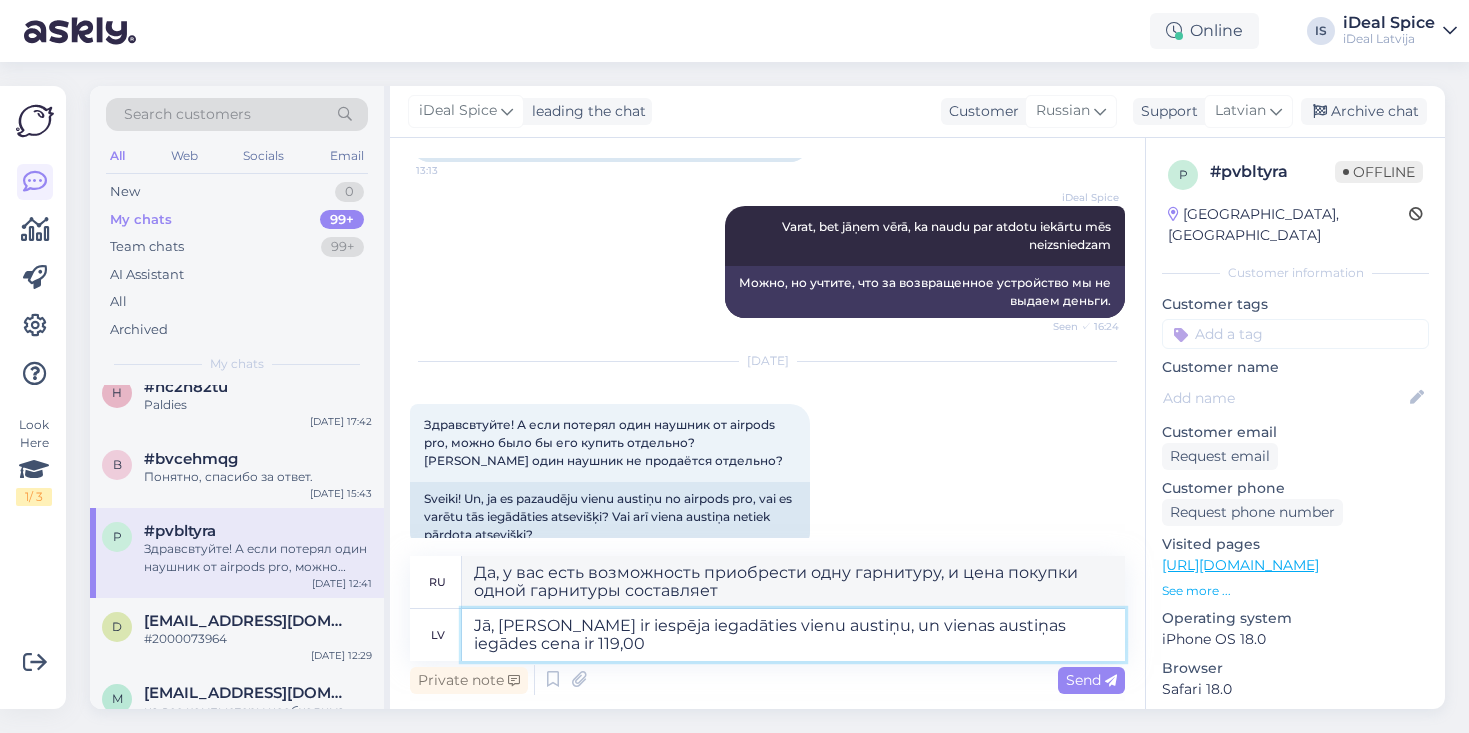 type on "Да, у вас есть возможность приобрести одну гарнитуру, стоимость покупки одной гарнитуры составляет 119,00." 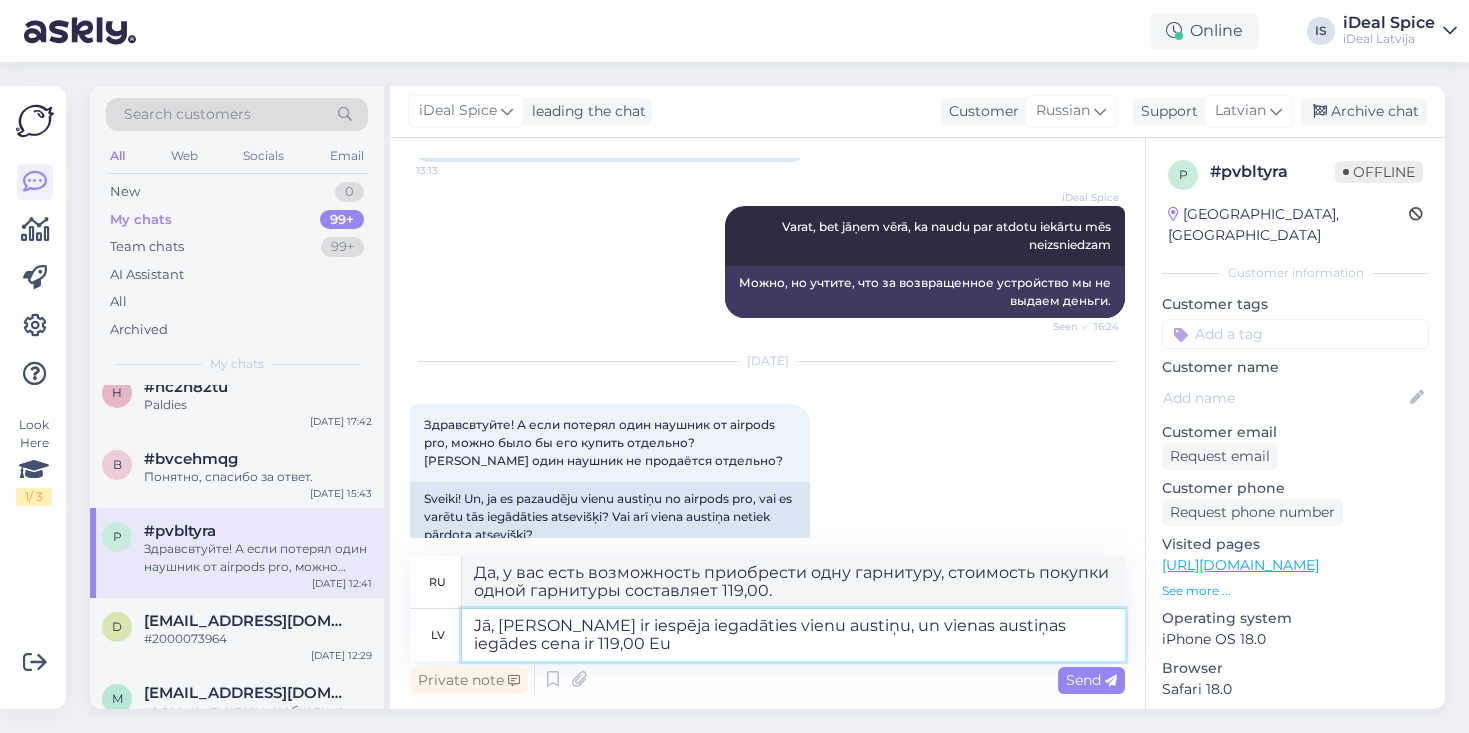 type on "Jā, [PERSON_NAME] ir iespēja iegadāties vienu austiņu, un vienas austiņas iegādes cena ir 119,00 Eur" 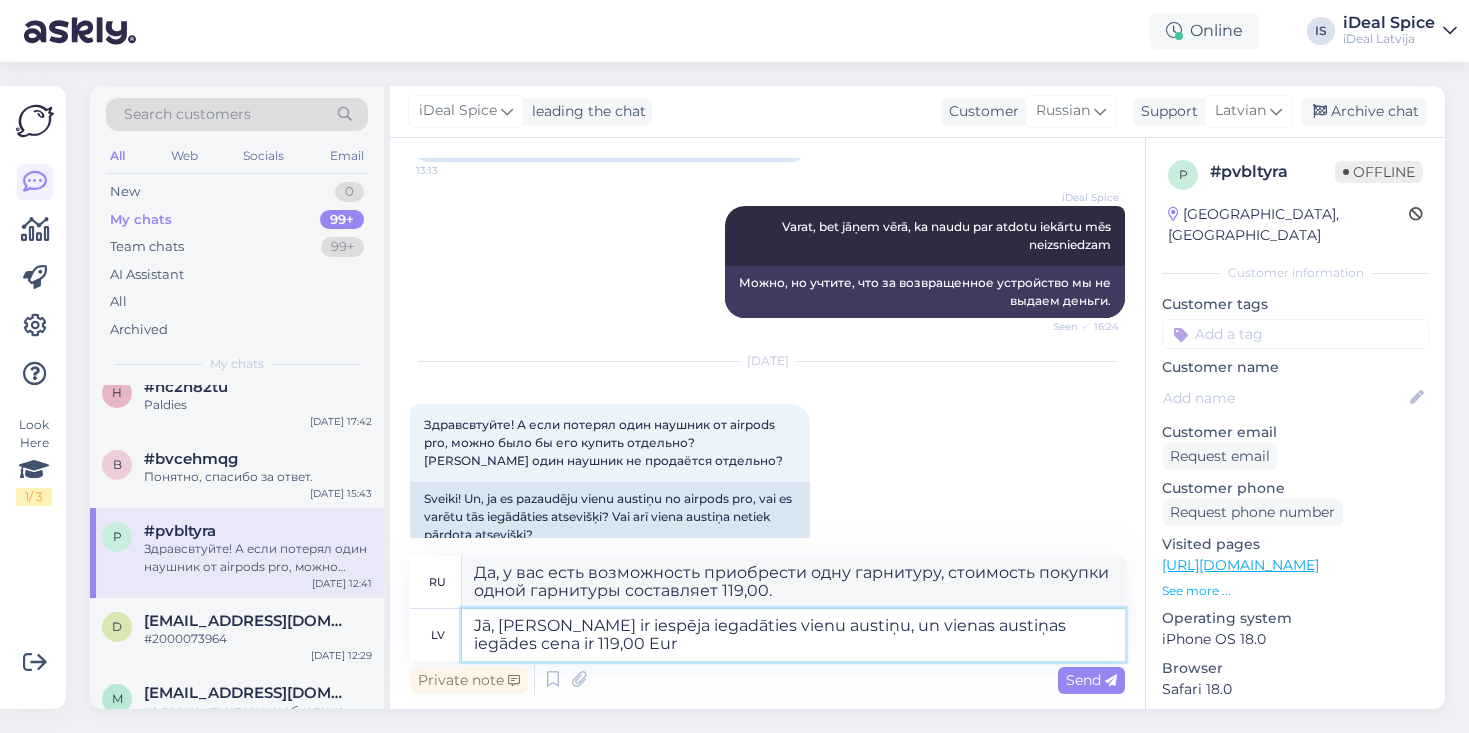 type on "Да, у вас есть возможность приобрести одну гарнитуру, стоимость покупки одной гарнитуры составляет 119,00 евро." 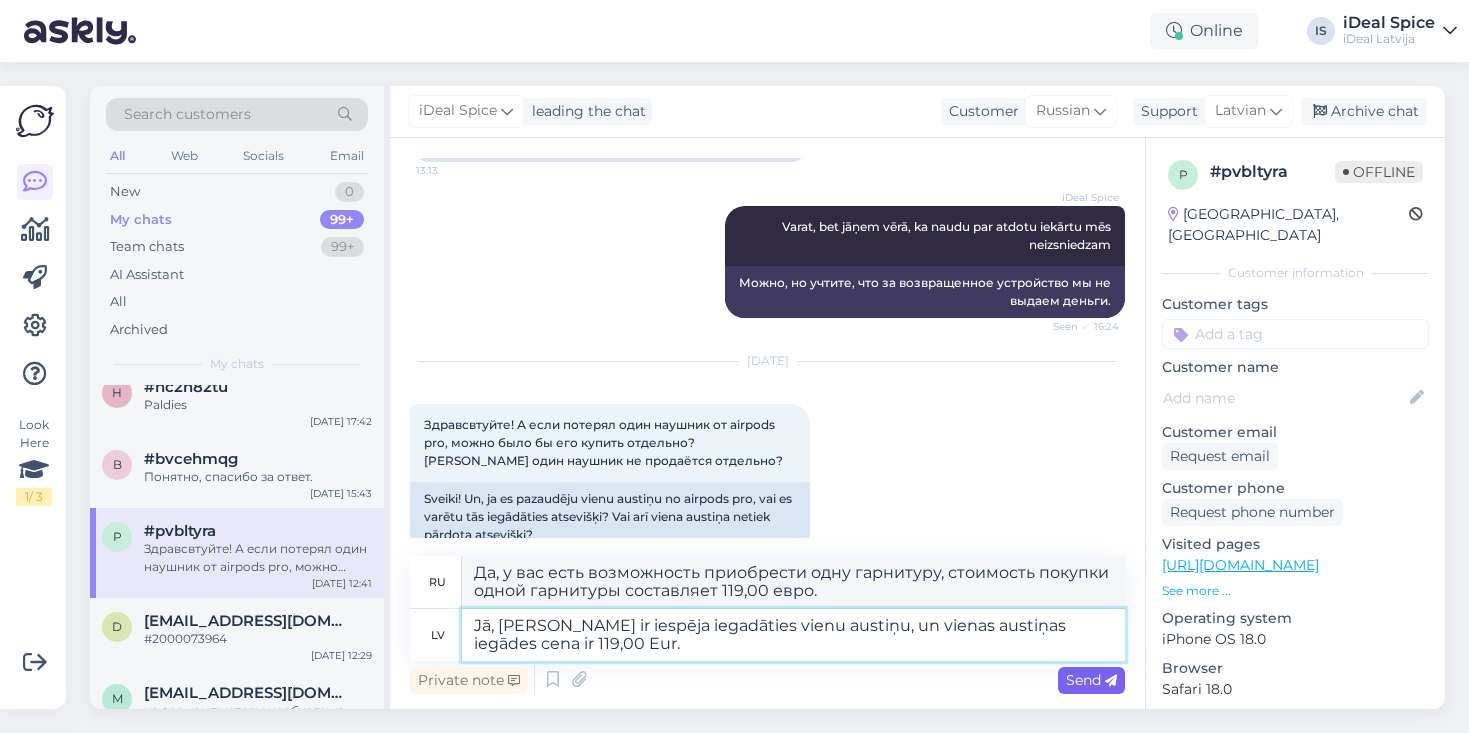 type on "Jā, [PERSON_NAME] ir iespēja iegadāties vienu austiņu, un vienas austiņas iegādes cena ir 119,00 Eur." 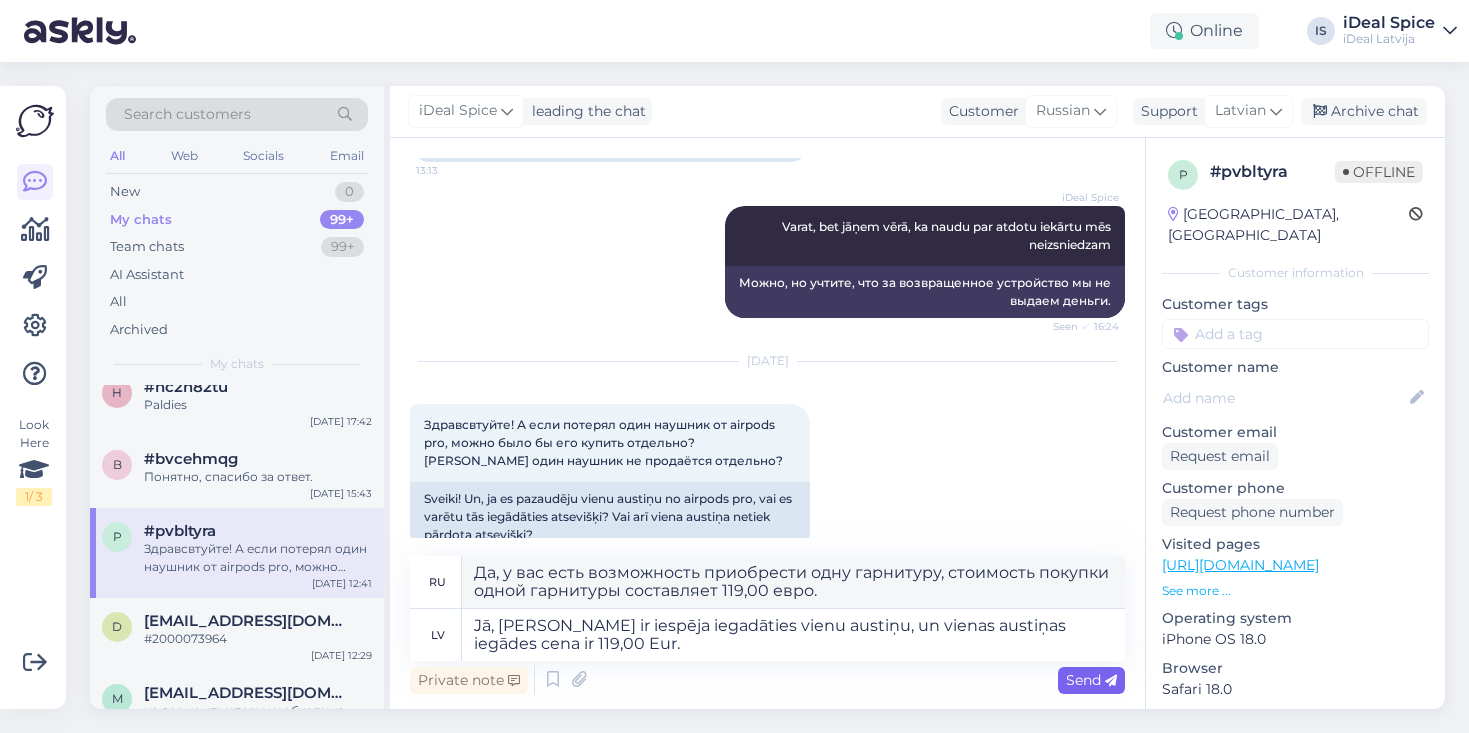click on "Send" at bounding box center (1091, 680) 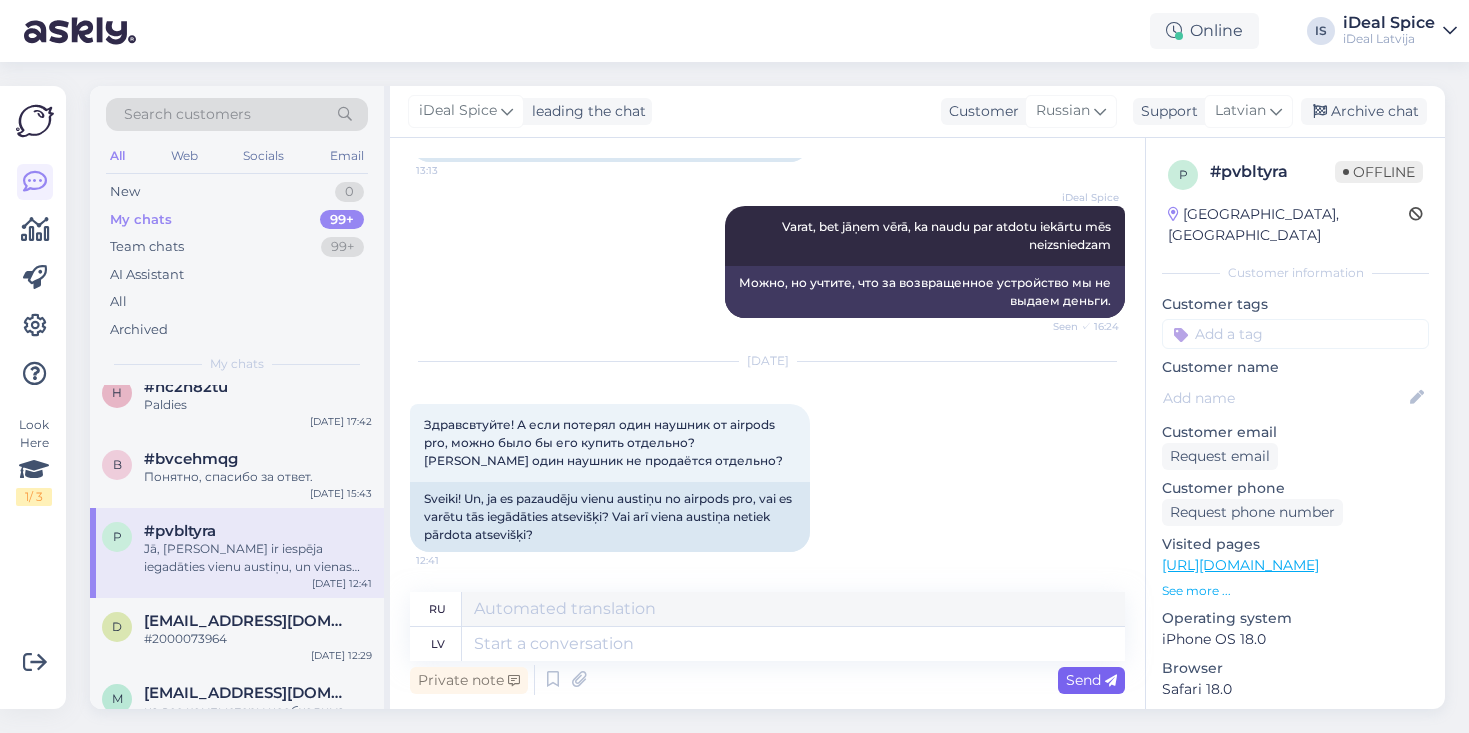 scroll, scrollTop: 1714, scrollLeft: 0, axis: vertical 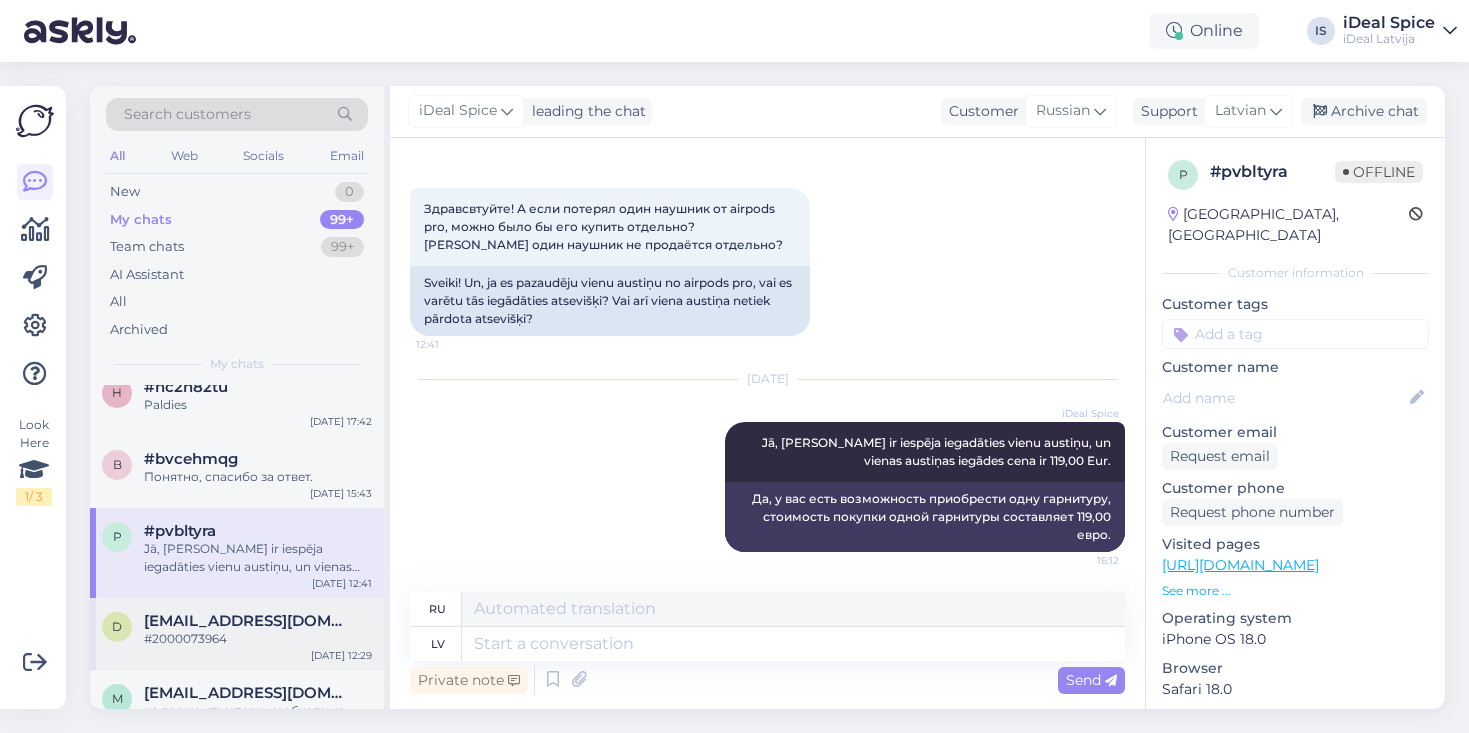 click on "#2000073964" at bounding box center (258, 639) 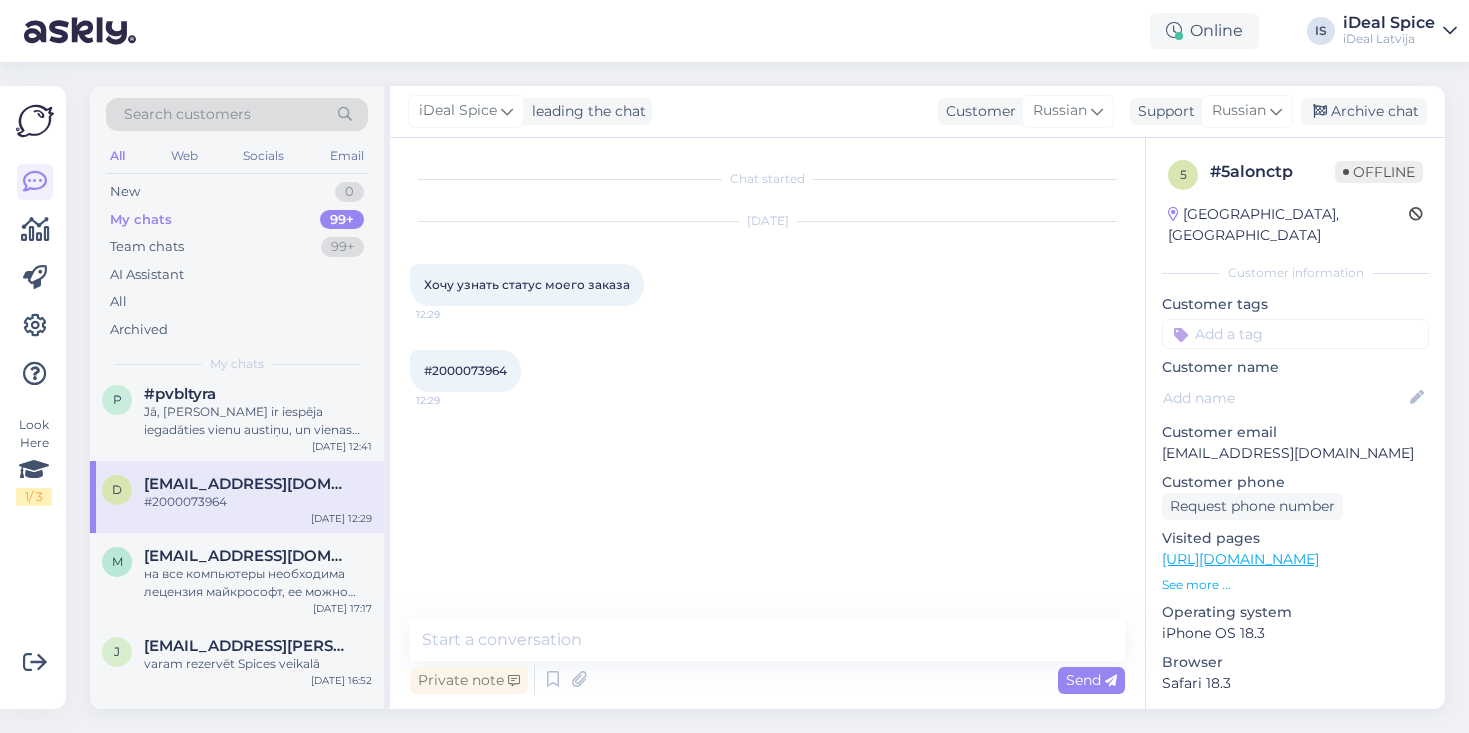 scroll, scrollTop: 2518, scrollLeft: 0, axis: vertical 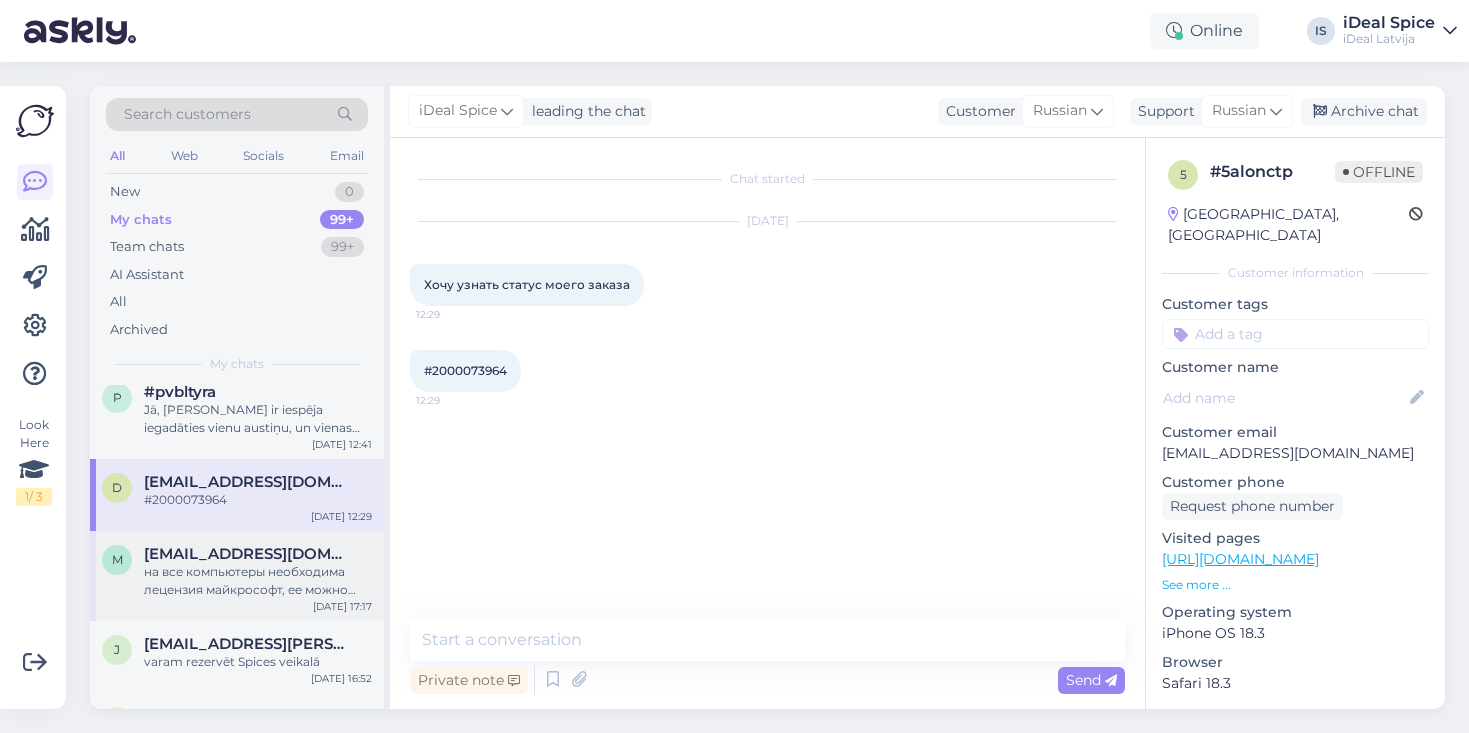 click on "на все компьютеры необходима лецензия майкрософт, ее можно купить на сайте майкрософт или у нас в магазинах" at bounding box center [258, 581] 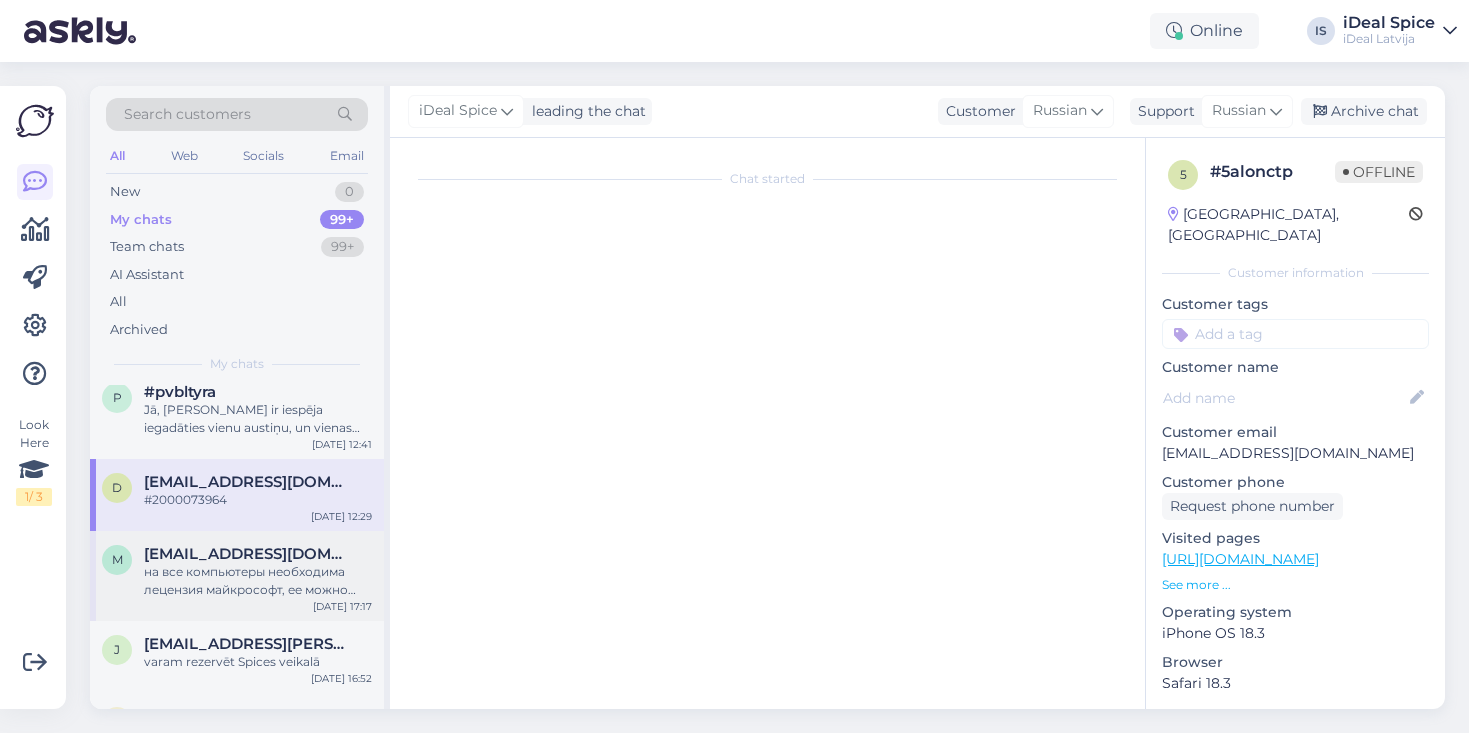 scroll, scrollTop: 203, scrollLeft: 0, axis: vertical 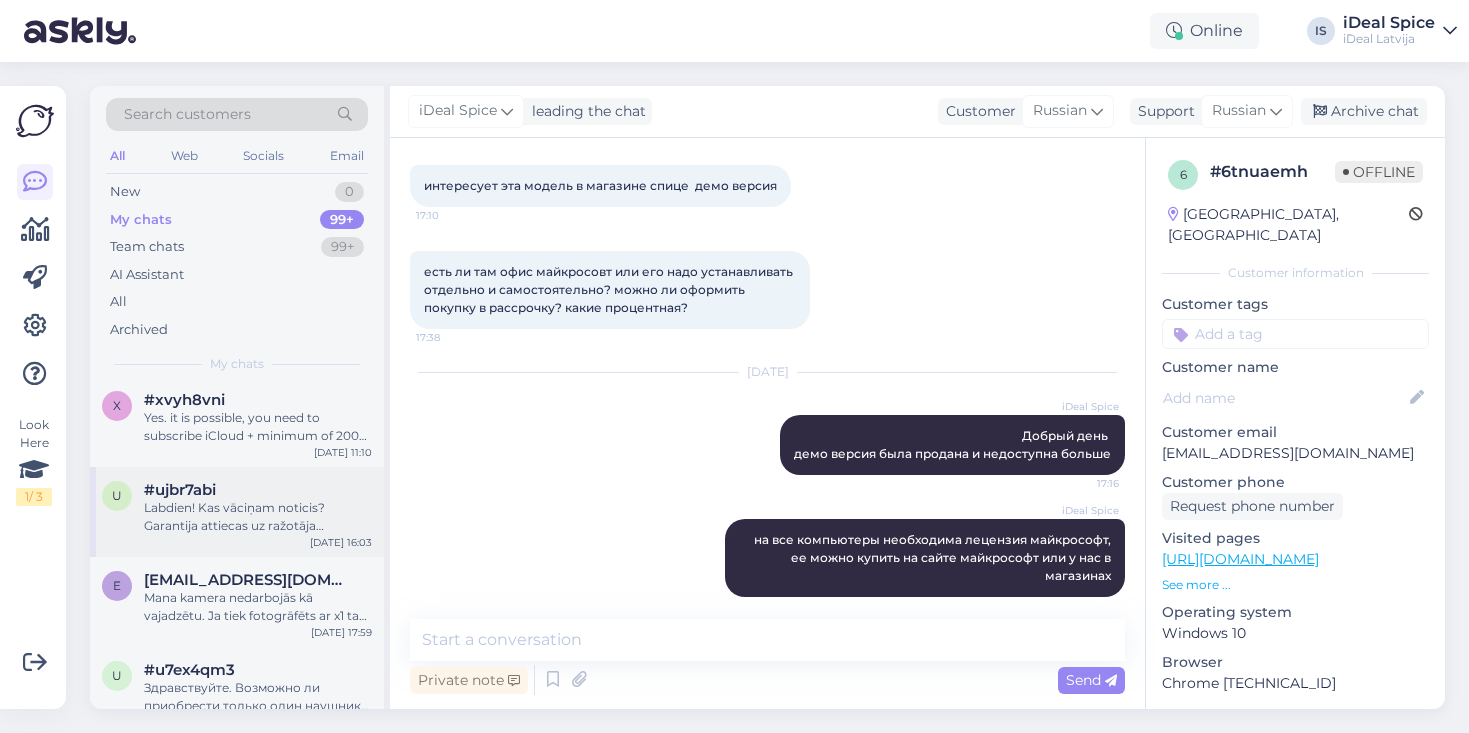 click on "Labdien! Kas vāciņam noticis? Garantija attiecas uz ražotāja defektiem, piemēram, ja nedarbojas magsafe. Ja maciņam ir fizisks/ mehānisks defekts, uz to garantija neattiecas :)" at bounding box center [258, 517] 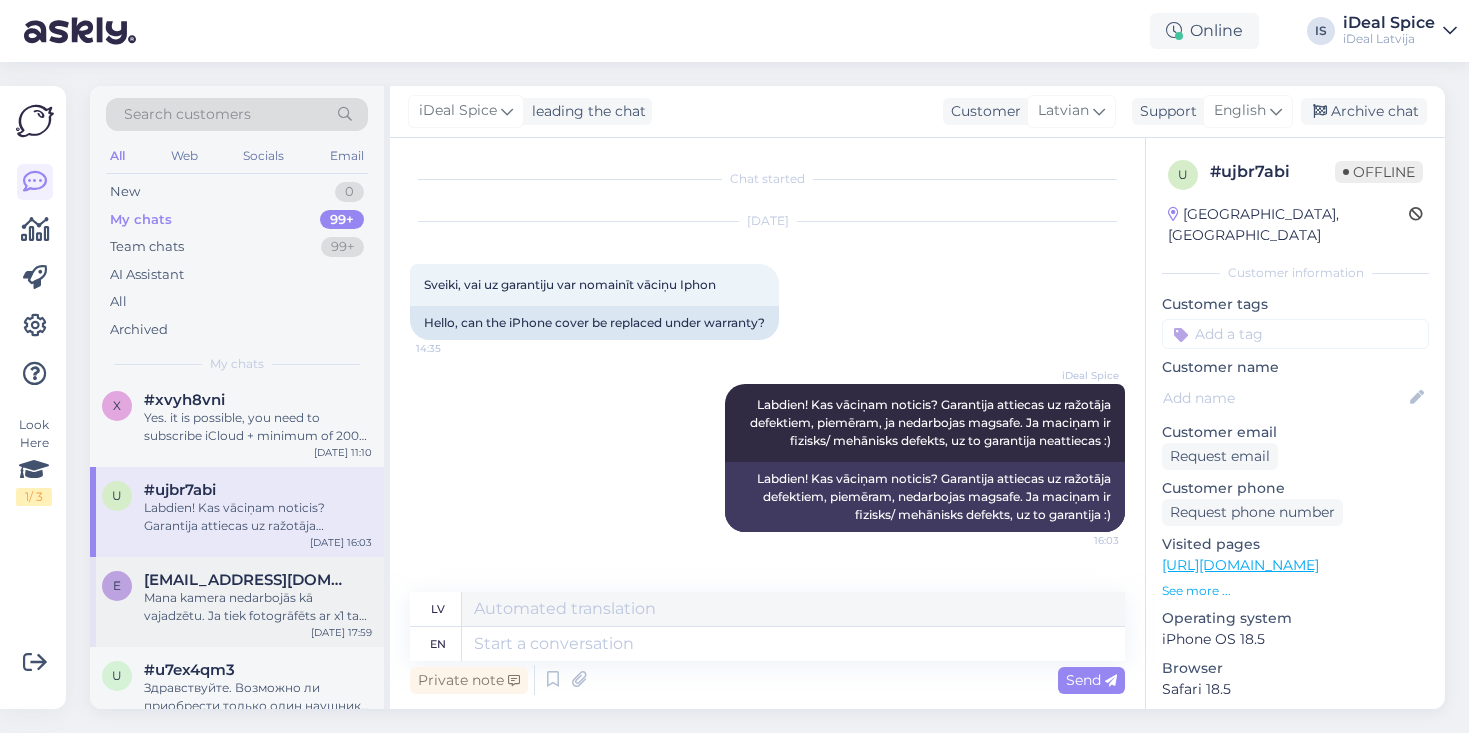 click on "Mana kamera nedarbojās kā vajadzētu. Ja tiek fotogrāfēts ar x1 tad nav fokuss un flashlight arī nestrādā izņemot bildes. Izmantojot kameru dažādās aplikācijās telefons ļoti bieži sasalts." at bounding box center (258, 607) 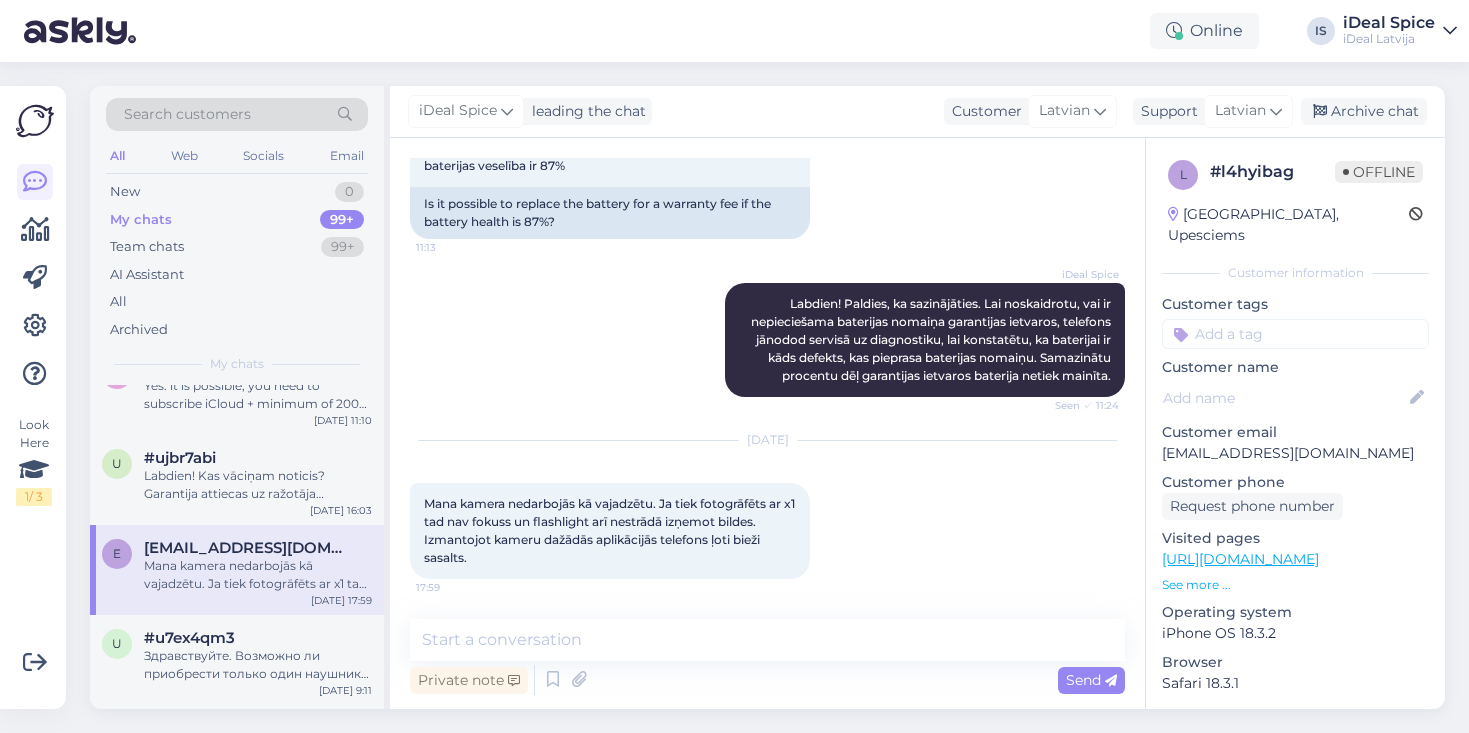 scroll, scrollTop: 582, scrollLeft: 0, axis: vertical 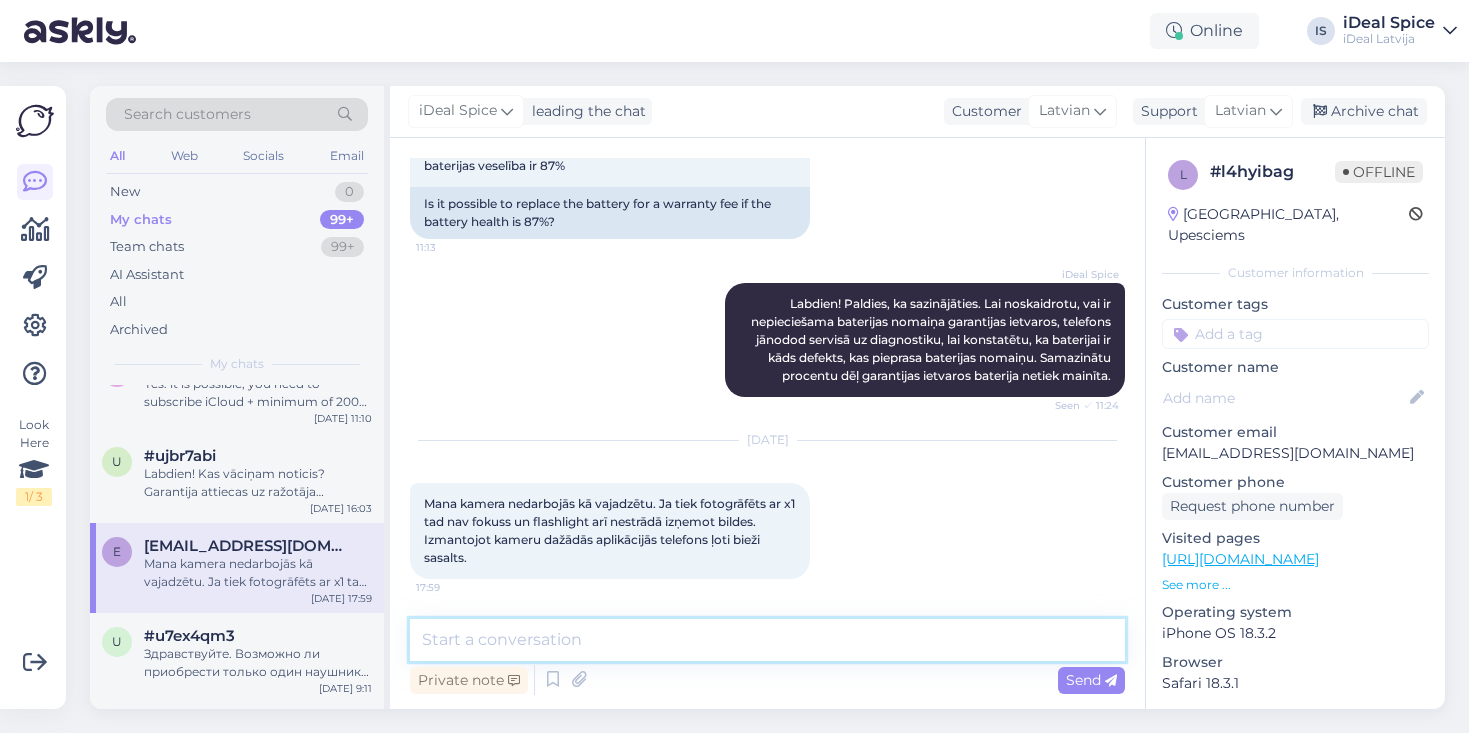 click at bounding box center [767, 640] 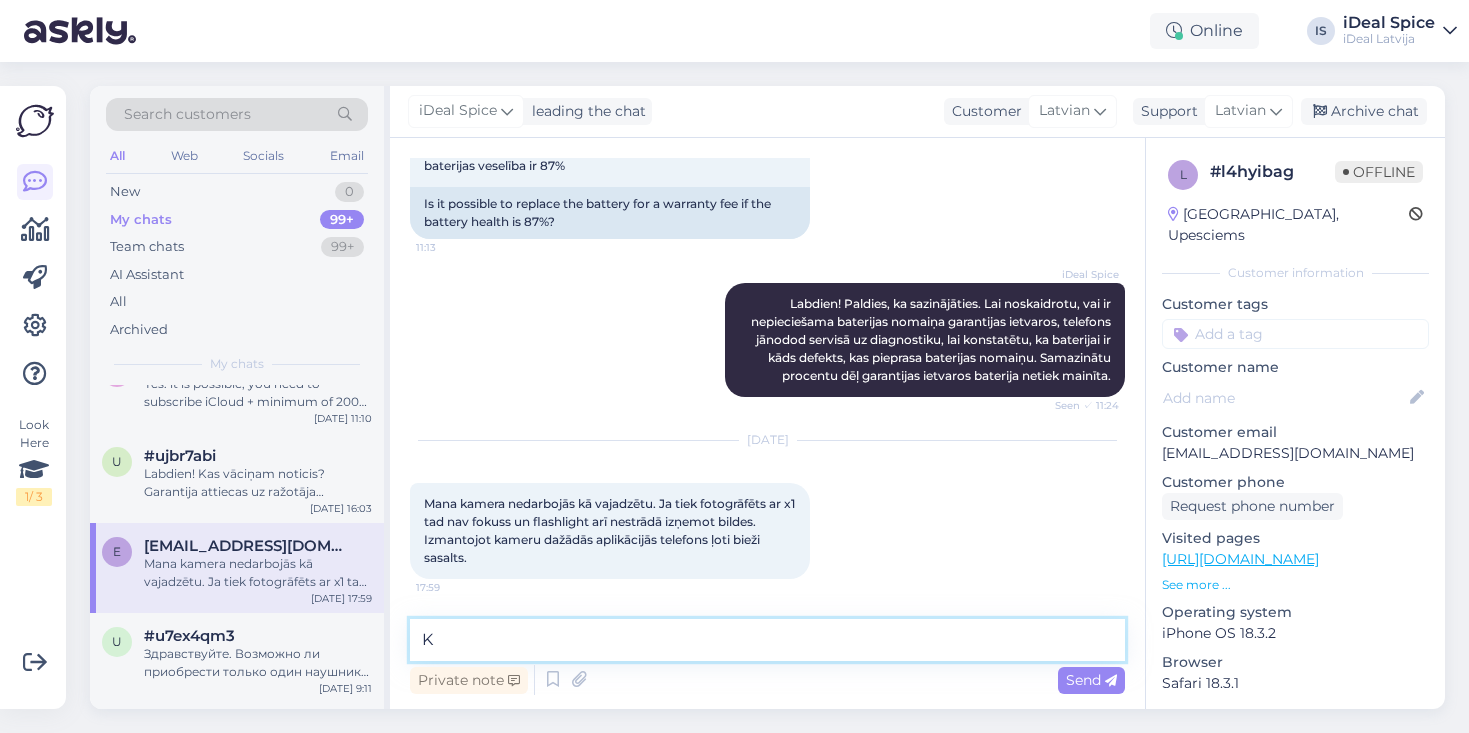 click on "K" at bounding box center [767, 640] 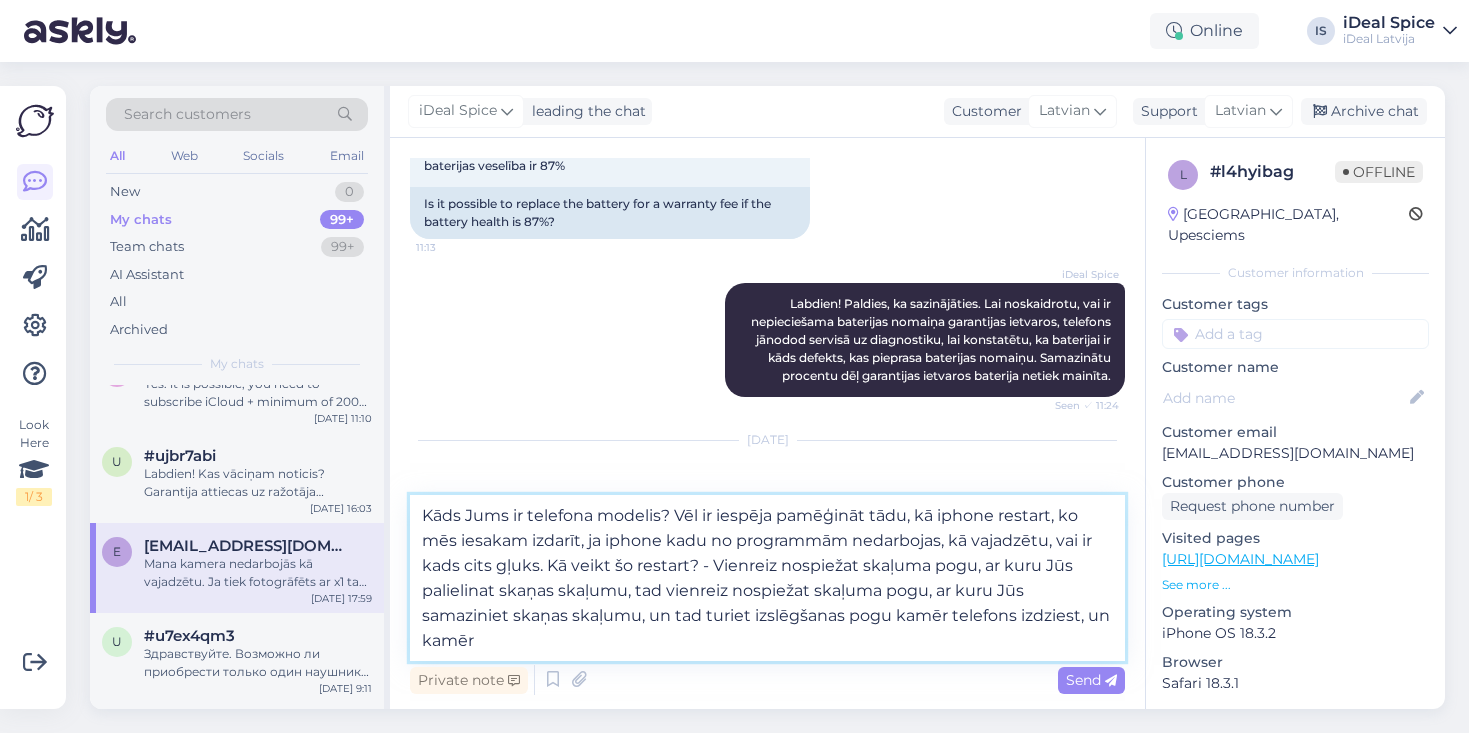 click on "Kāds Jums ir telefona modelis? Vēl ir iespēja pamēģināt tādu, kā iphone restart, ko mēs iesakam izdarīt, ja iphone kadu no programmām nedarbojas, kā vajadzētu, vai ir kads cits gļuks. Kā veikt šo restart? - Vienreiz nospiežat skaļuma pogu, ar kuru Jūs palielinat skaņas skaļumu, tad vienreiz nospiežat skaļuma pogu, ar kuru Jūs samaziniet skaņas skaļumu, un tad turiet izslēgšanas pogu kamēr telefons izdziest, un kamēr" at bounding box center (767, 578) 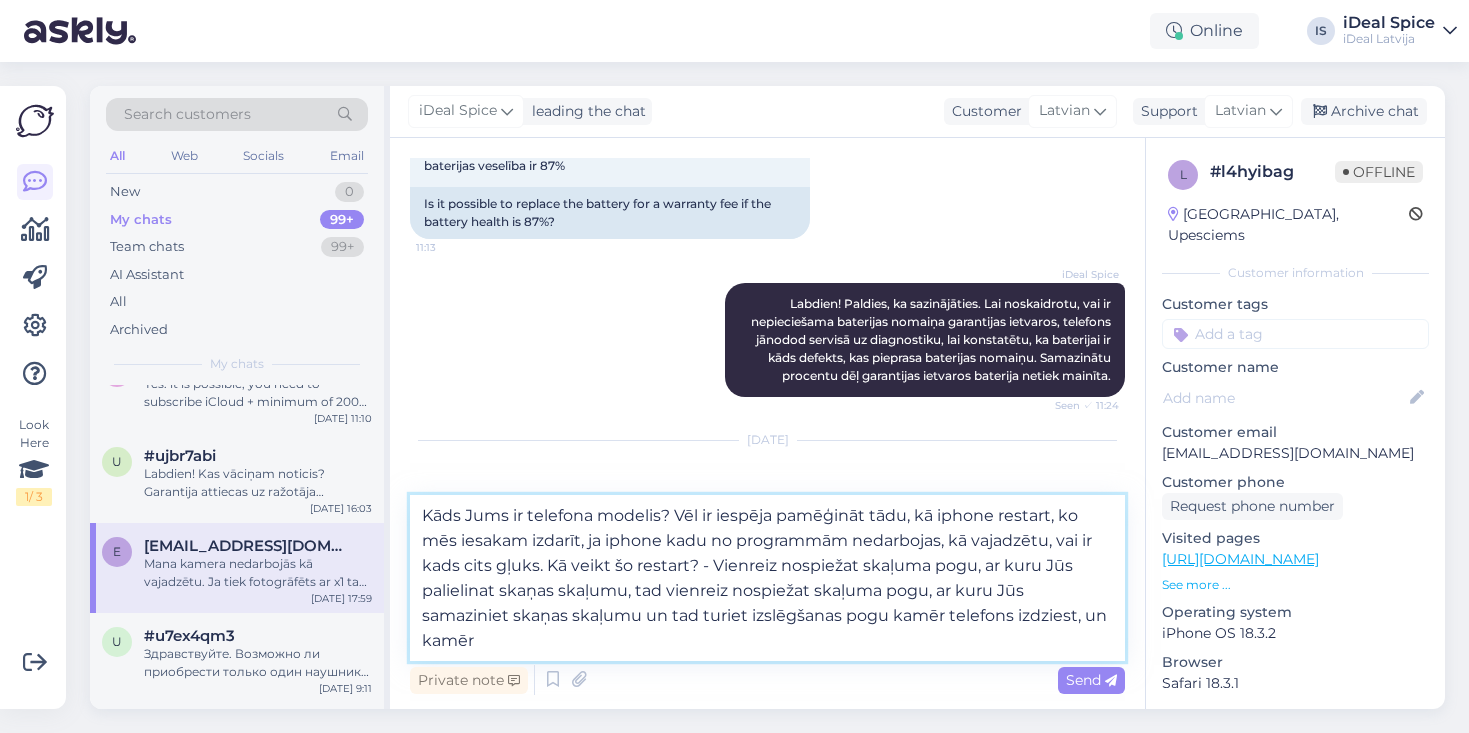 click on "Kāds Jums ir telefona modelis? Vēl ir iespēja pamēģināt tādu, kā iphone restart, ko mēs iesakam izdarīt, ja iphone kadu no programmām nedarbojas, kā vajadzētu, vai ir kads cits gļuks. Kā veikt šo restart? - Vienreiz nospiežat skaļuma pogu, ar kuru Jūs palielinat skaņas skaļumu, tad vienreiz nospiežat skaļuma pogu, ar kuru Jūs samaziniet skaņas skaļumu un tad turiet izslēgšanas pogu kamēr telefons izdziest, un kamēr" at bounding box center (767, 578) 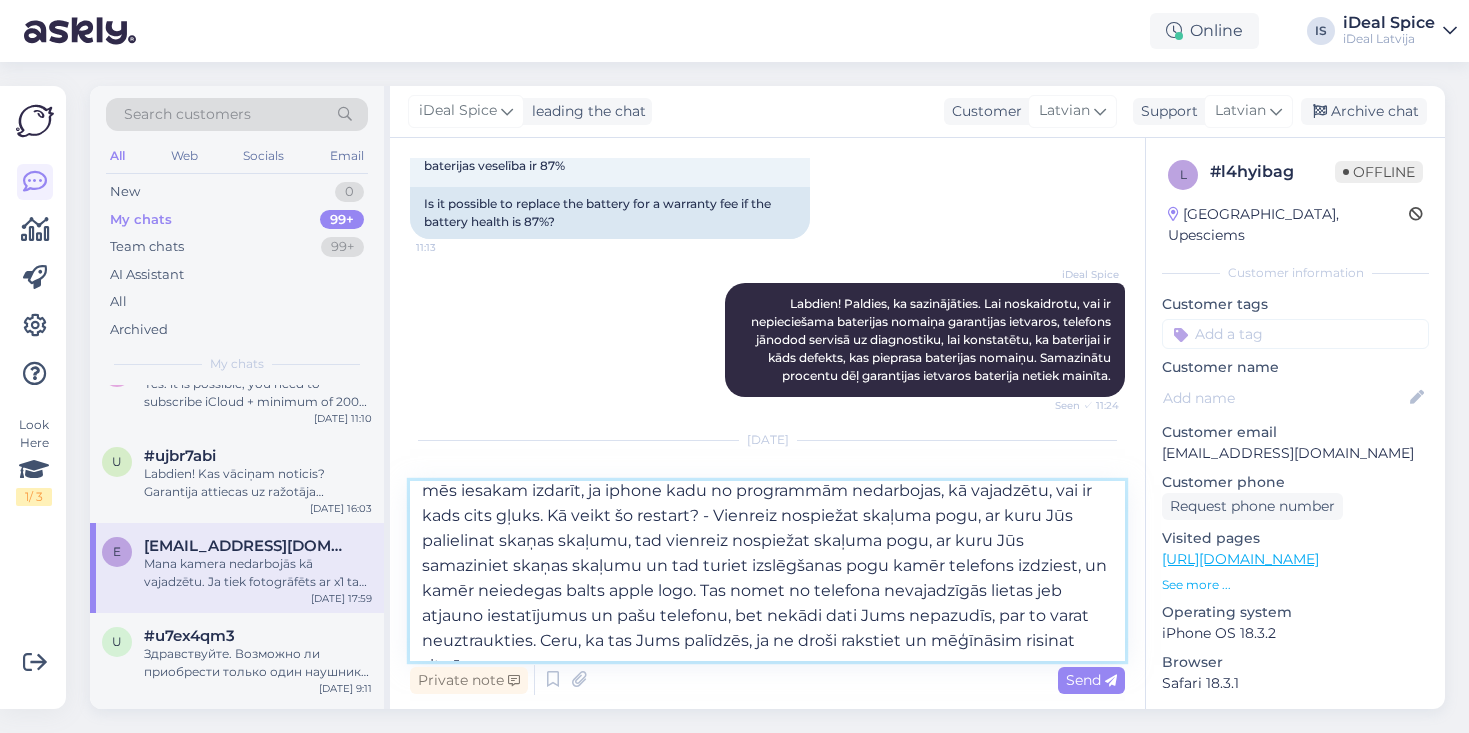 scroll, scrollTop: 50, scrollLeft: 0, axis: vertical 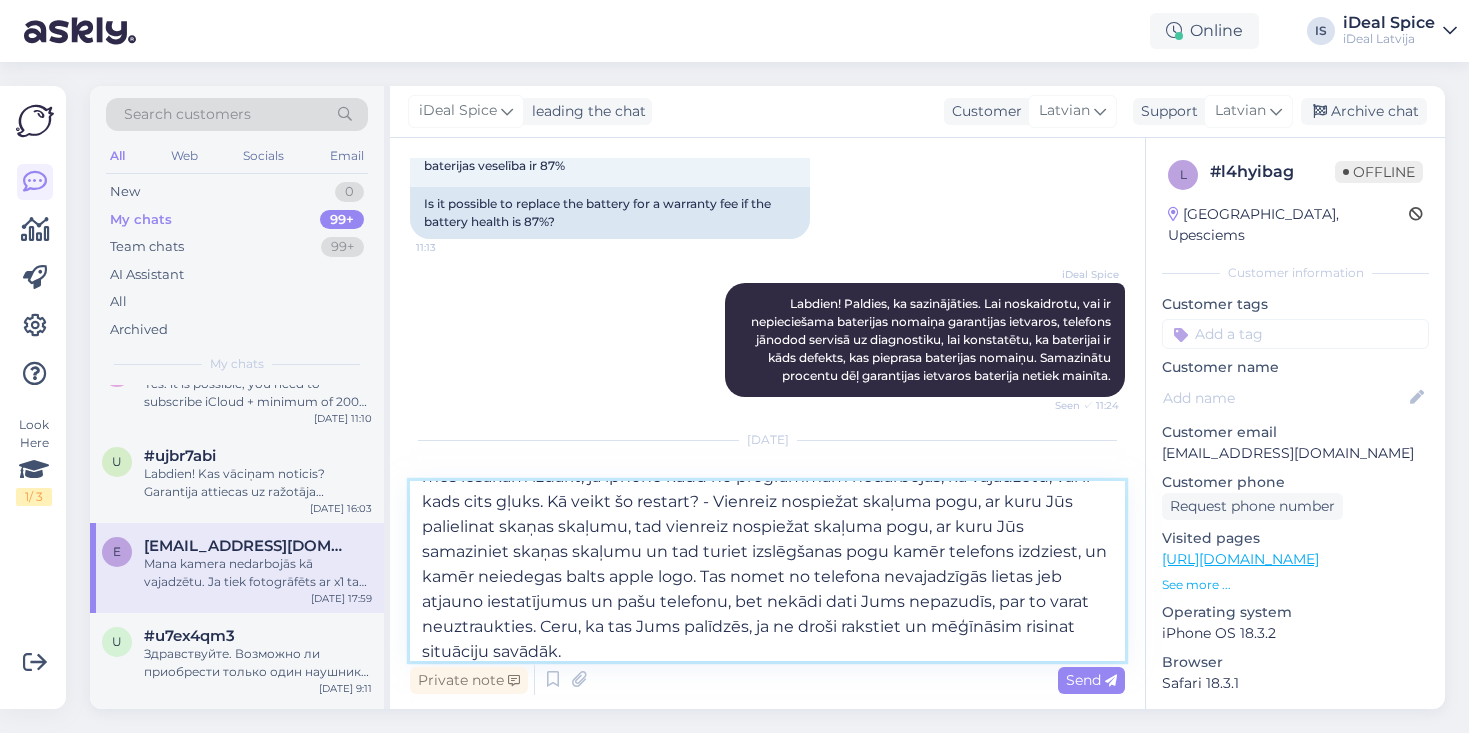 click on "Kāds Jums ir telefona modelis? Vēl ir iespēja pamēģināt tādu, kā iphone restart, ko mēs iesakam izdarīt, ja iphone kadu no programmām nedarbojas, kā vajadzētu, vai ir kads cits gļuks. Kā veikt šo restart? - Vienreiz nospiežat skaļuma pogu, ar kuru Jūs palielinat skaņas skaļumu, tad vienreiz nospiežat skaļuma pogu, ar kuru Jūs samaziniet skaņas skaļumu un tad turiet izslēgšanas pogu kamēr telefons izdziest, un kamēr neiedegas balts apple logo. Tas nomet no telefona nevajadzīgās lietas jeb atjauno iestatījumus un pašu telefonu, bet nekādi dati Jums nepazudīs, par to varat neuztraukties. Ceru, ka tas Jums palīdzēs, ja ne droši rakstiet un mēģīnāsim risinat situāciju savādāk." at bounding box center [767, 571] 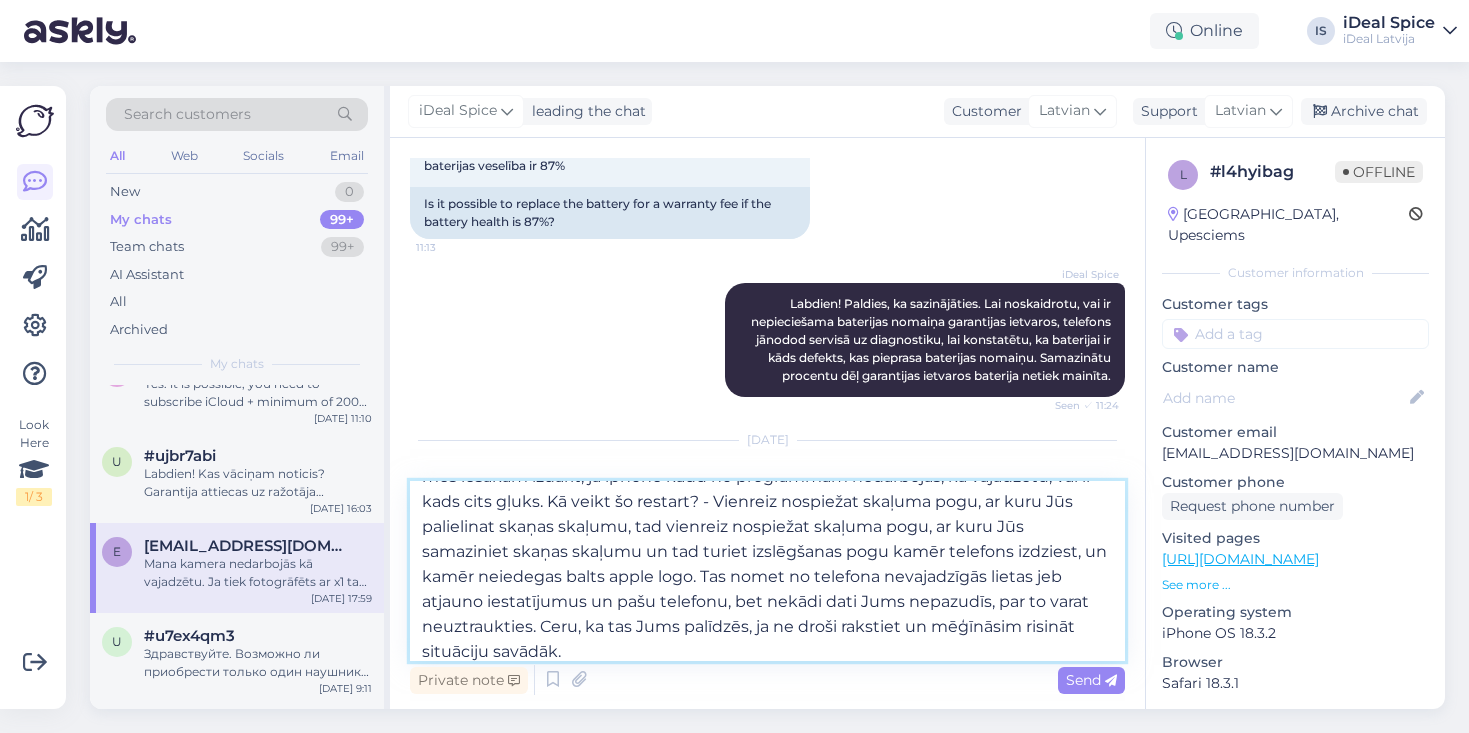 click on "Kāds Jums ir telefona modelis? Vēl ir iespēja pamēģināt tādu, kā iphone restart, ko mēs iesakam izdarīt, ja iphone kadu no programmām nedarbojas, kā vajadzētu, vai ir kads cits gļuks. Kā veikt šo restart? - Vienreiz nospiežat skaļuma pogu, ar kuru Jūs palielinat skaņas skaļumu, tad vienreiz nospiežat skaļuma pogu, ar kuru Jūs samaziniet skaņas skaļumu un tad turiet izslēgšanas pogu kamēr telefons izdziest, un kamēr neiedegas balts apple logo. Tas nomet no telefona nevajadzīgās lietas jeb atjauno iestatījumus un pašu telefonu, bet nekādi dati Jums nepazudīs, par to varat neuztraukties. Ceru, ka tas Jums palīdzēs, ja ne droši rakstiet un mēģīnāsim risināt situāciju savādāk." at bounding box center [767, 571] 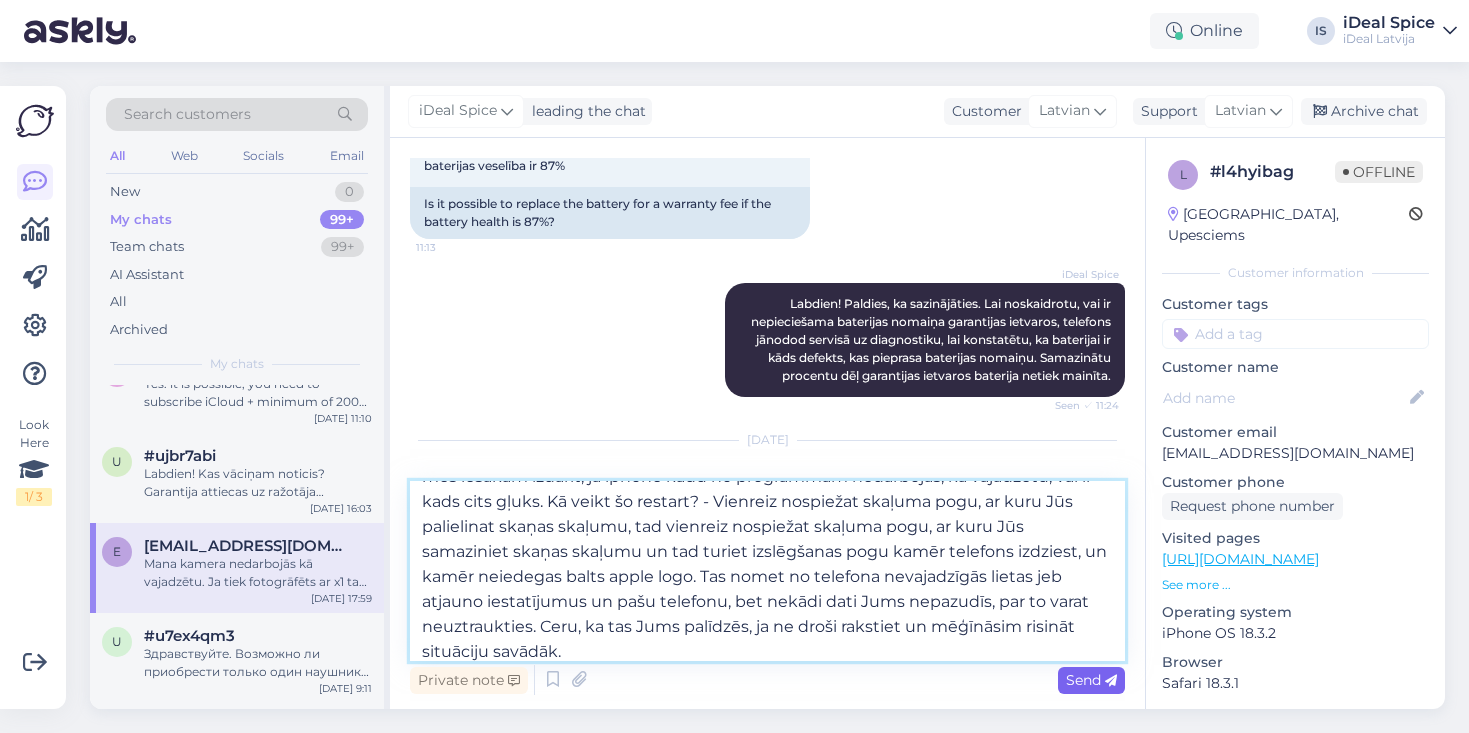 type on "Kāds Jums ir telefona modelis? Vēl ir iespēja pamēģināt tādu, kā iphone restart, ko mēs iesakam izdarīt, ja iphone kadu no programmām nedarbojas, kā vajadzētu, vai ir kads cits gļuks. Kā veikt šo restart? - Vienreiz nospiežat skaļuma pogu, ar kuru Jūs palielinat skaņas skaļumu, tad vienreiz nospiežat skaļuma pogu, ar kuru Jūs samaziniet skaņas skaļumu un tad turiet izslēgšanas pogu kamēr telefons izdziest, un kamēr neiedegas balts apple logo. Tas nomet no telefona nevajadzīgās lietas jeb atjauno iestatījumus un pašu telefonu, bet nekādi dati Jums nepazudīs, par to varat neuztraukties. Ceru, ka tas Jums palīdzēs, ja ne droši rakstiet un mēģīnāsim risināt situāciju savādāk." 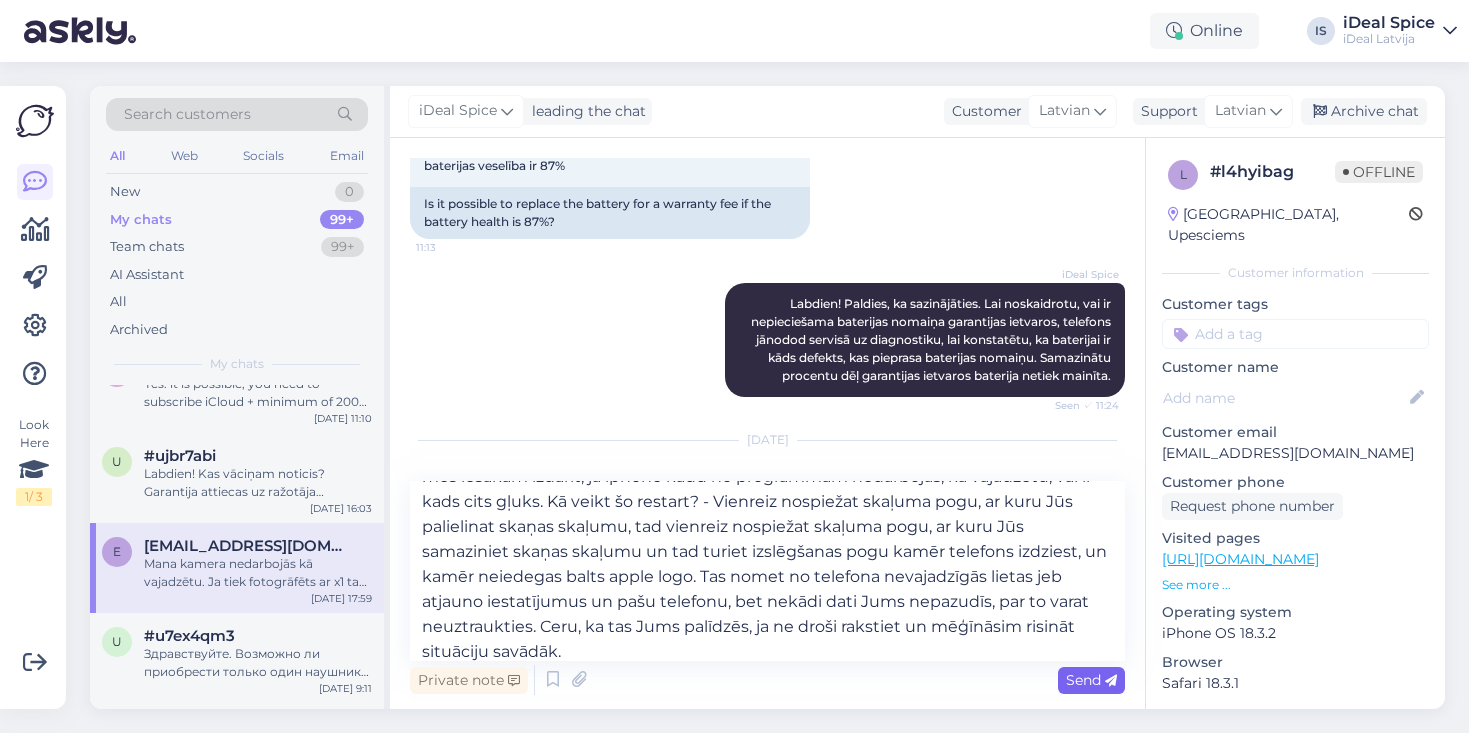 click on "Send" at bounding box center [1091, 680] 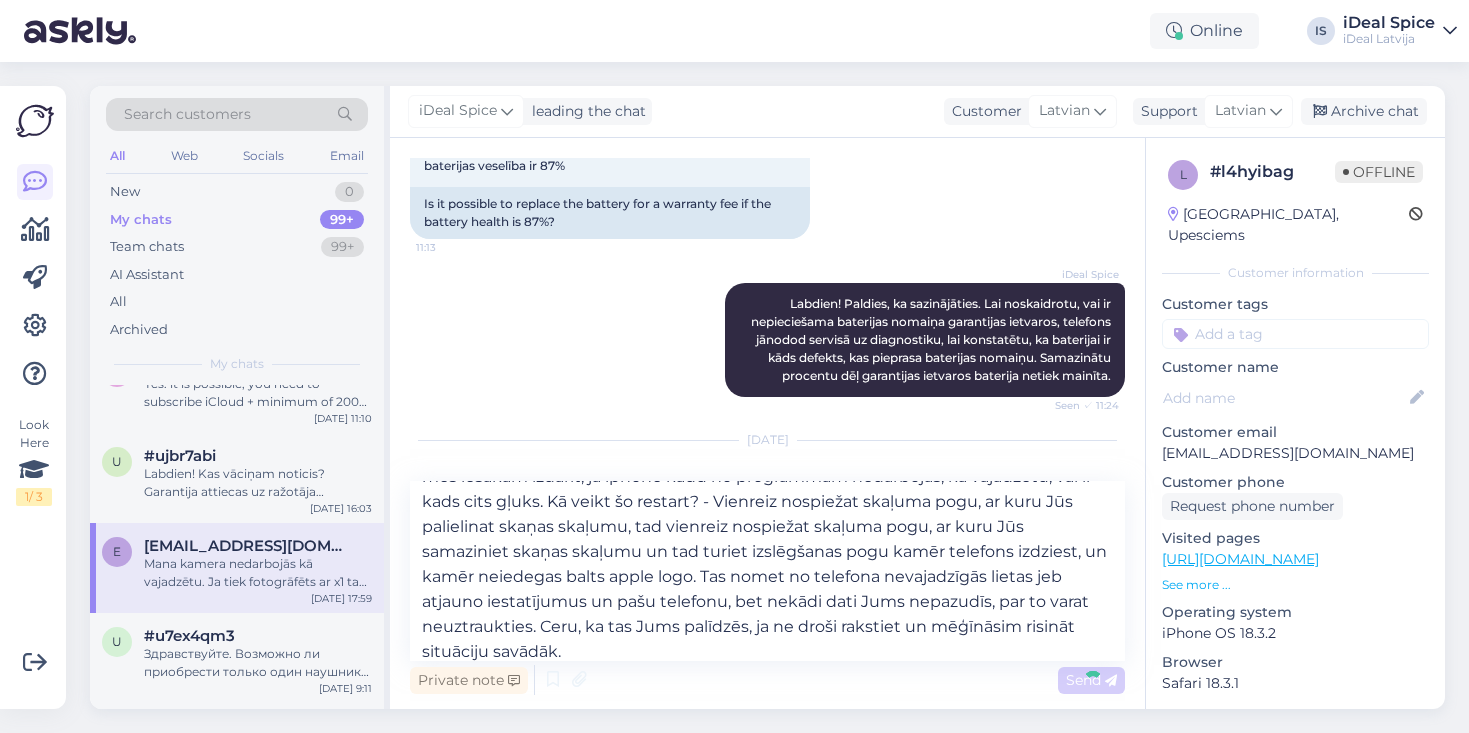 type 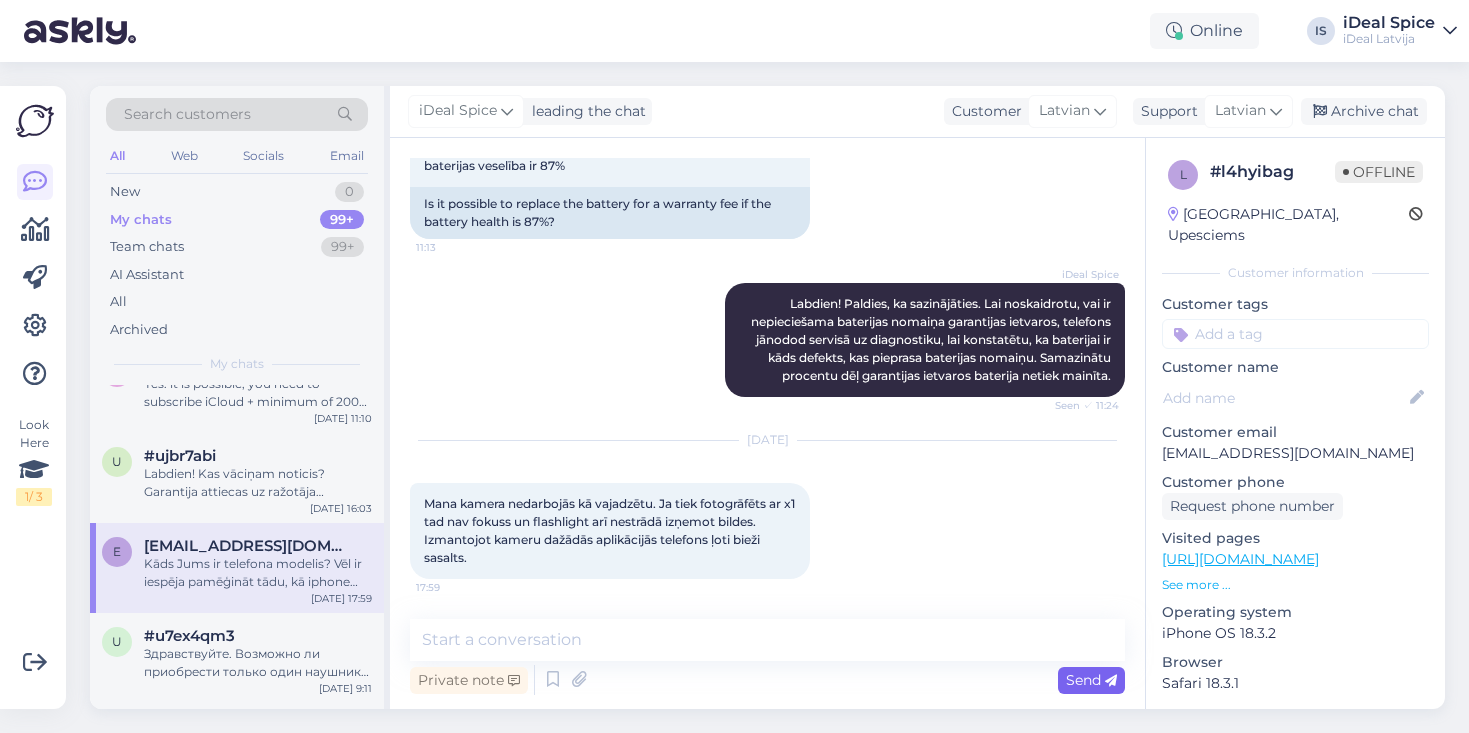 scroll, scrollTop: 0, scrollLeft: 0, axis: both 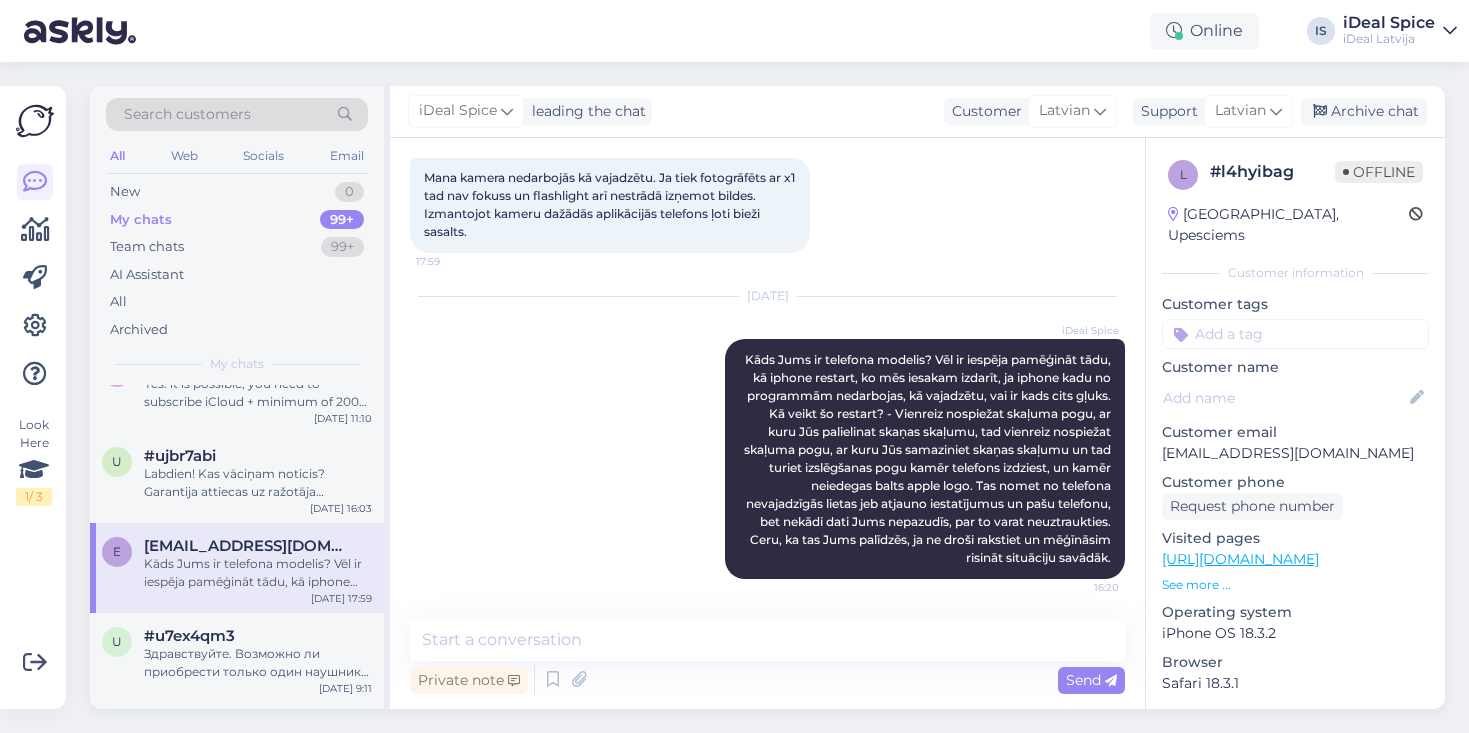 click on "Offline" at bounding box center (1379, 172) 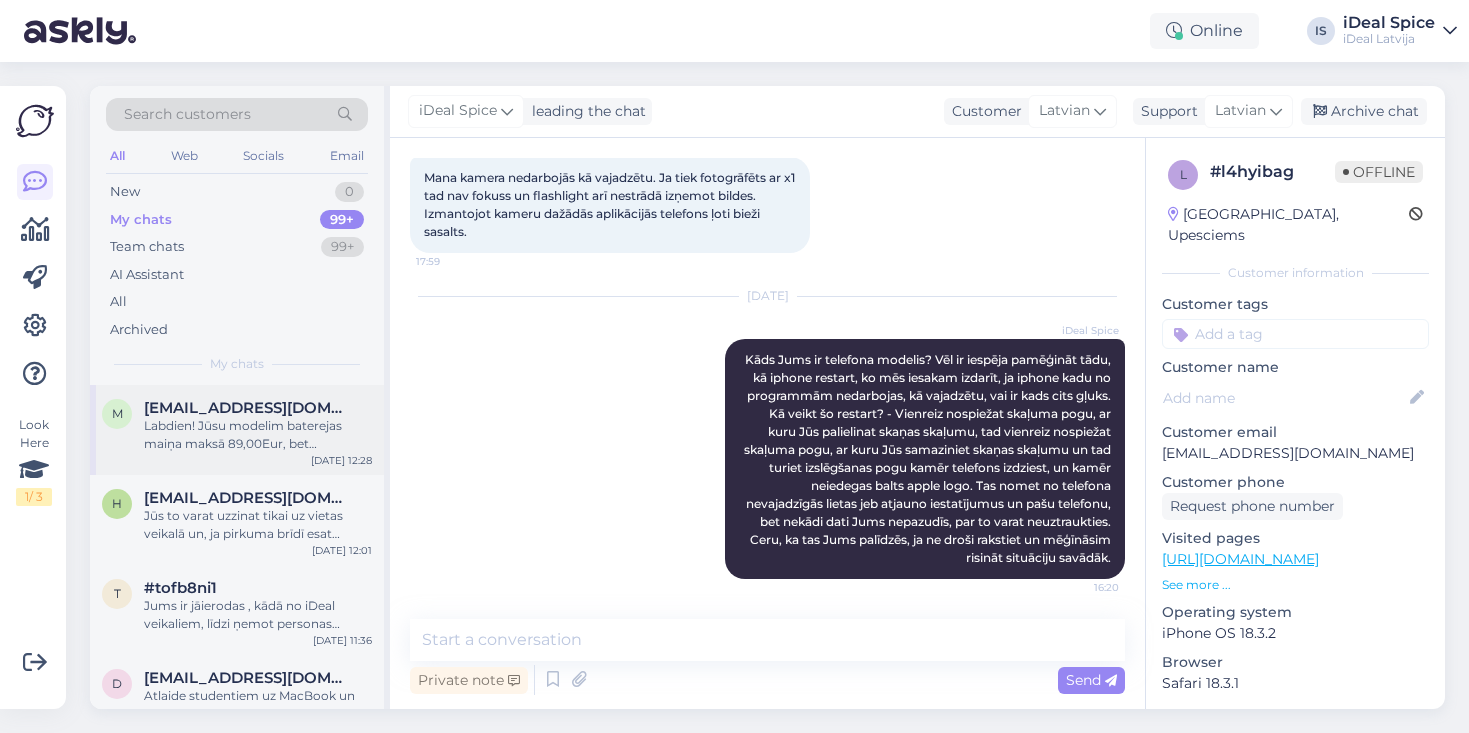 scroll, scrollTop: 0, scrollLeft: 0, axis: both 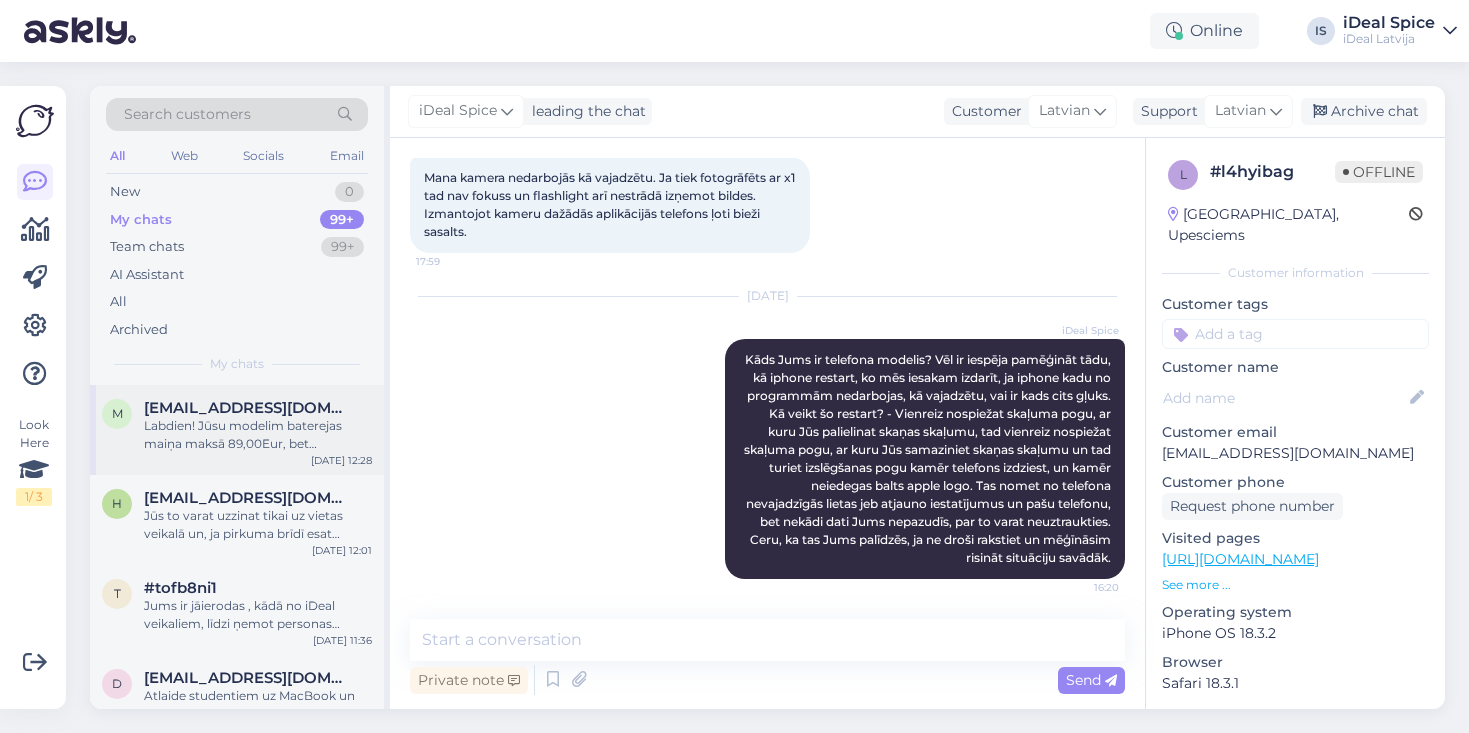 click on "Labdien! Jūsu modelim baterejas maiņa maksā 89,00Eur, bet aizmugurējo displeju tikai vienu pašu Jūsu modelim nemaina, bet kopā ar visu sistēmu un tas izmaksā 744,00Eur." at bounding box center (258, 435) 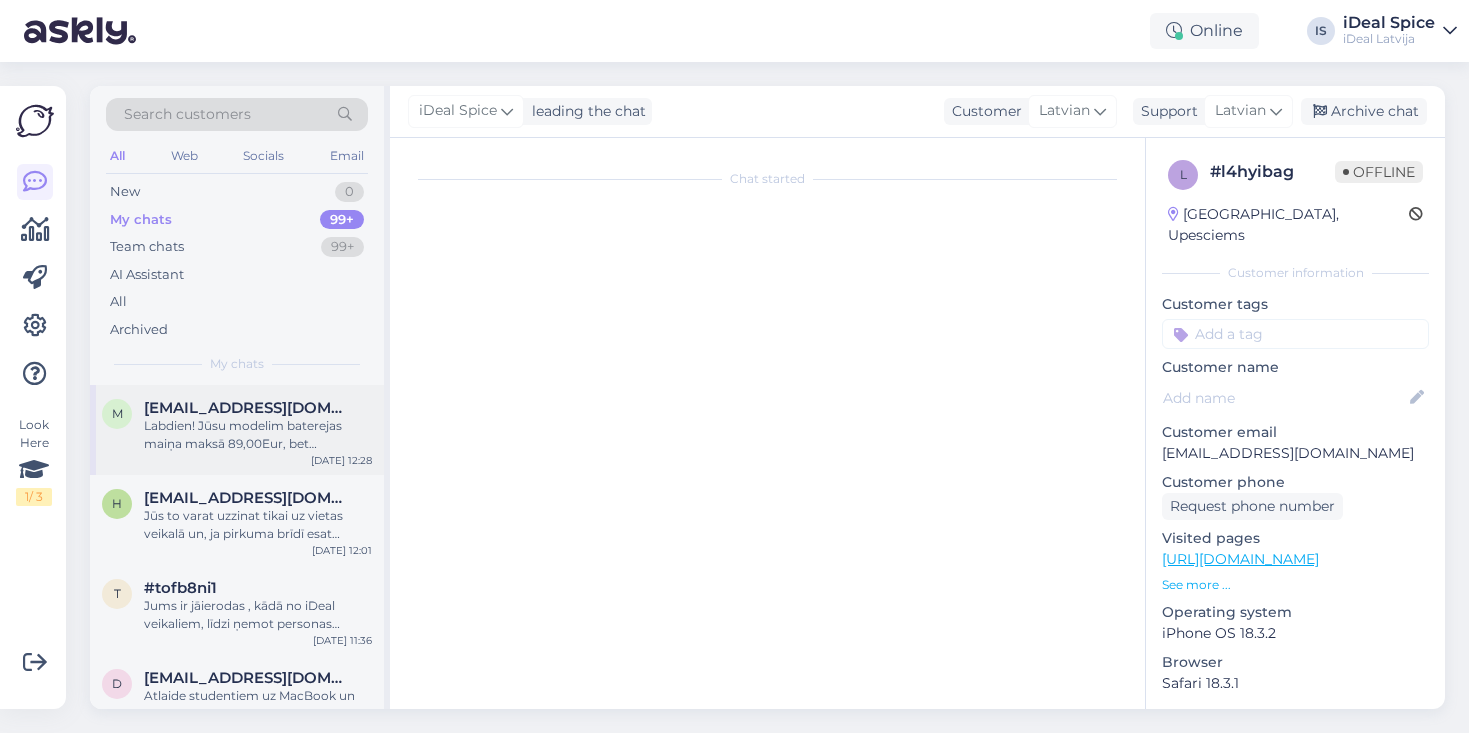 scroll, scrollTop: 70, scrollLeft: 0, axis: vertical 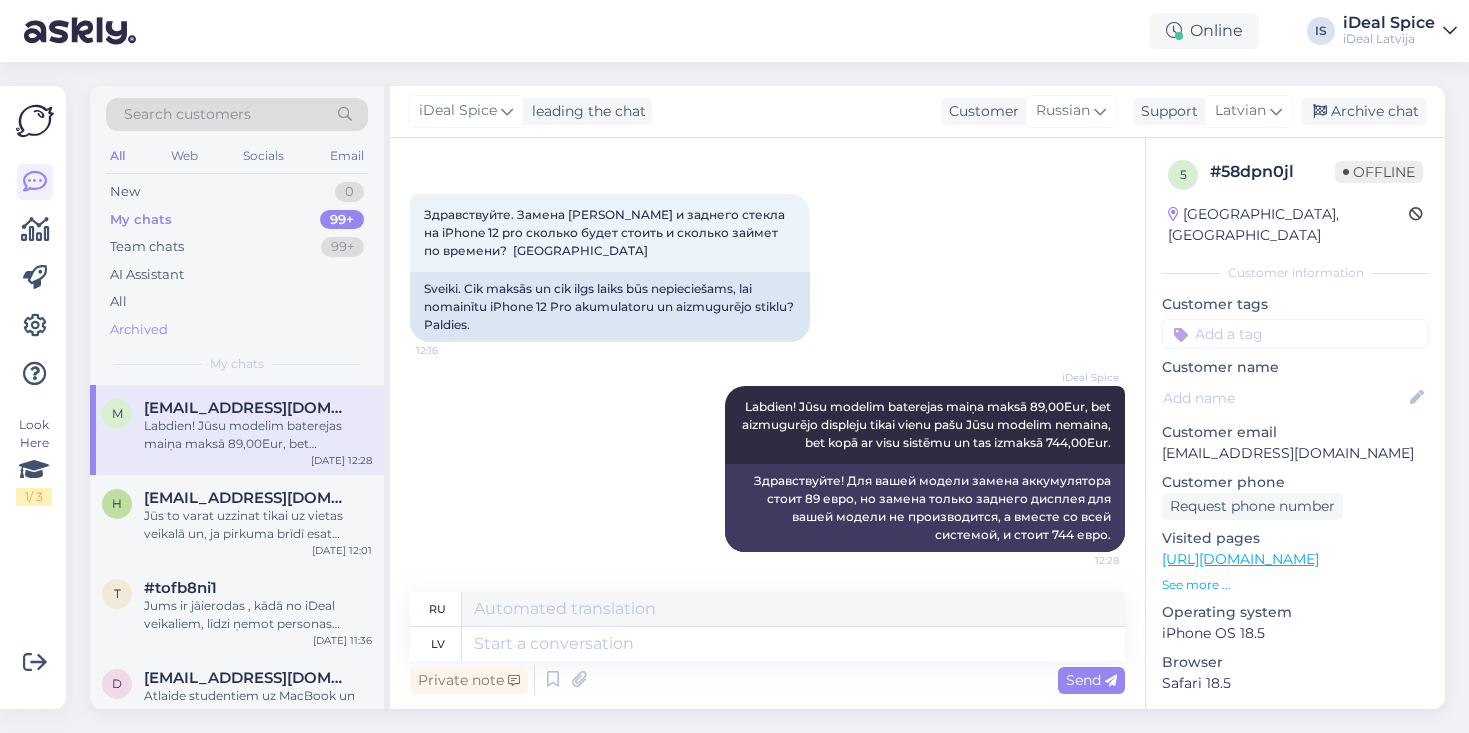click on "Archived" at bounding box center (139, 330) 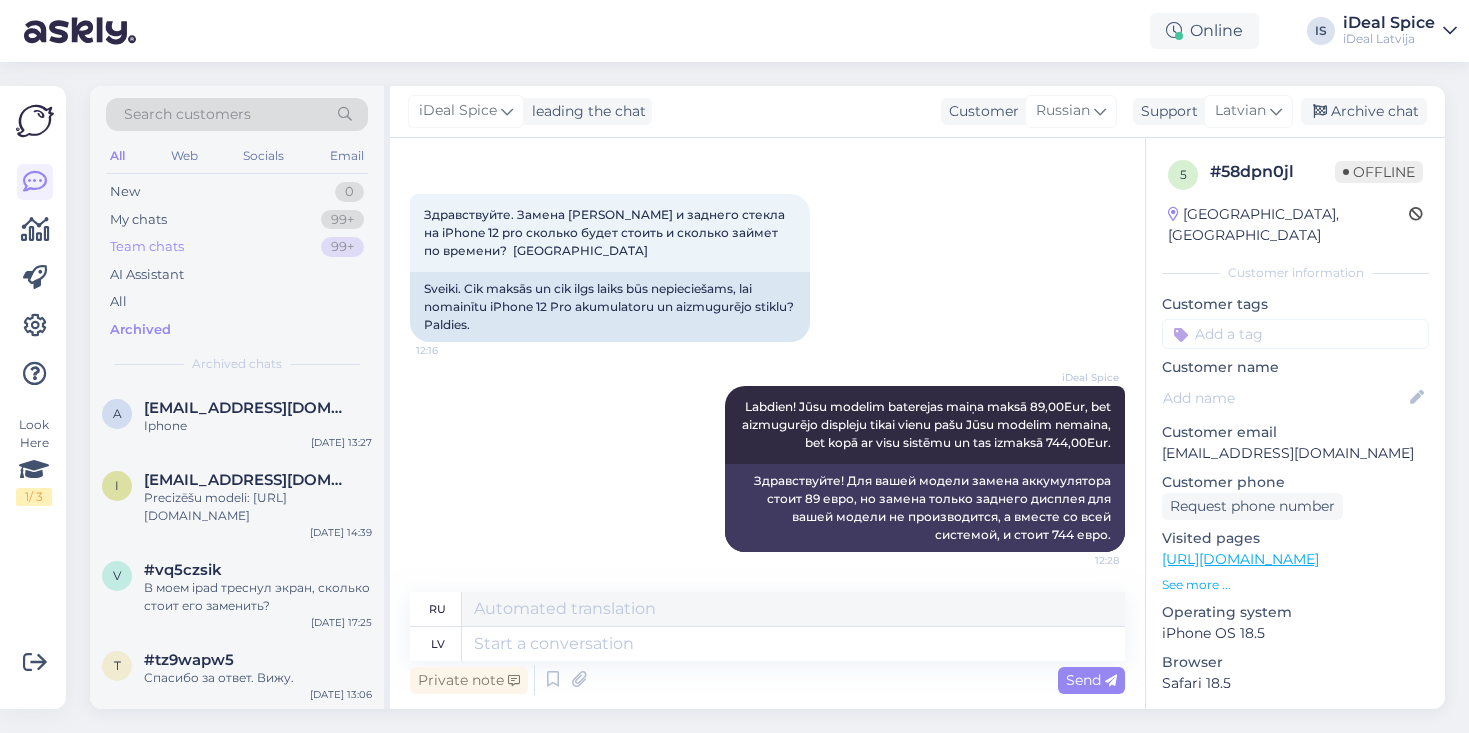 click on "Team chats 99+" at bounding box center (237, 247) 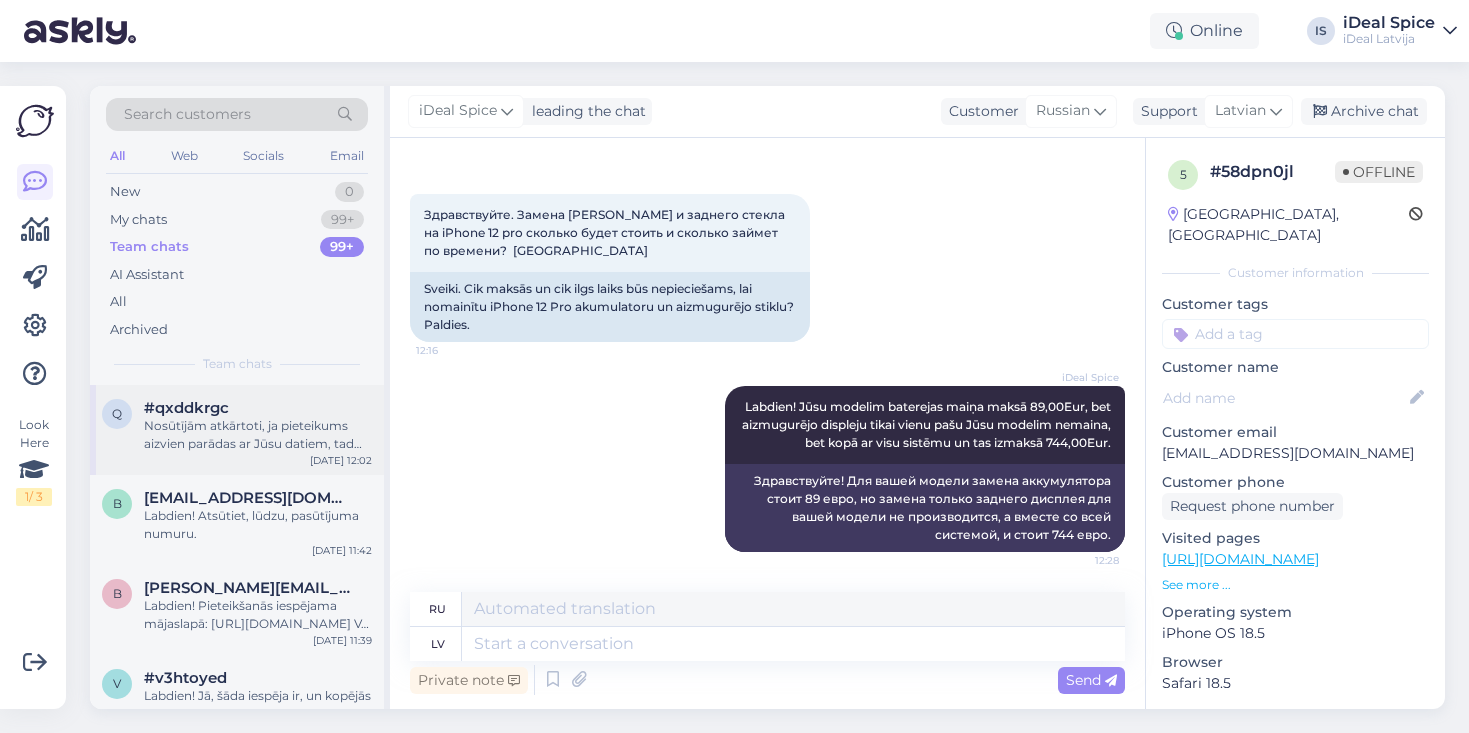 click on "Nosūtījām atkārtoti, ja pieteikums aizvien parādas ar Jūsu datiem, tad [PERSON_NAME] un izveidosiem pieteikumu manuāli." at bounding box center [258, 435] 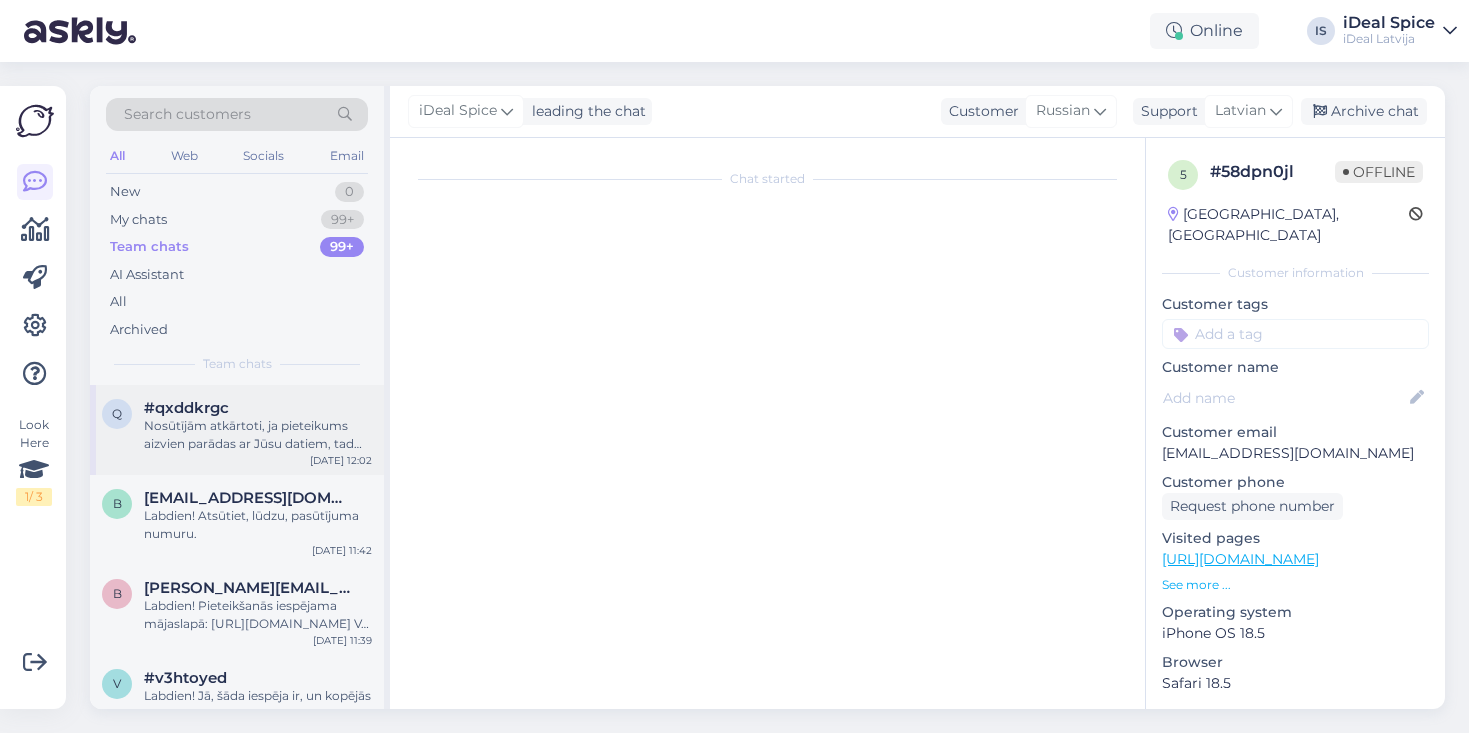 scroll, scrollTop: 1000, scrollLeft: 0, axis: vertical 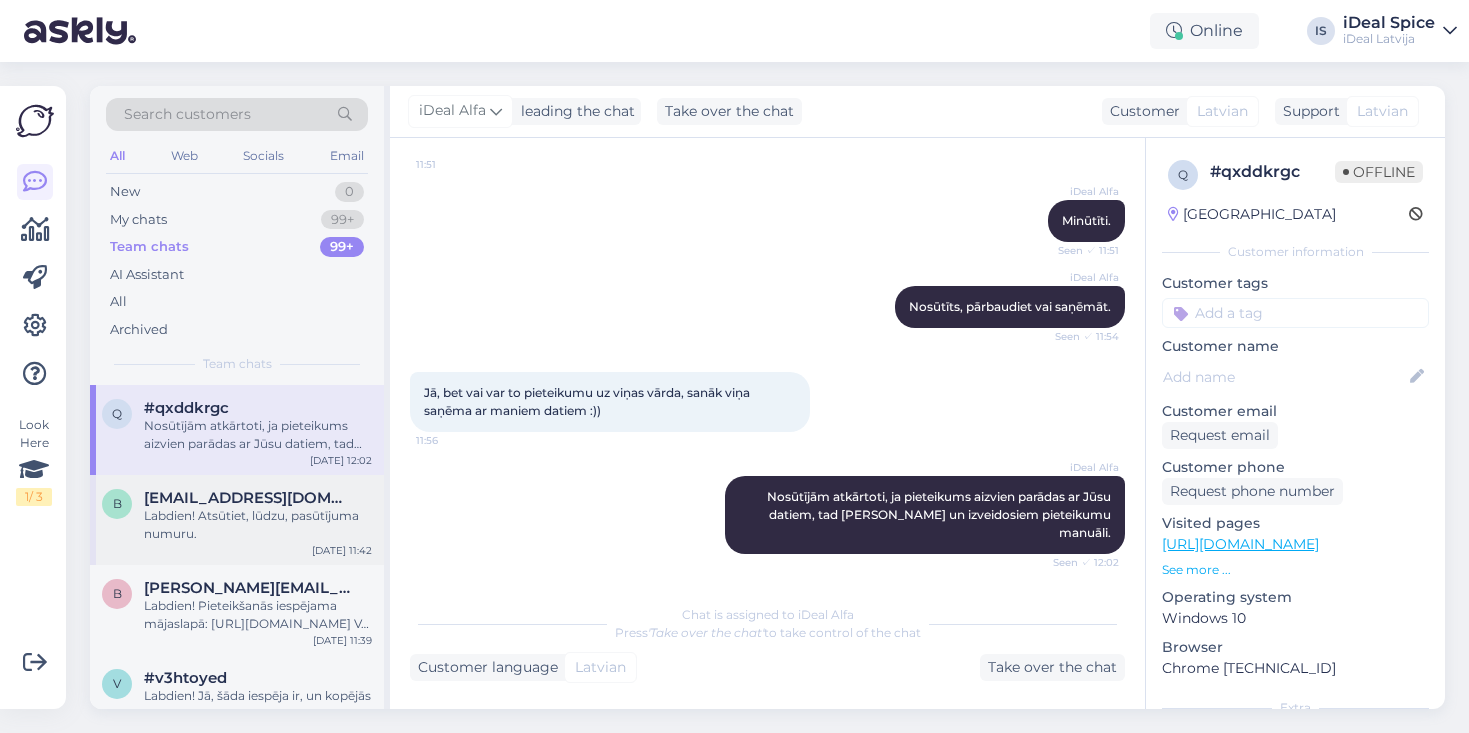 click on "Labdien! Atsūtiet, lūdzu, pasūtījuma numuru." at bounding box center [258, 525] 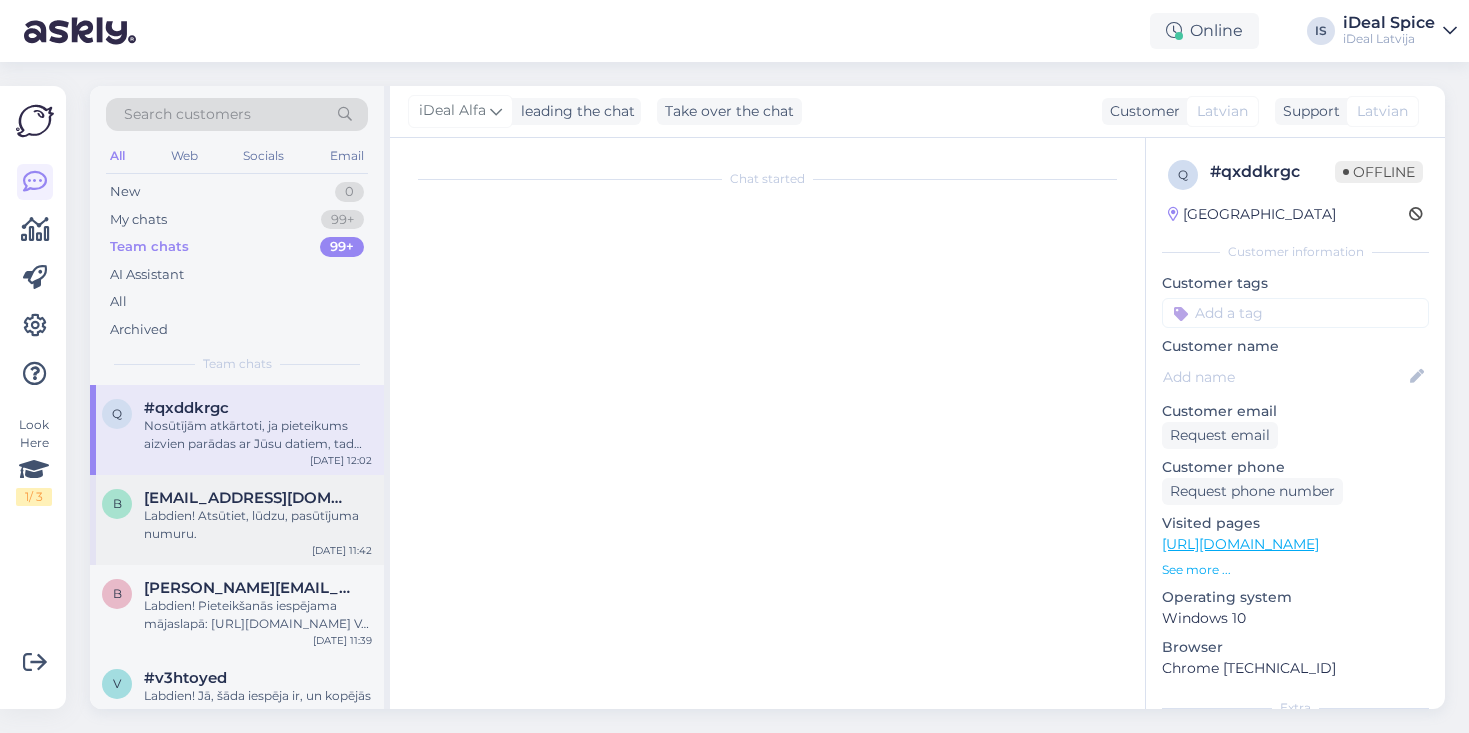 scroll, scrollTop: 0, scrollLeft: 0, axis: both 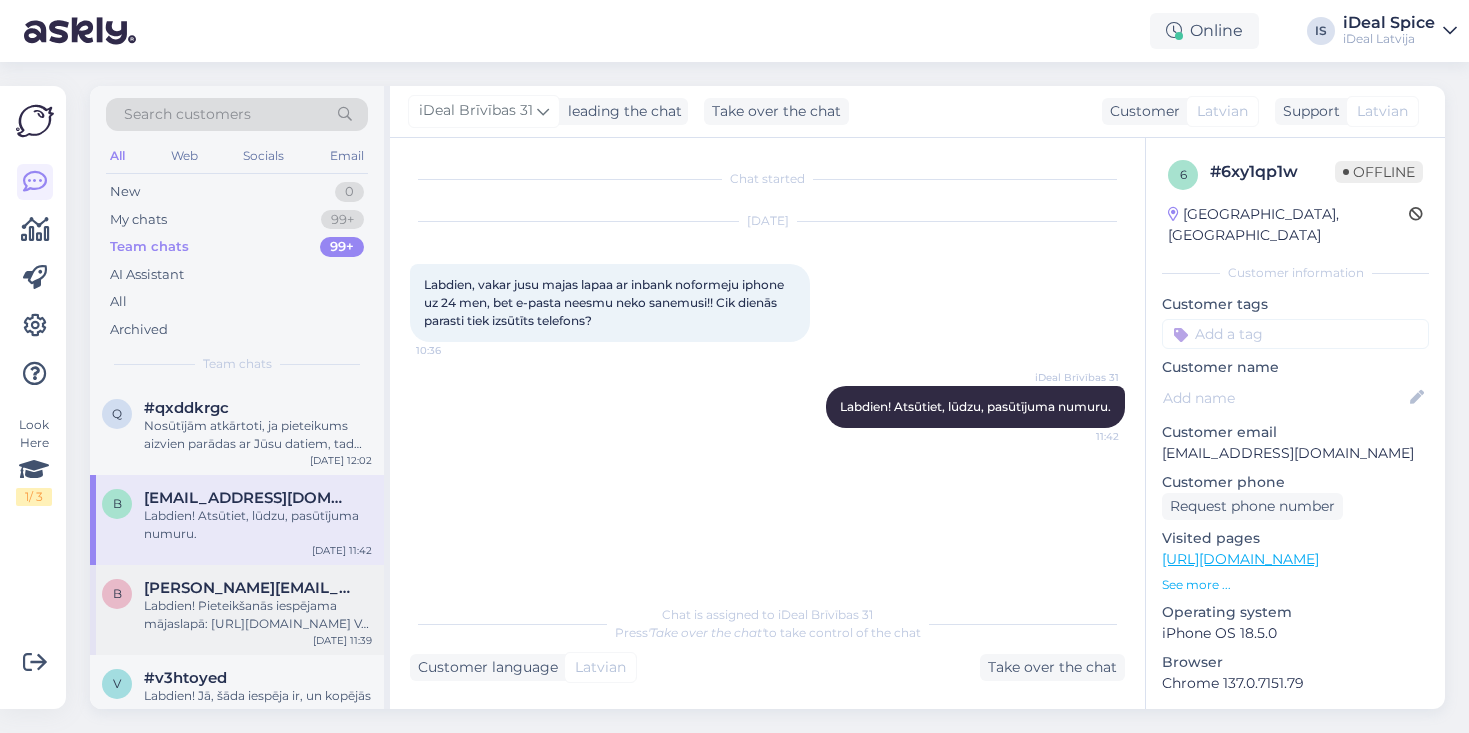 click on "[PERSON_NAME][EMAIL_ADDRESS][DOMAIN_NAME]" at bounding box center [248, 588] 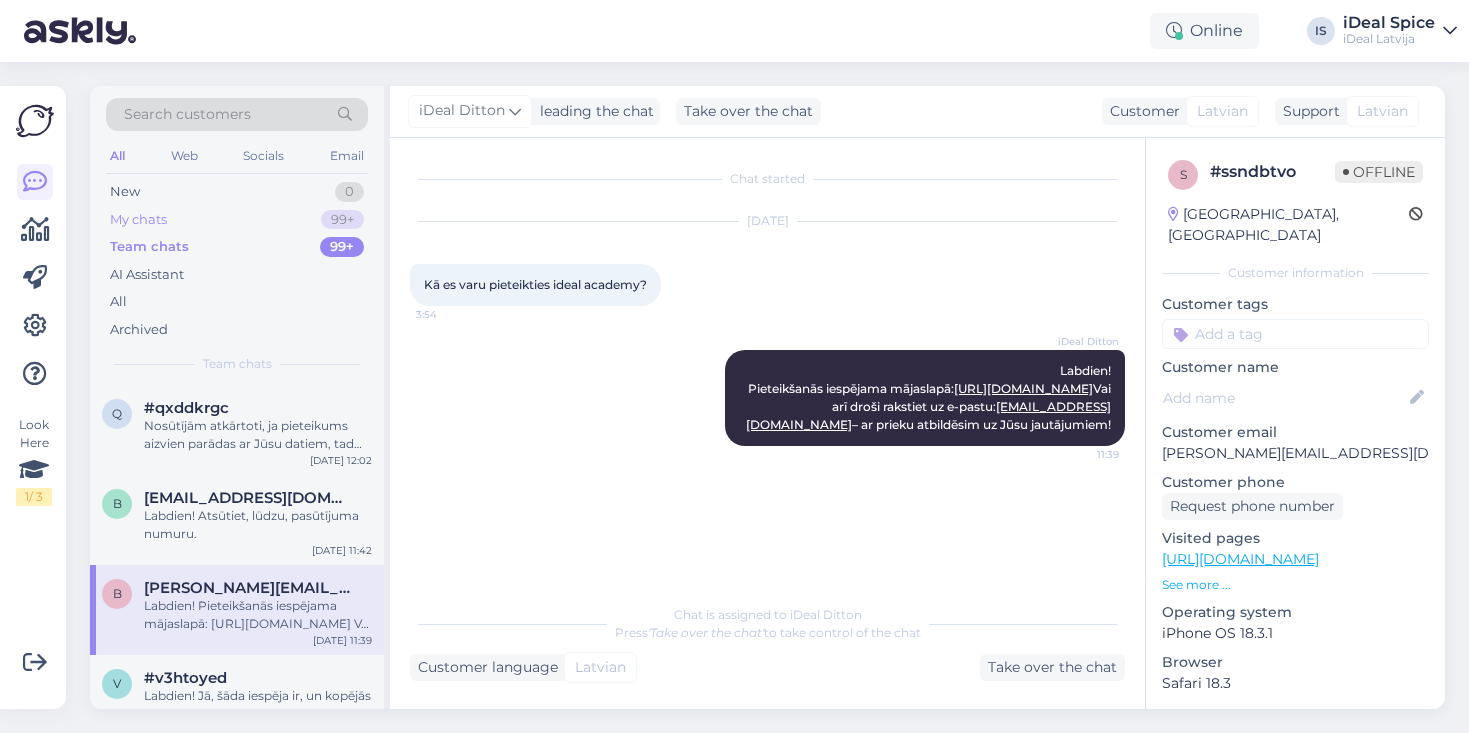 click on "My chats 99+" at bounding box center (237, 220) 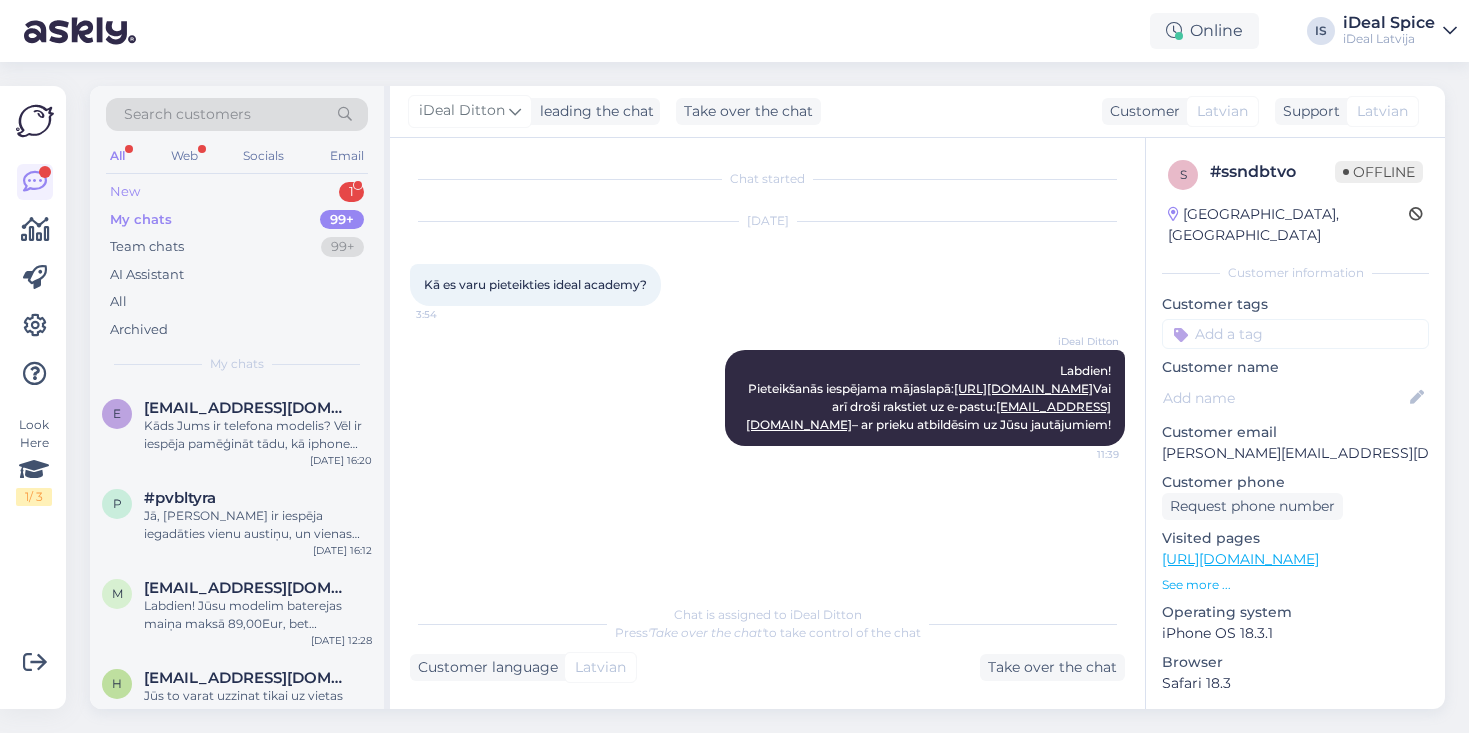 click on "New 1" at bounding box center [237, 192] 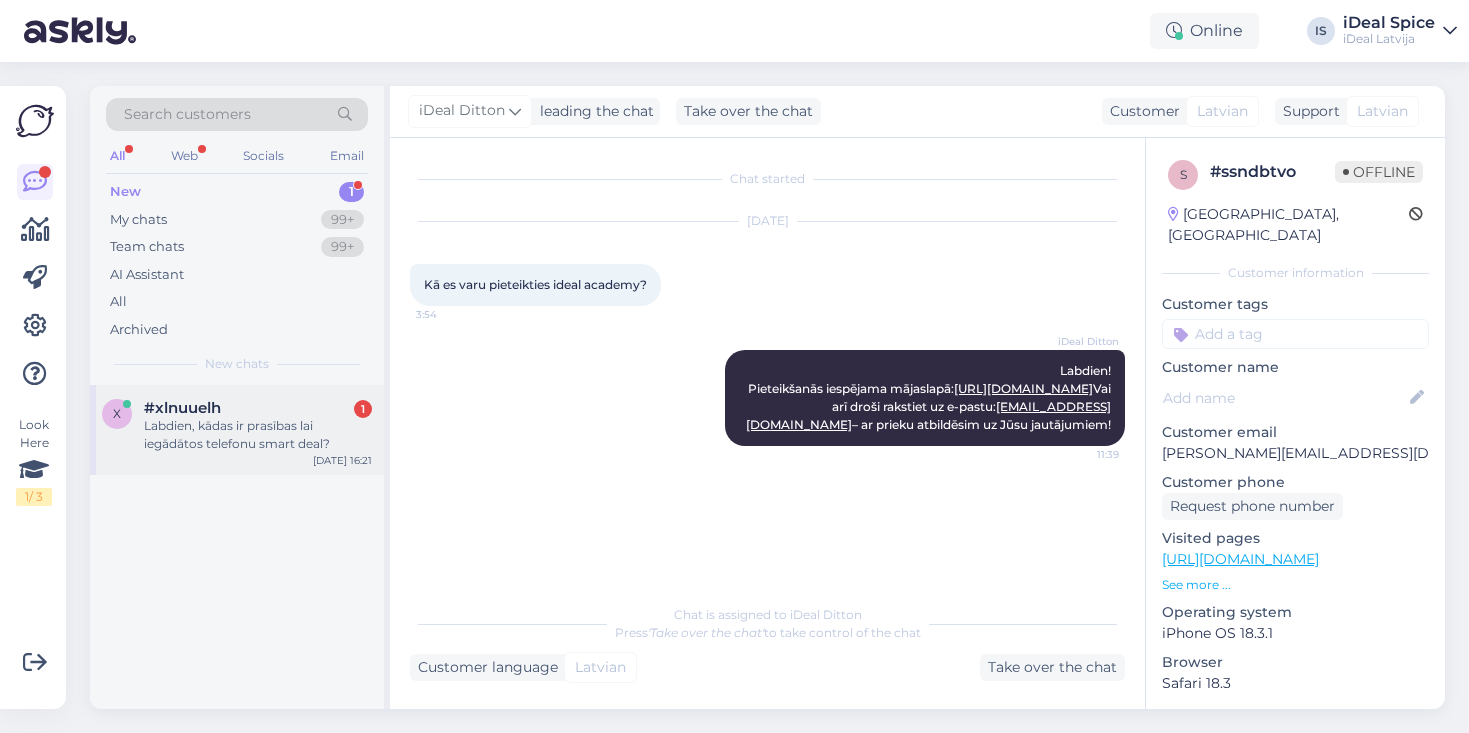 click on "Labdien, kādas ir prasības lai iegādātos telefonu smart deal?" at bounding box center [258, 435] 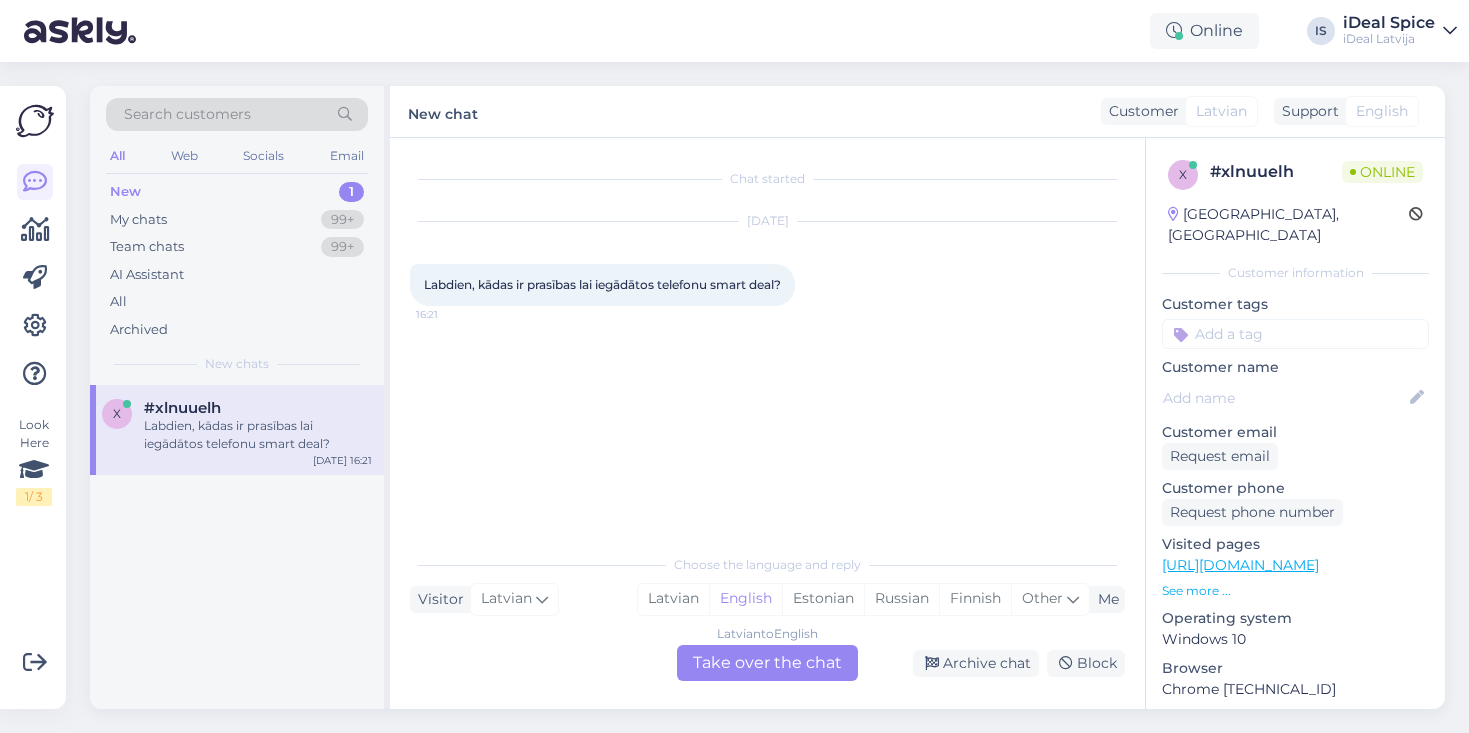 click on "Latvian  to  English Take over the chat" at bounding box center [767, 663] 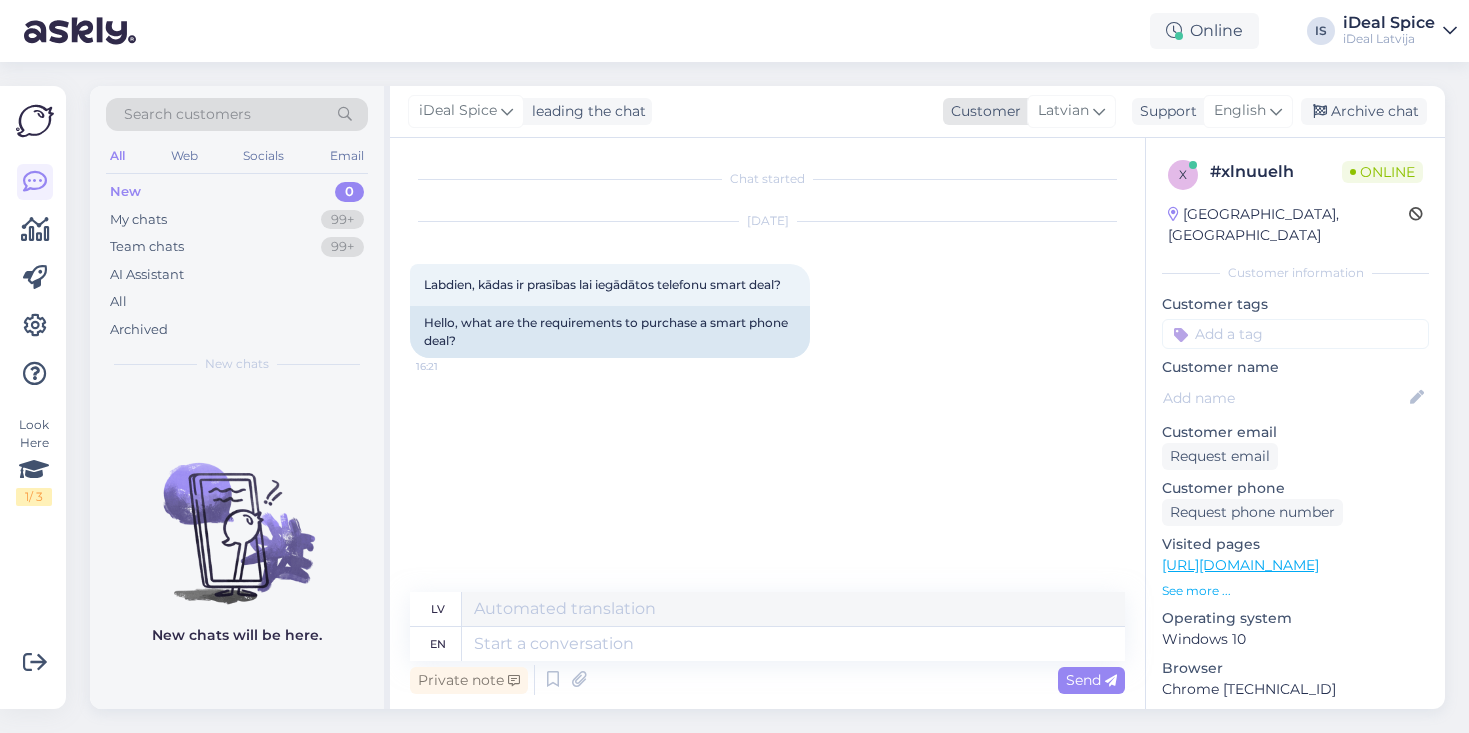 click on "Latvian" at bounding box center (1063, 111) 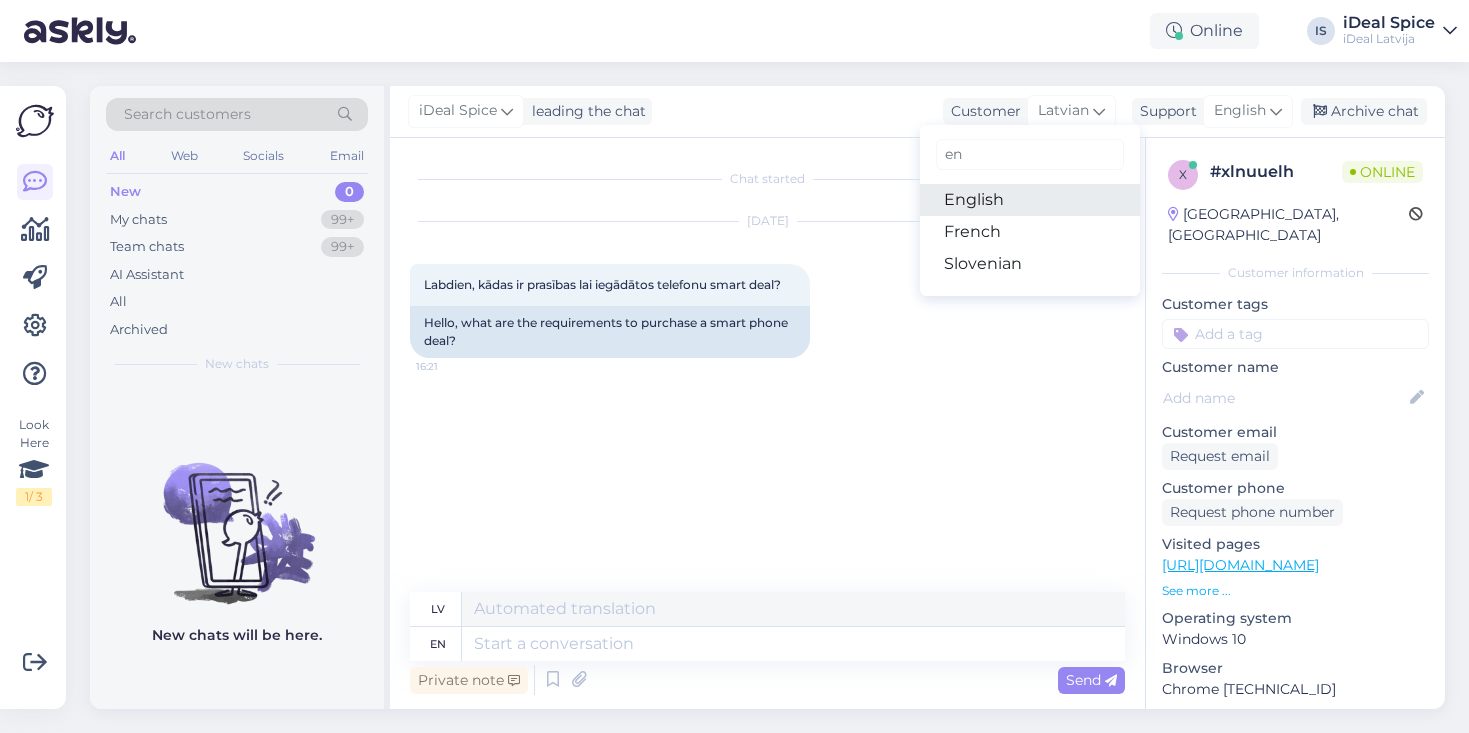 click on "English" at bounding box center [1030, 200] 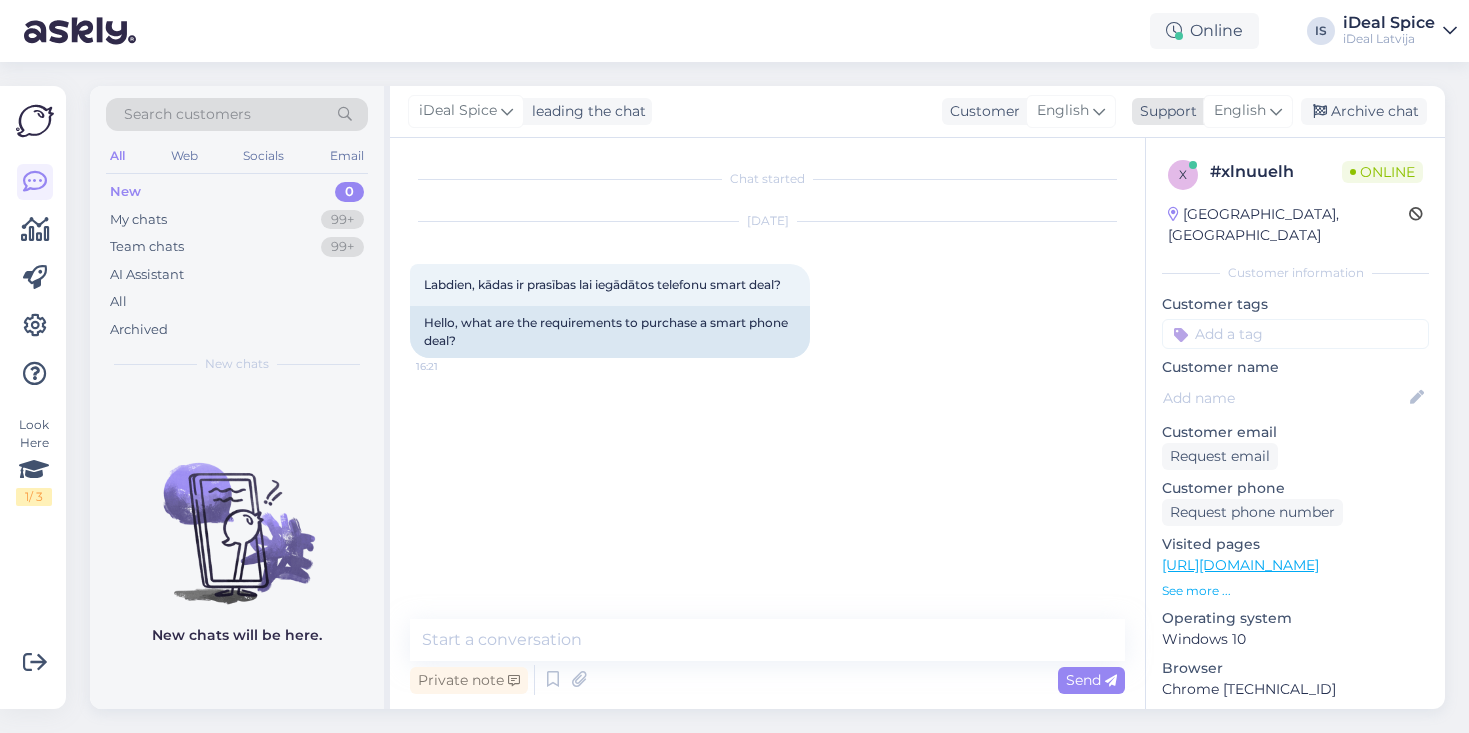 click on "English" at bounding box center [1240, 111] 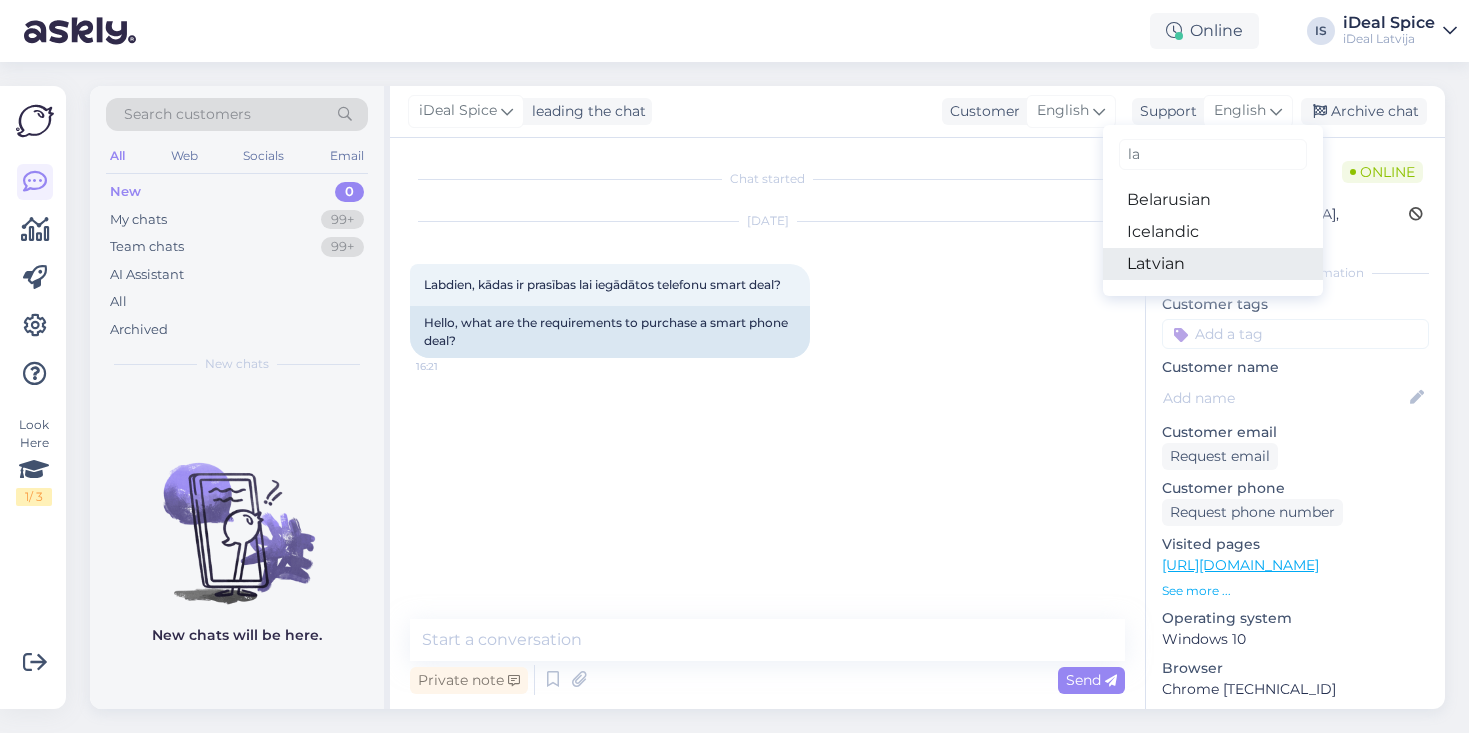 click on "Latvian" at bounding box center [1213, 264] 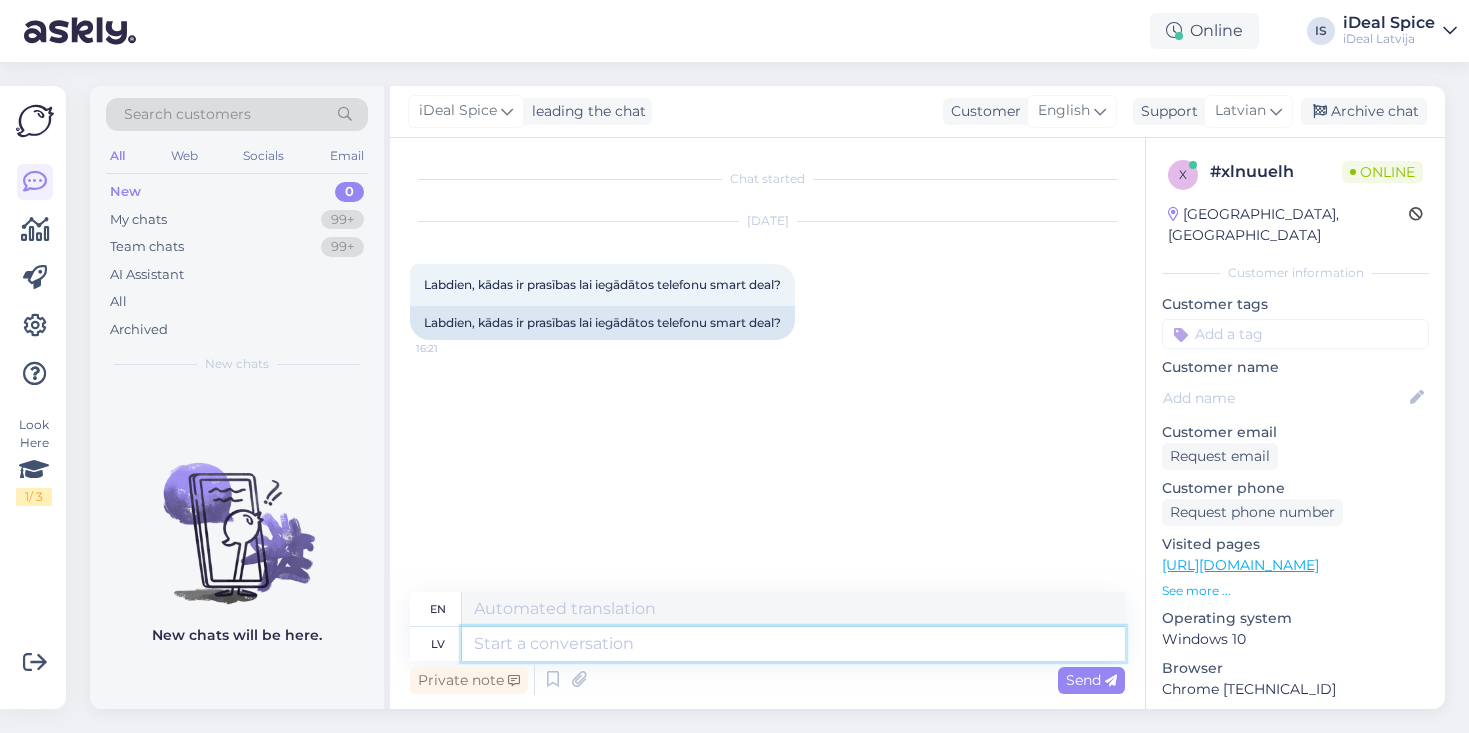 click at bounding box center (793, 644) 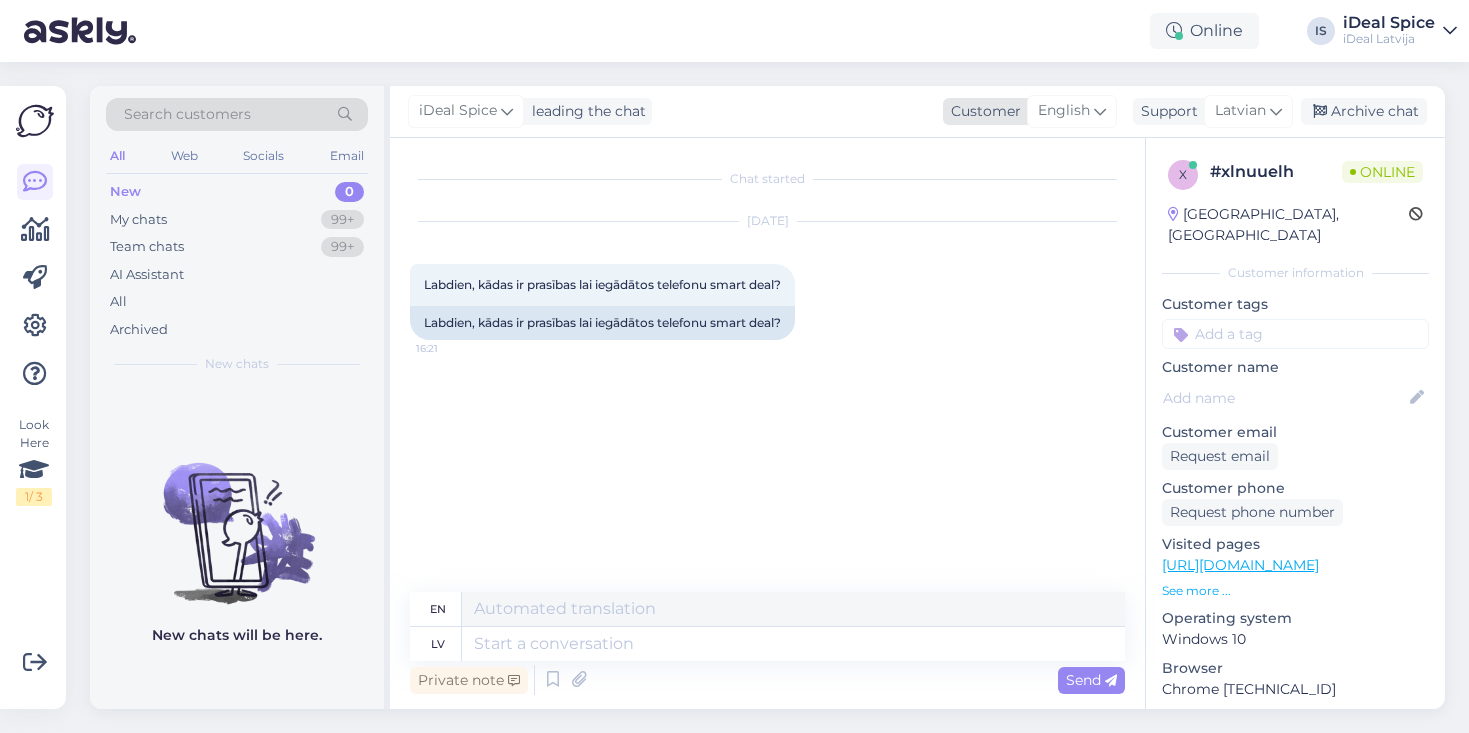 click on "English" at bounding box center [1064, 111] 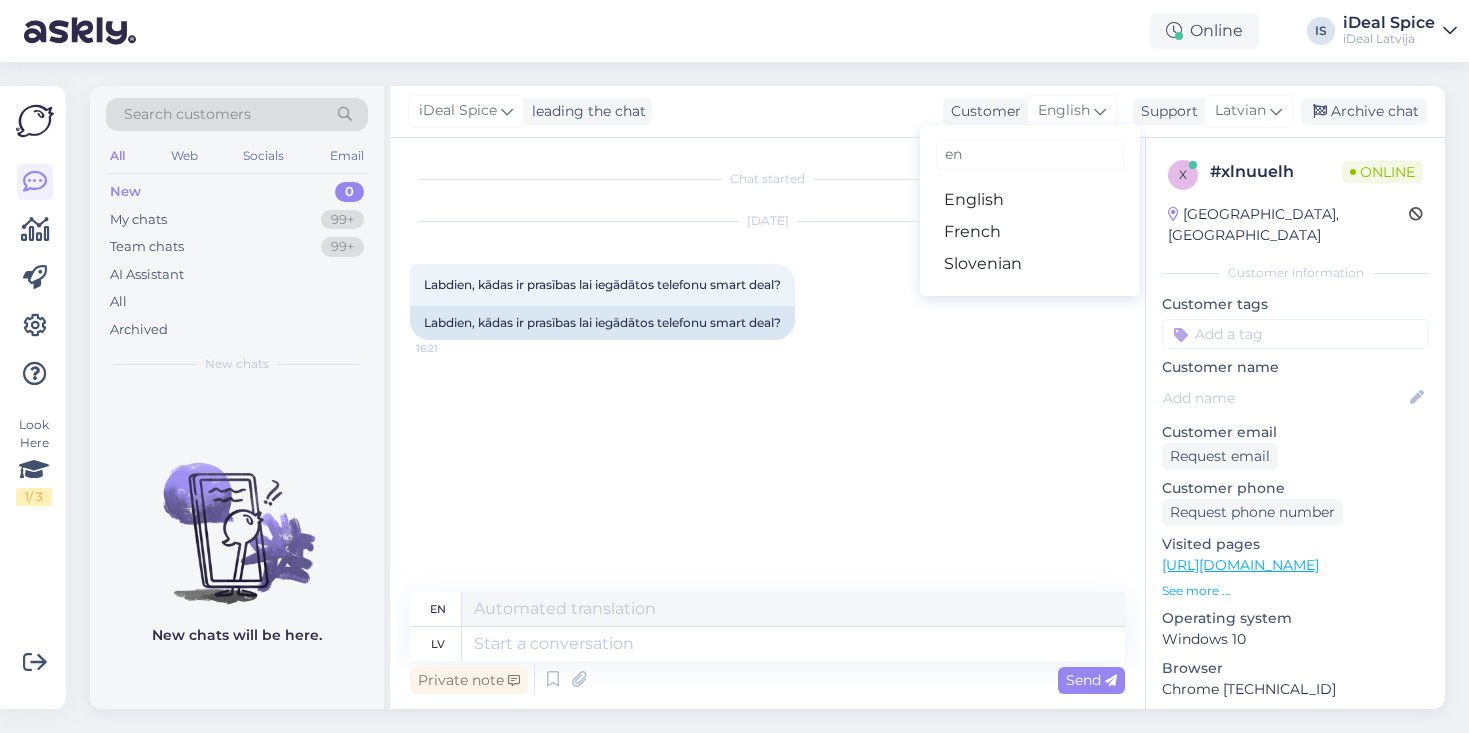 click on "Chat started [DATE] Labdien, kādas ir prasības lai iegādātos telefonu smart deal? 16:21  Labdien, kādas ir prasības lai iegādātos telefonu smart deal?" at bounding box center (776, 366) 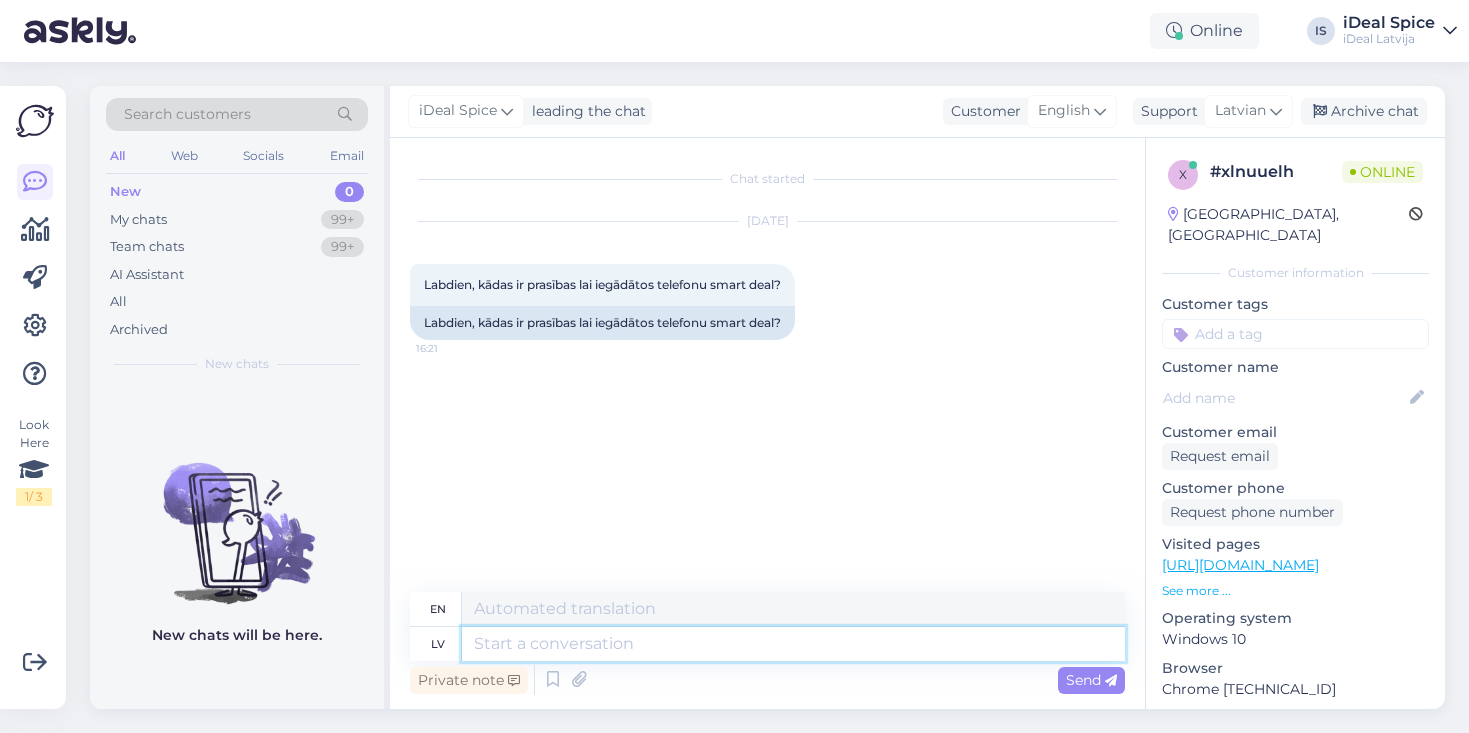 click at bounding box center [793, 644] 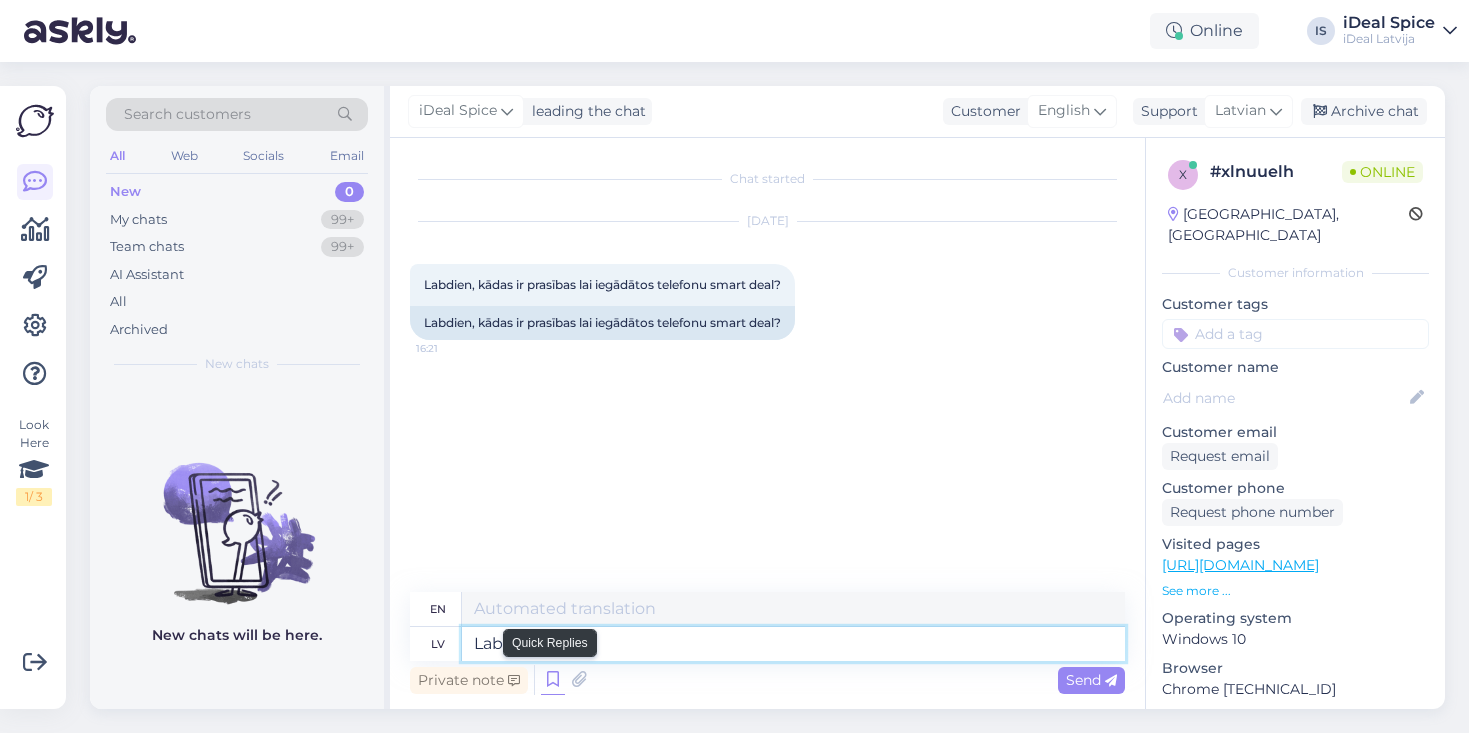 type on "Labdien!" 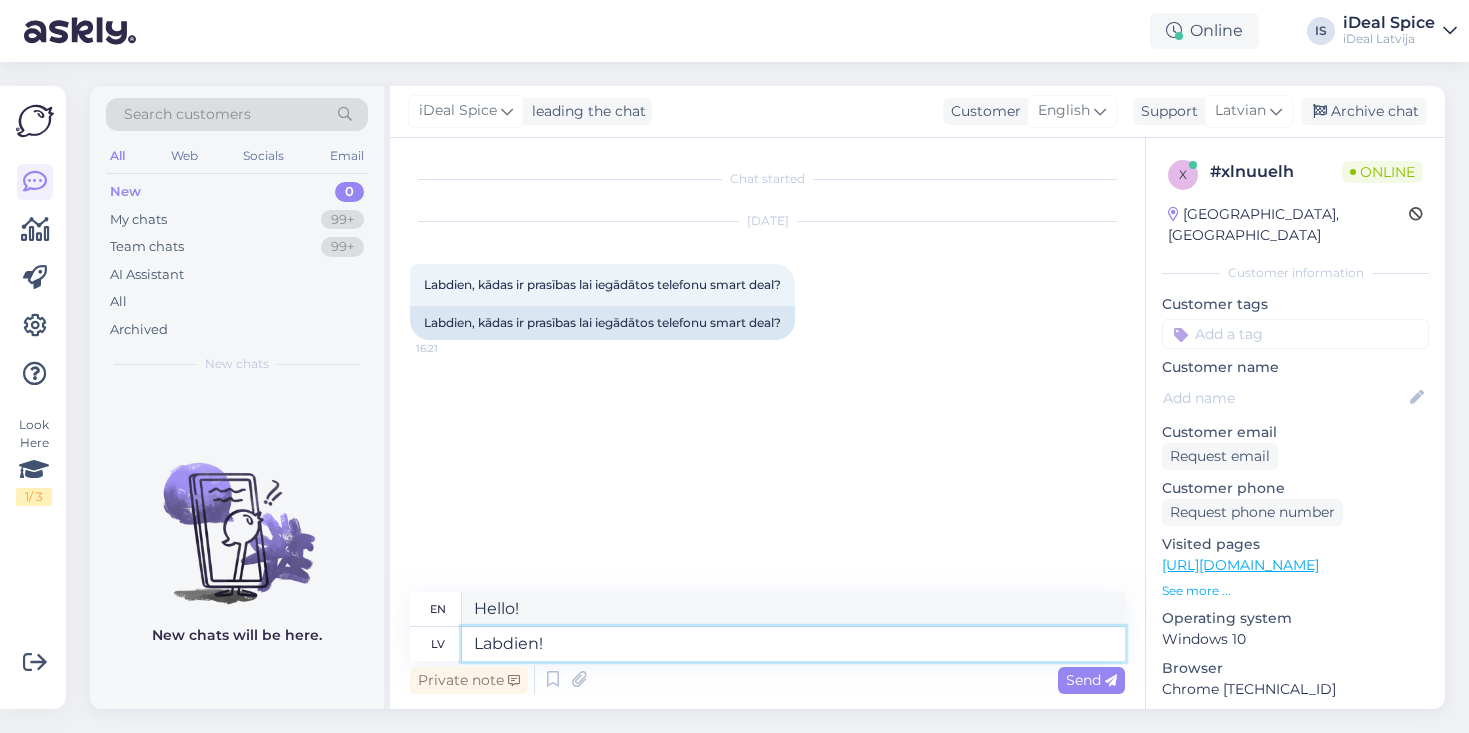 type on "Hello!" 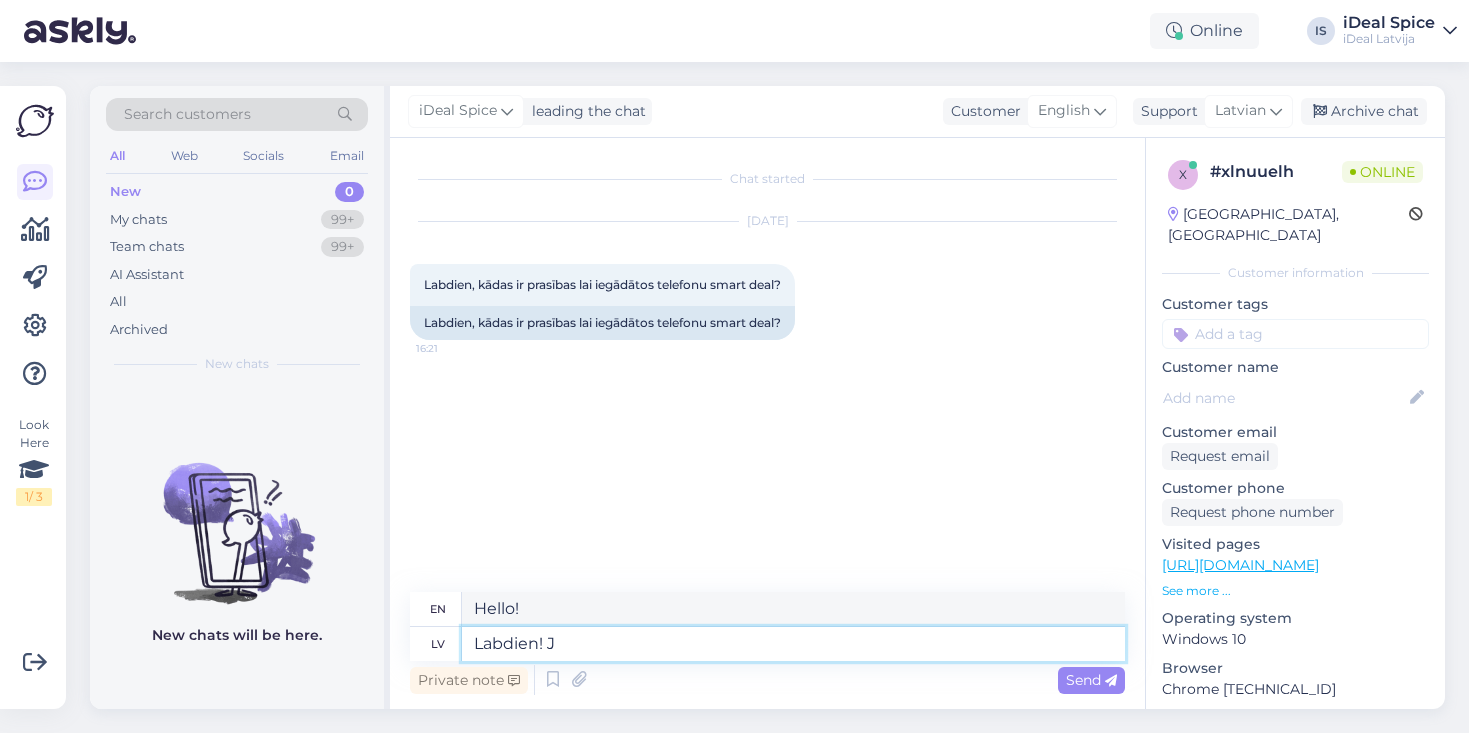 type on "Labdien! Ju" 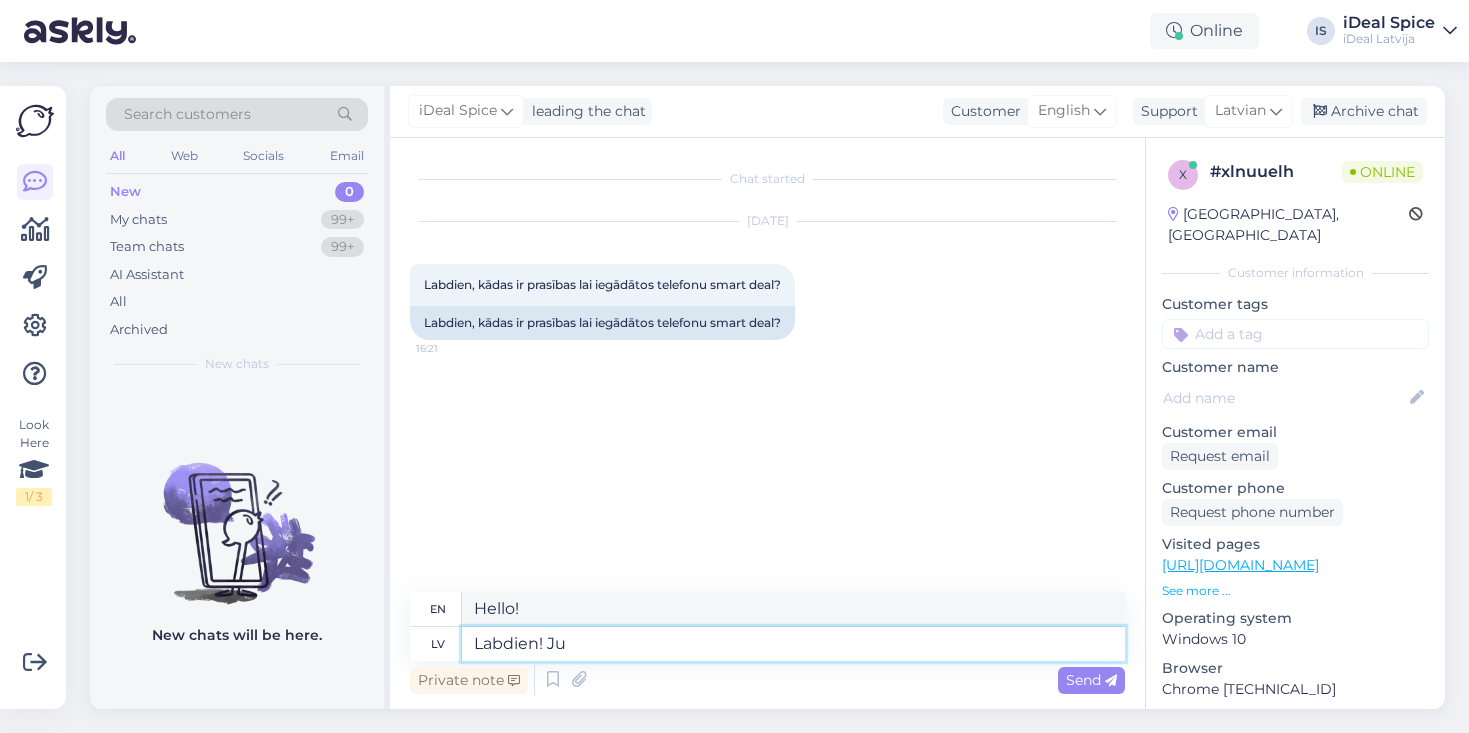 type on "Hello! J" 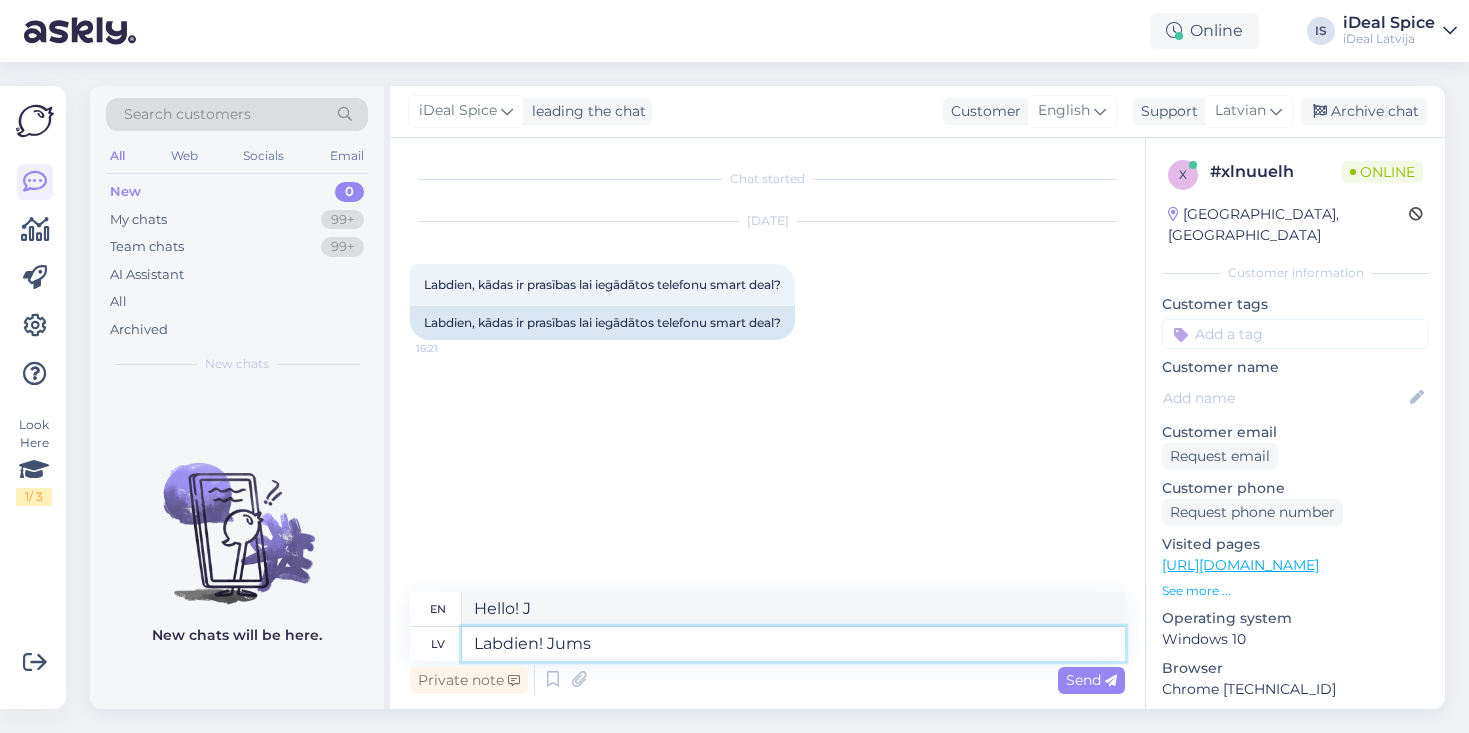 type on "Labdien! Jums" 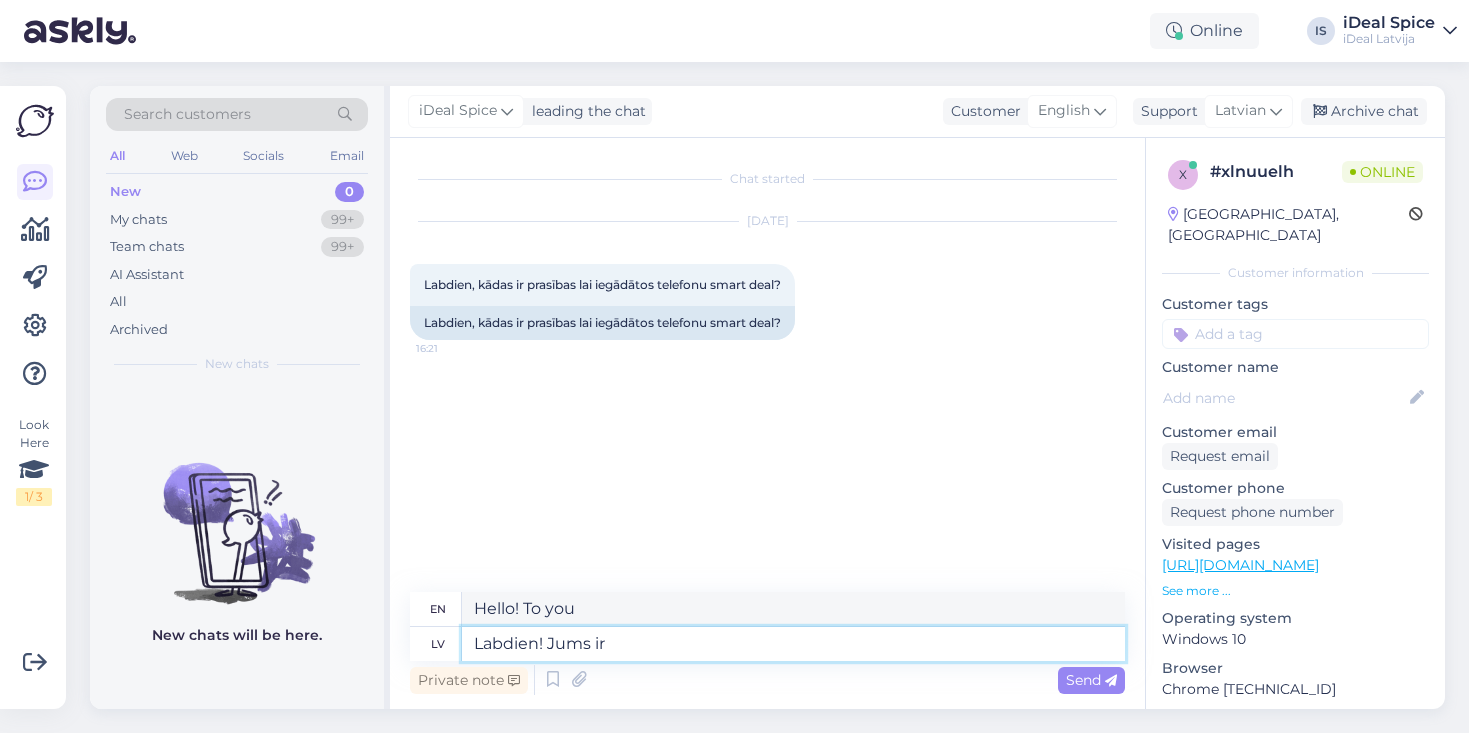 type on "Labdien! Jums ir" 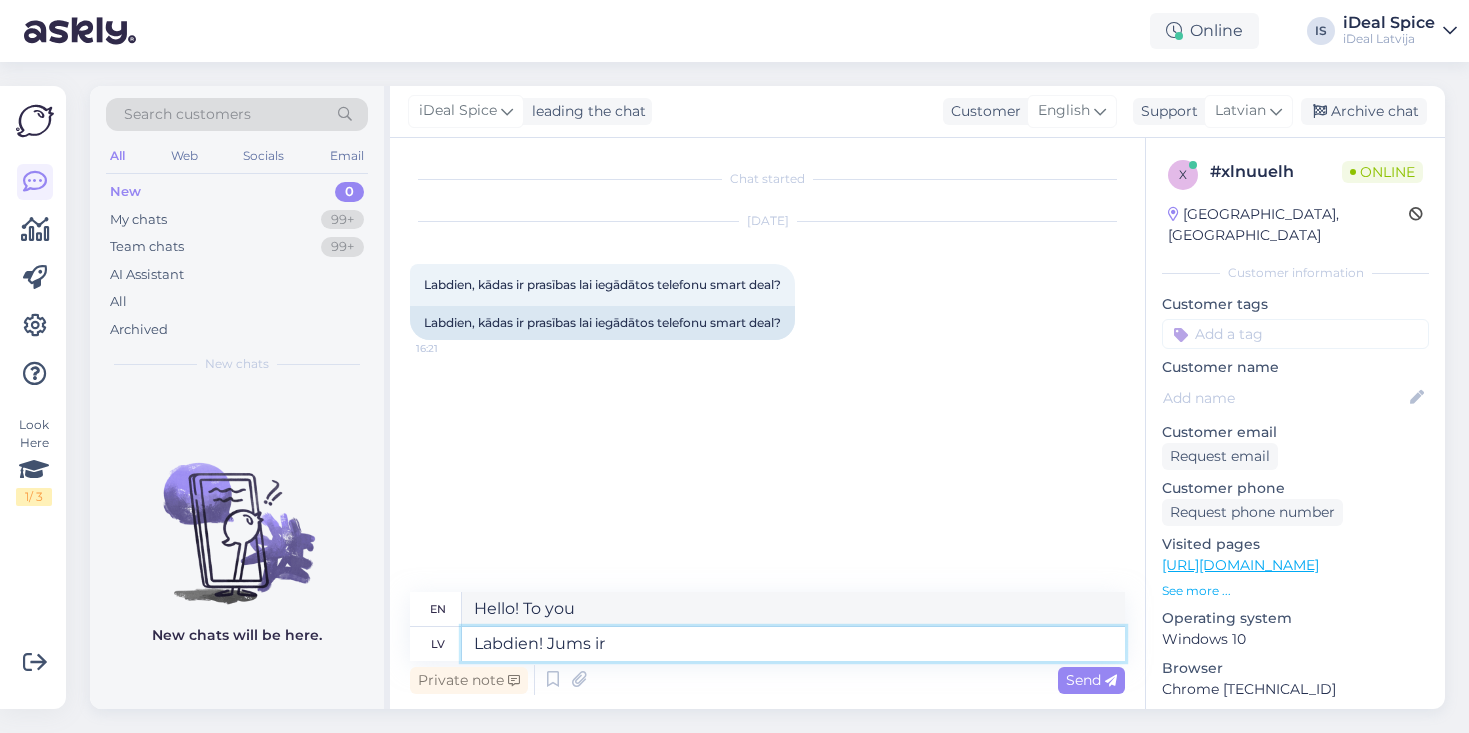 type on "Hello! You have" 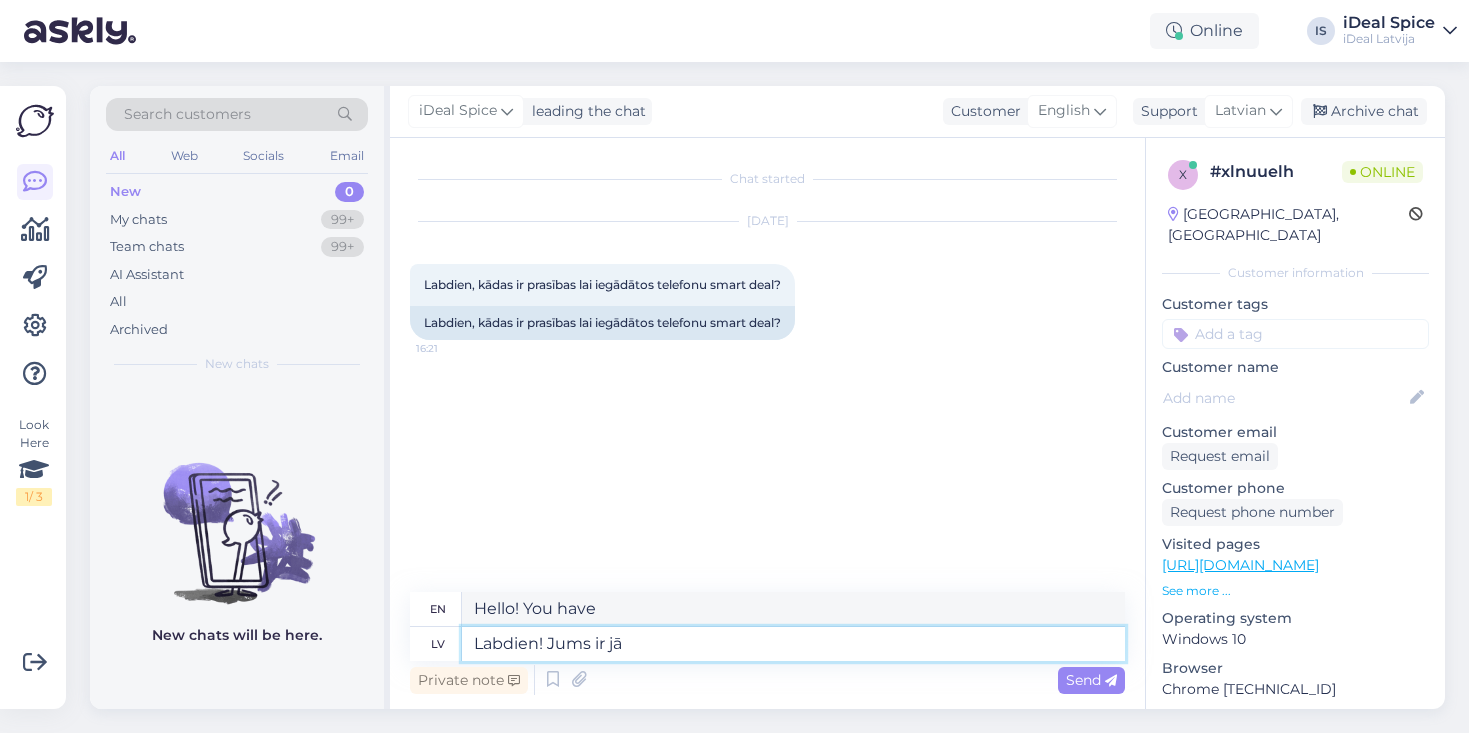 type on "Labdien! Jums ir jāb" 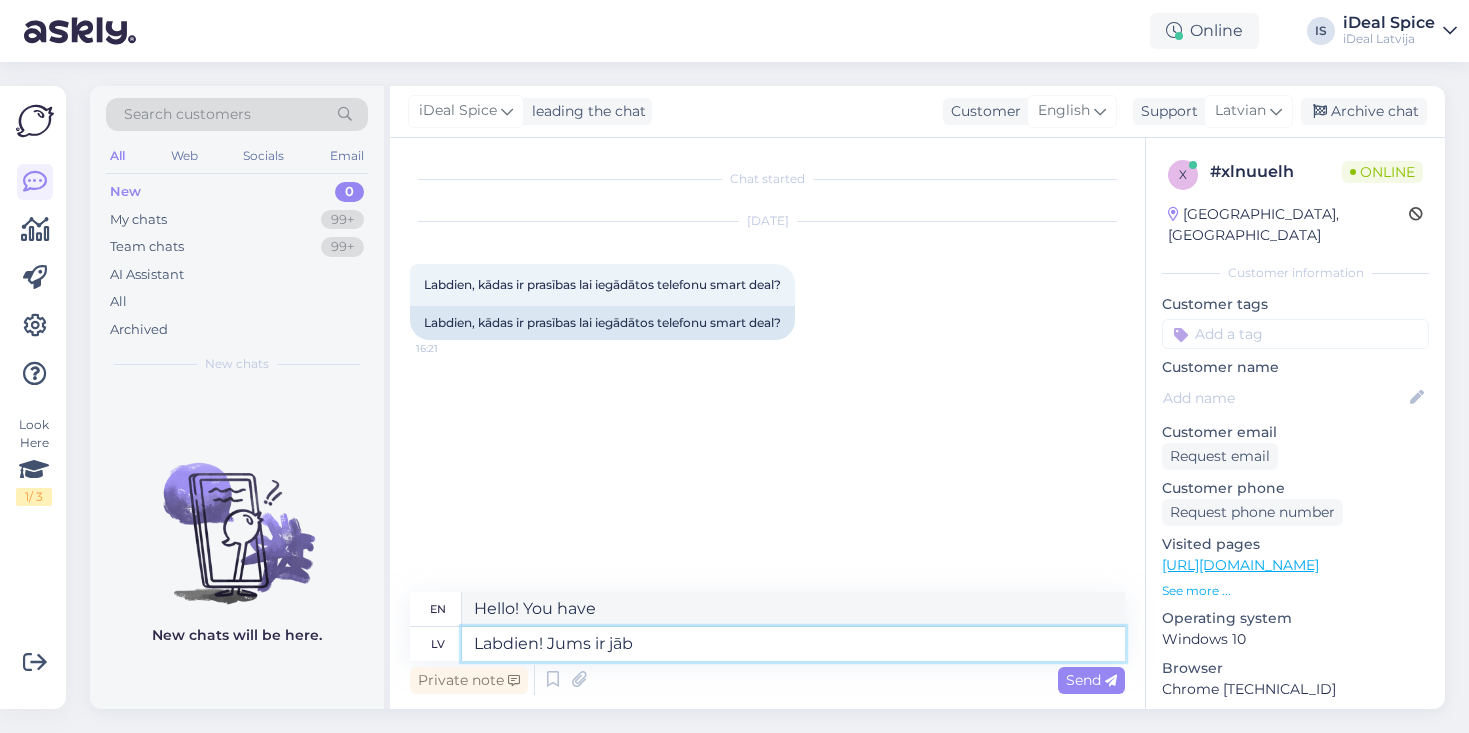 type on "Hello! You must be" 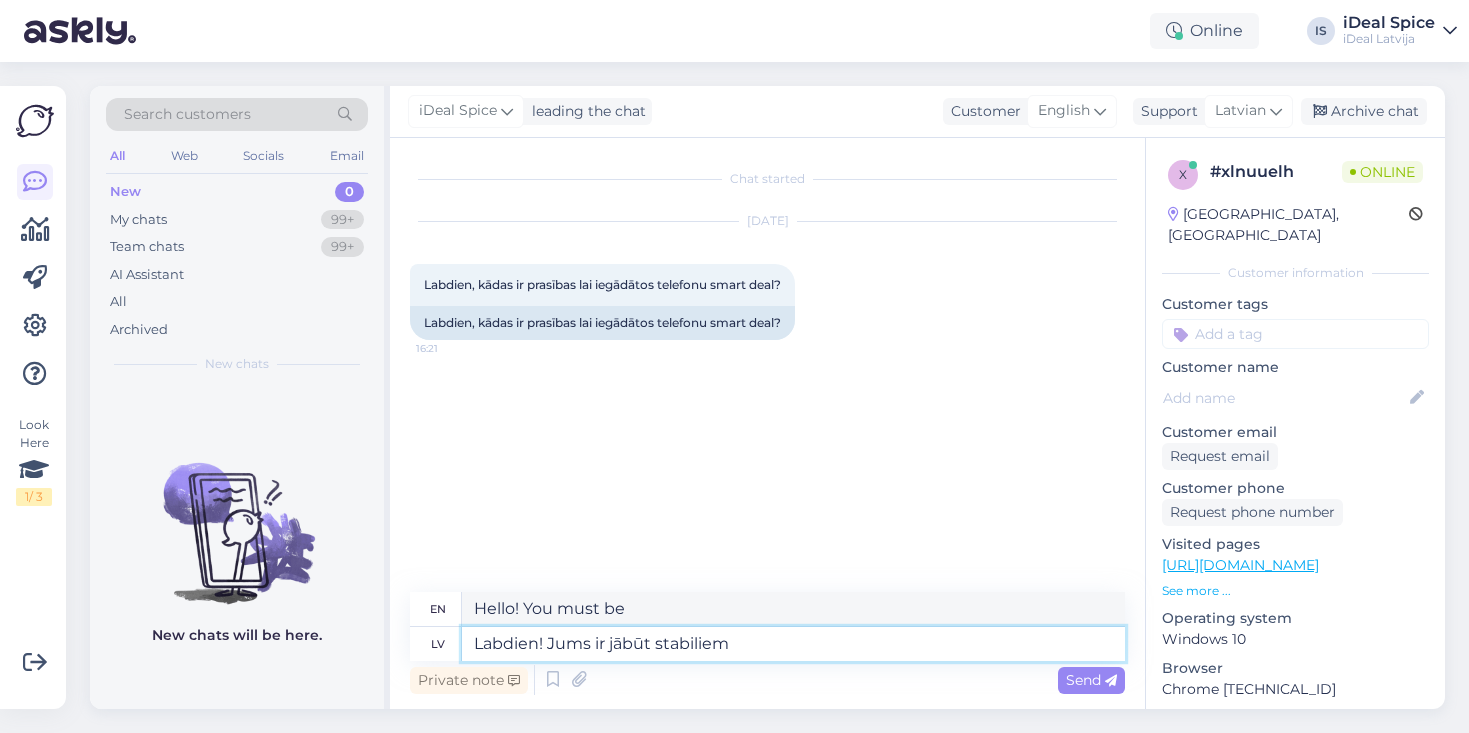 type on "Labdien! Jums ir jābūt stabiliem" 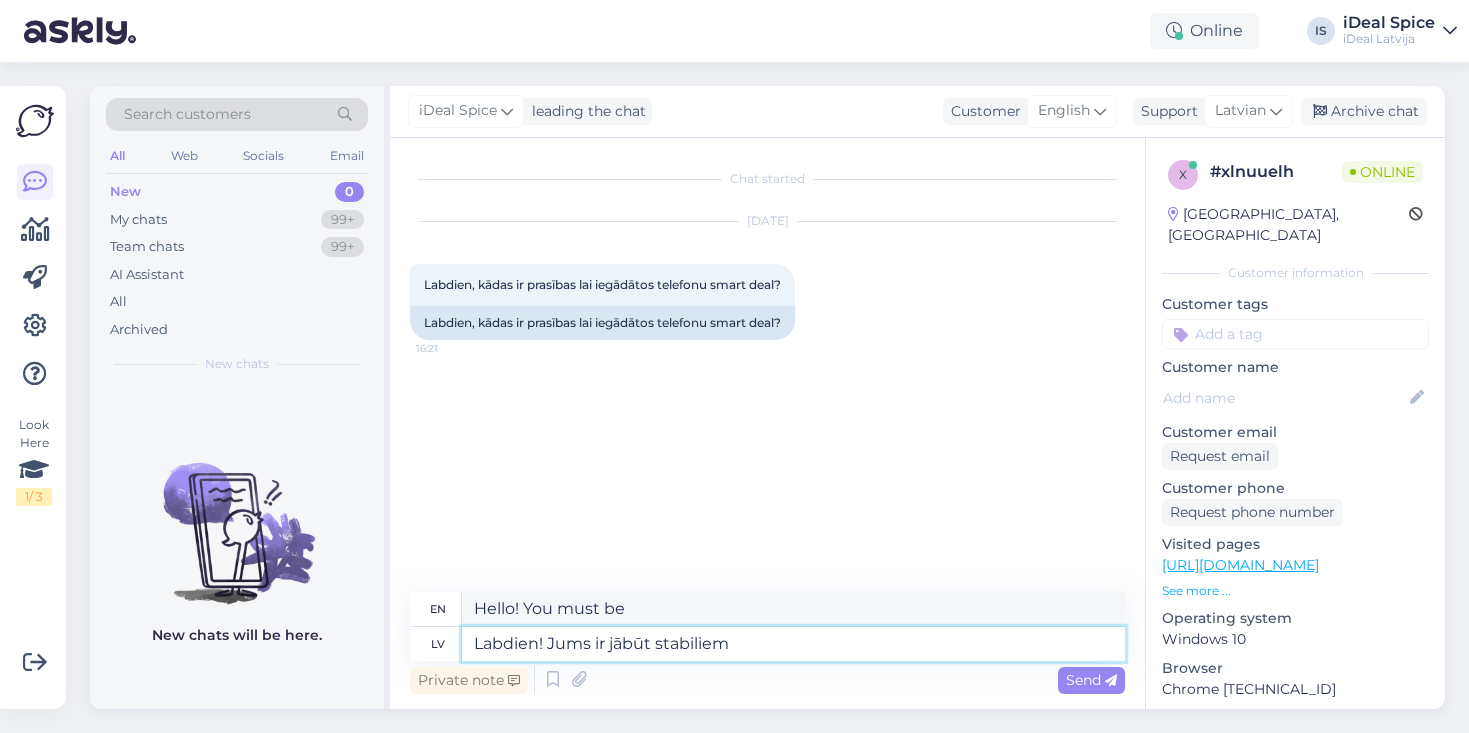 type on "Hello! You must be stable." 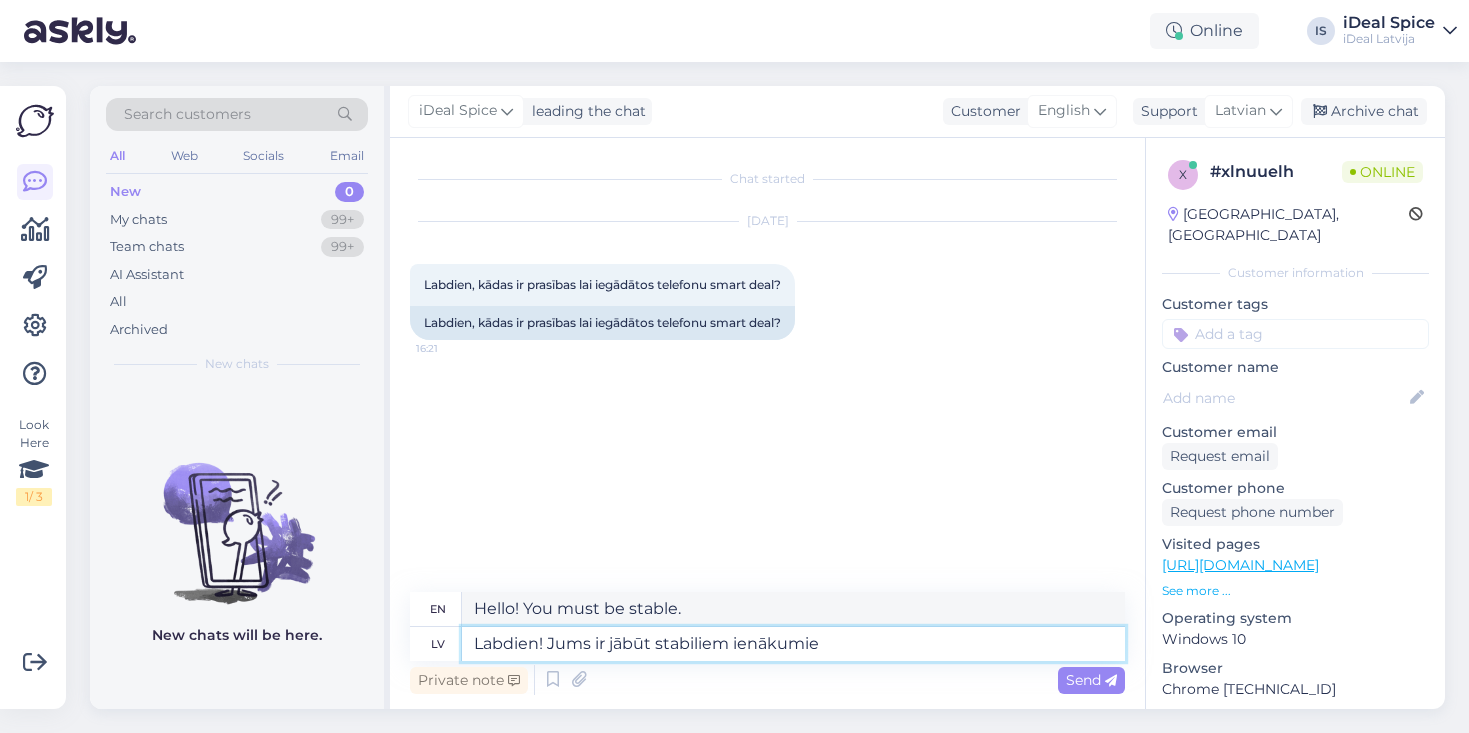 type on "Labdien! Jums ir jābūt stabiliem ienākumiem" 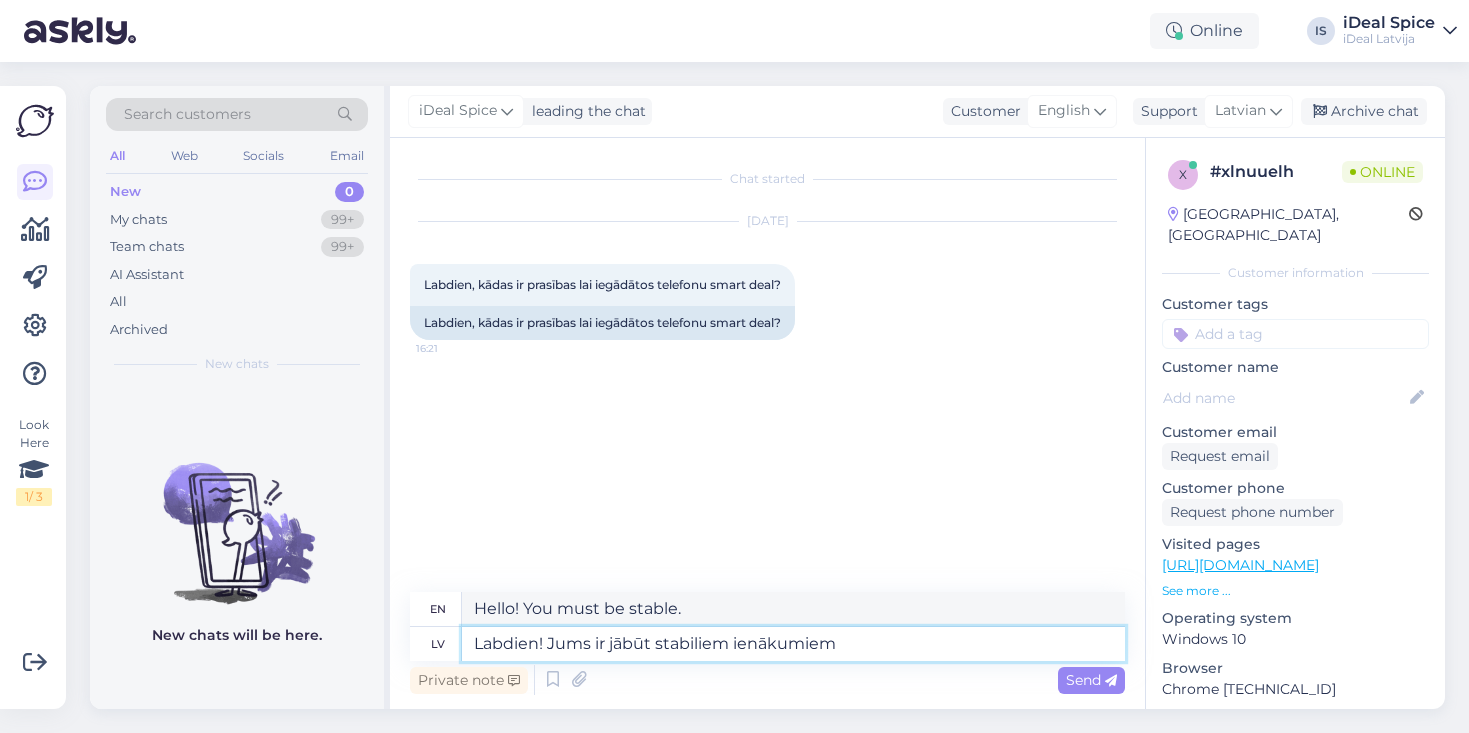 type on "Hello! You must have a stable income." 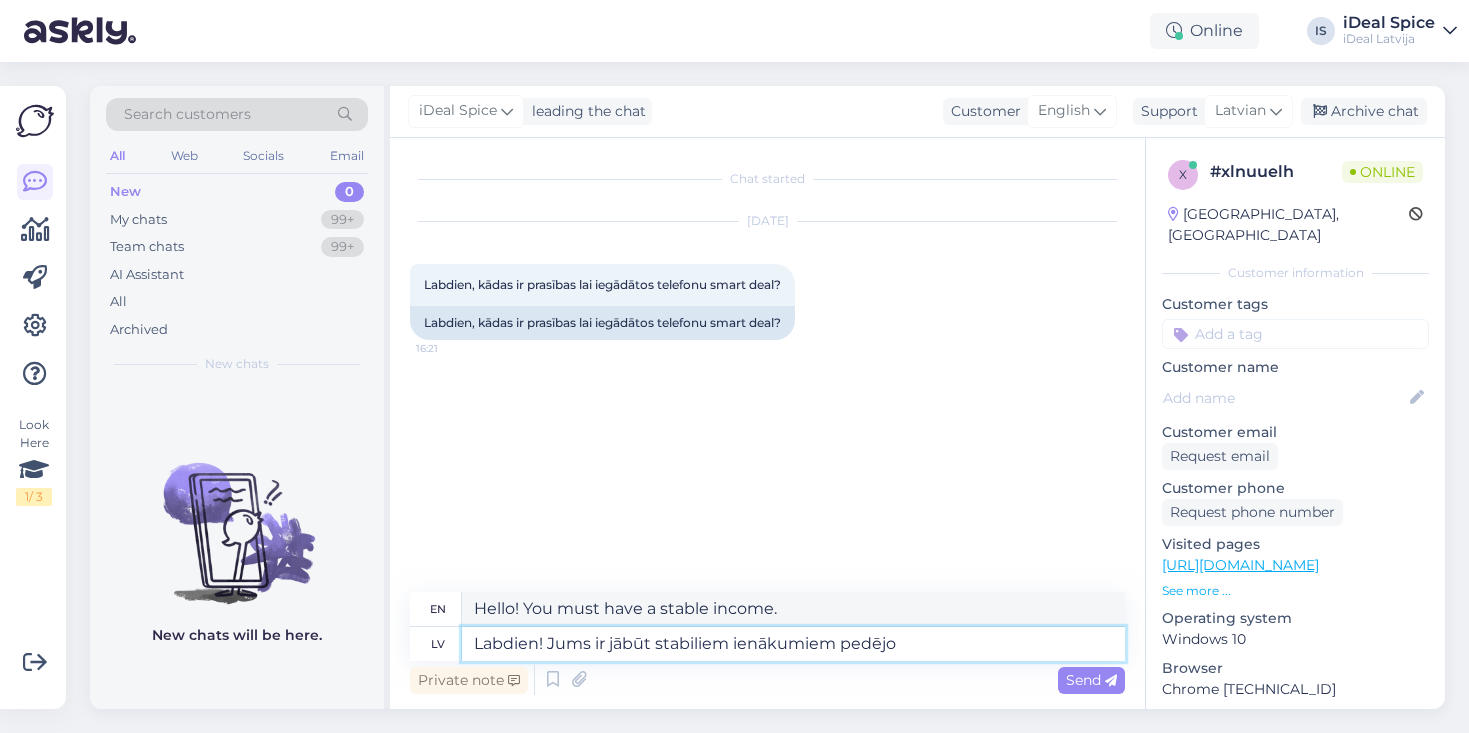 type on "Labdien! Jums ir jābūt stabiliem ienākumiem pedējo" 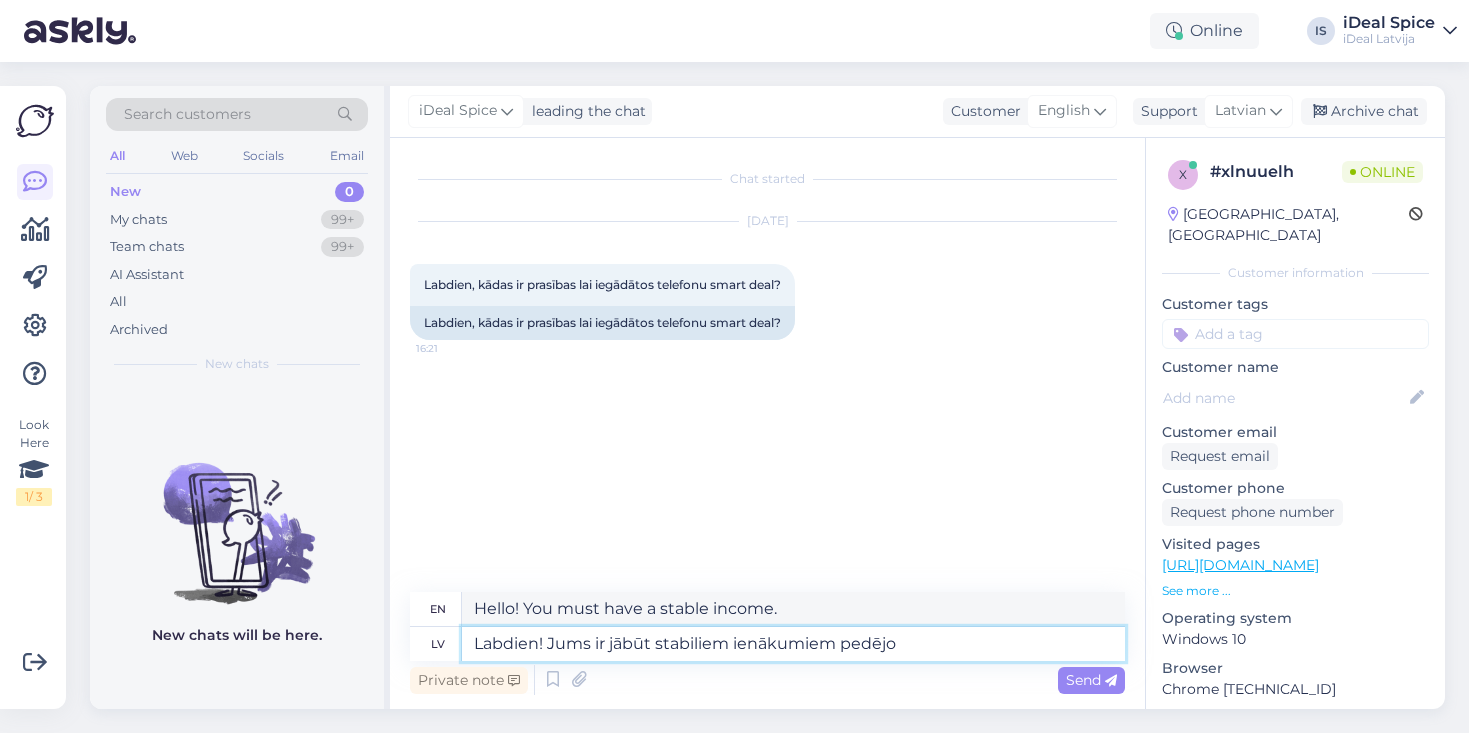 type on "Hello! You must have a stable income for the last" 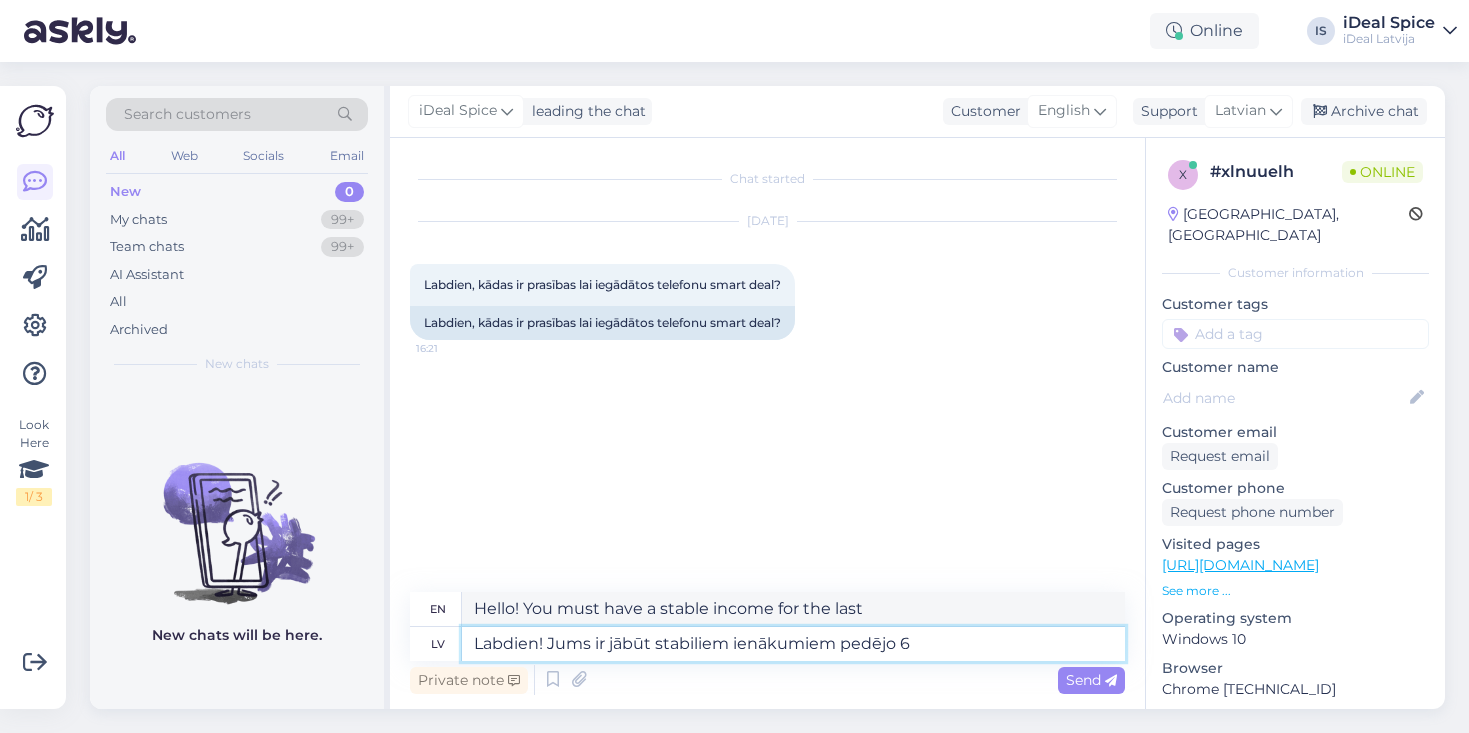 type on "Labdien! Jums ir jābūt stabiliem ienākumiem pedējo 6" 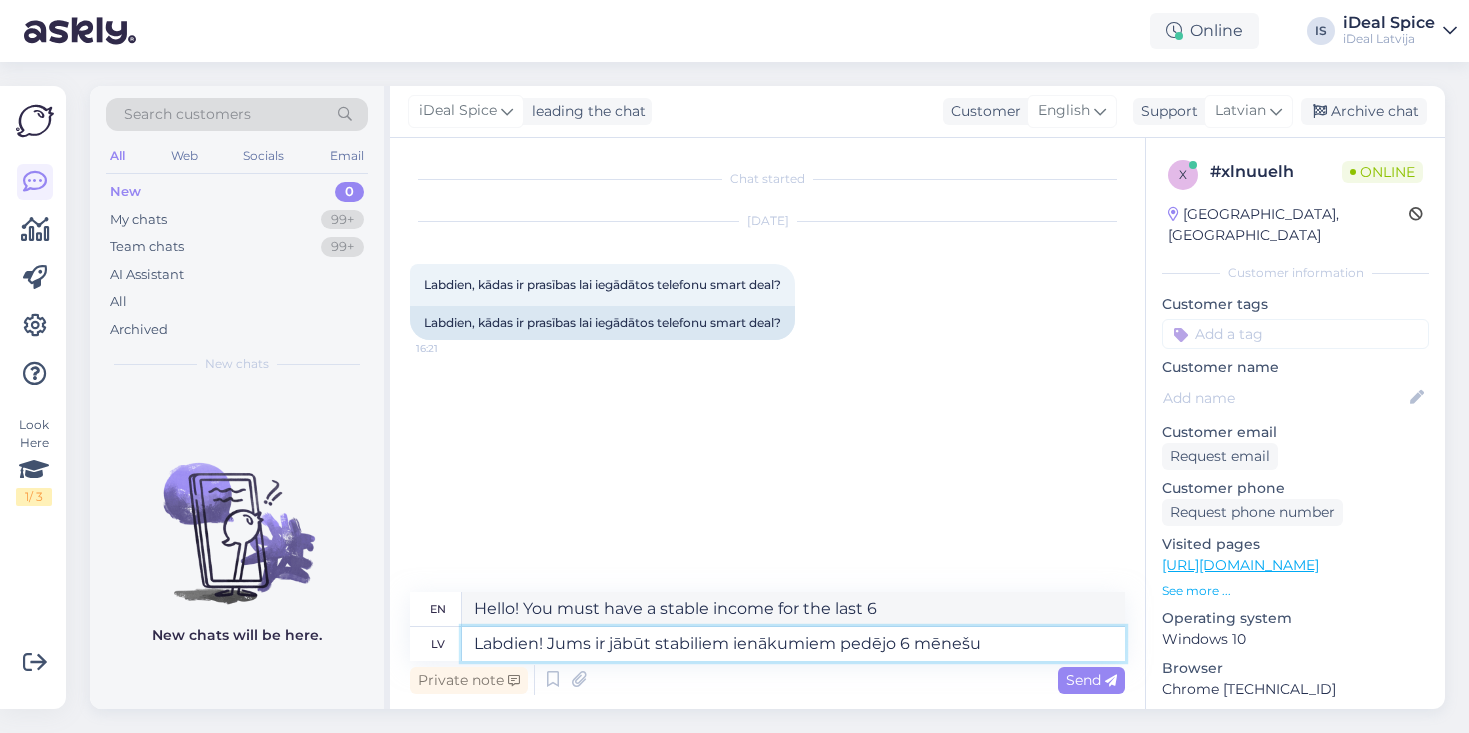 type on "Labdien! Jums ir jābūt stabiliem ienākumiem pedējo 6 mēnešu" 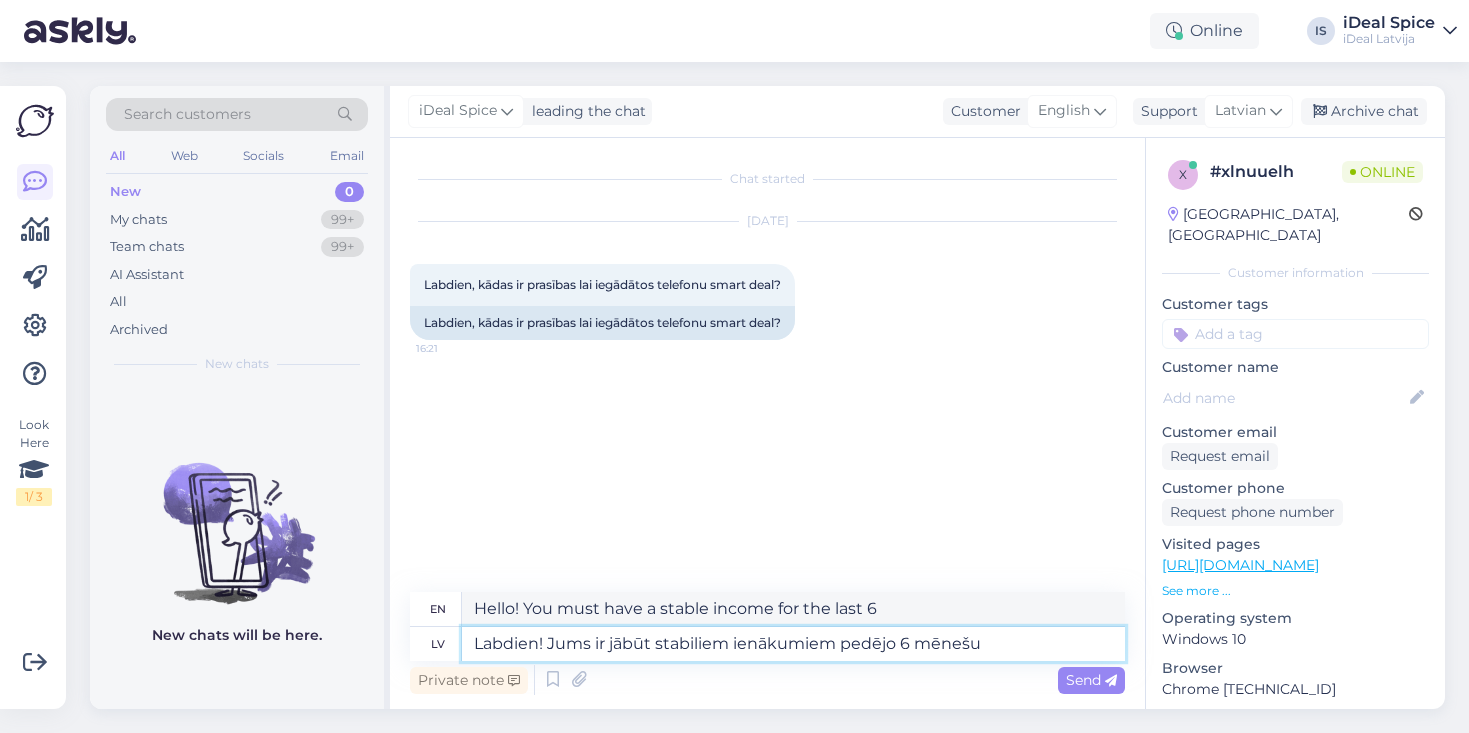 type on "Hello! You must have a stable income for the last 6 months." 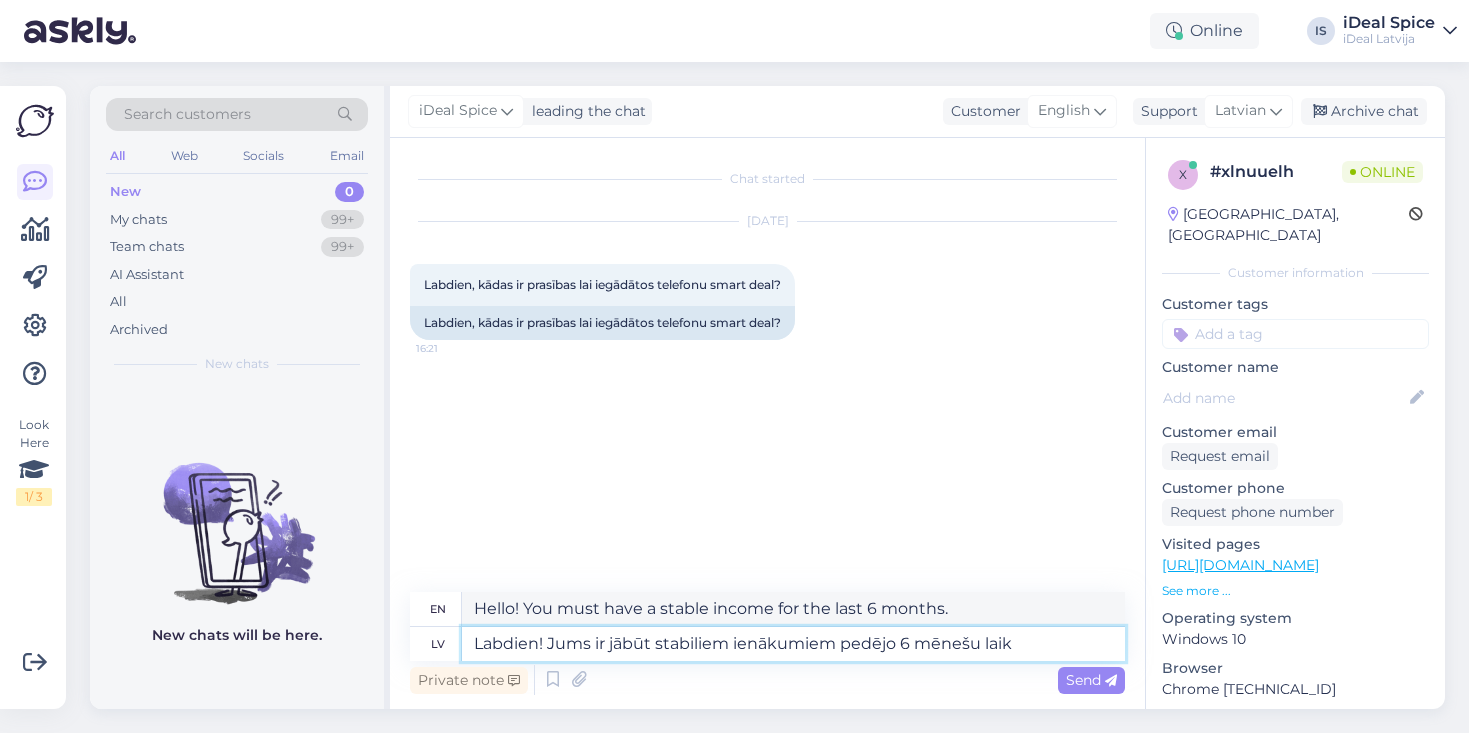 type on "Labdien! Jums ir jābūt stabiliem ienākumiem pedējo 6 mēnešu laikā" 